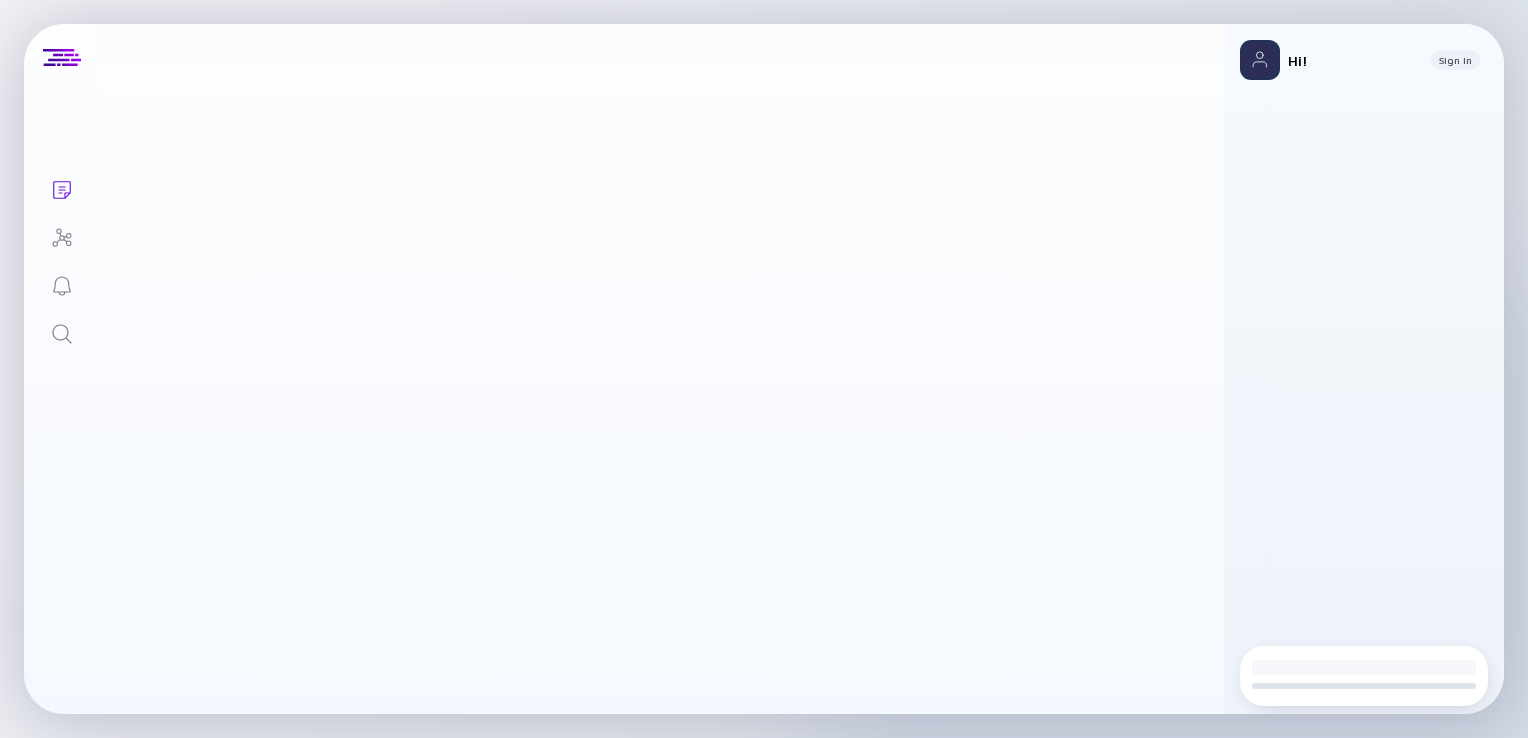 scroll, scrollTop: 0, scrollLeft: 0, axis: both 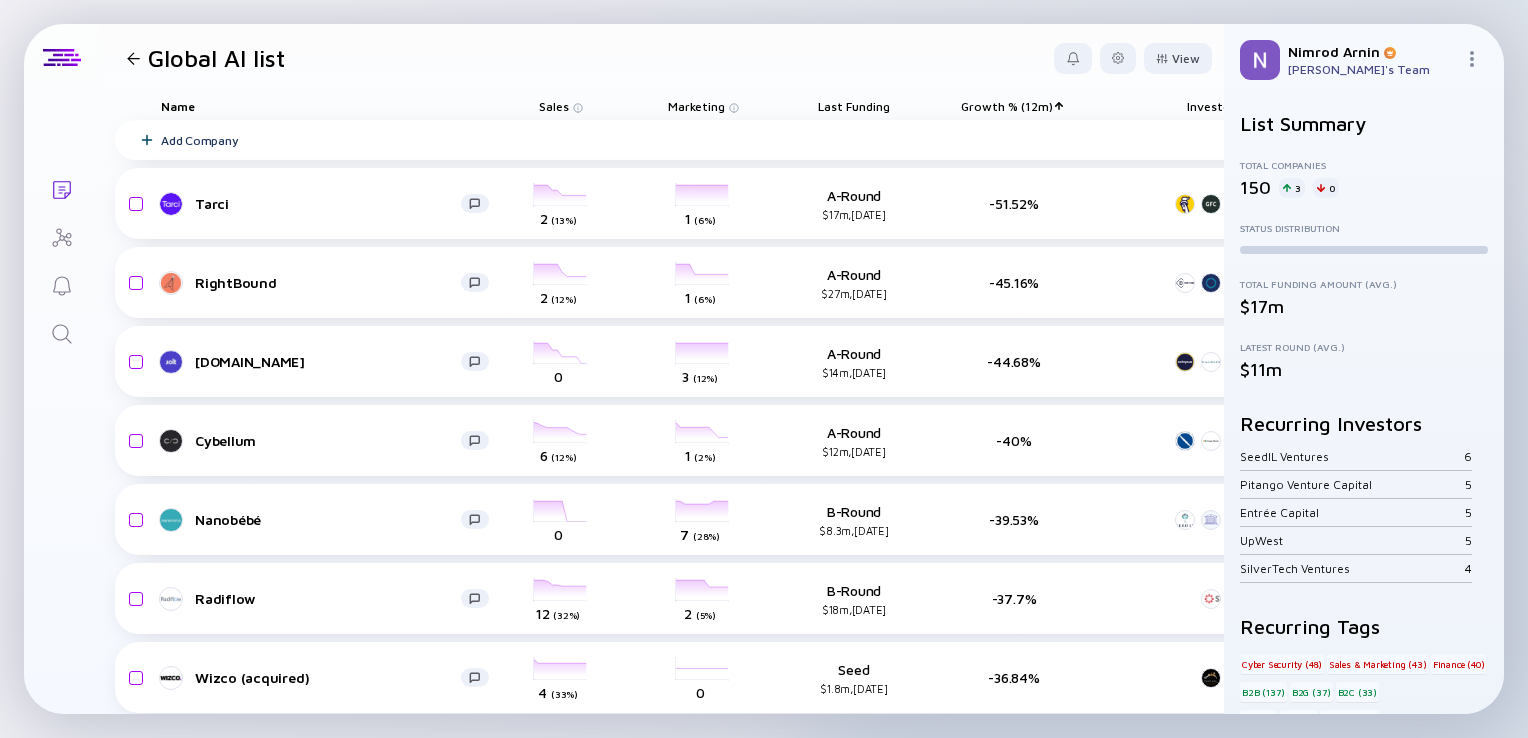 click at bounding box center [61, 332] 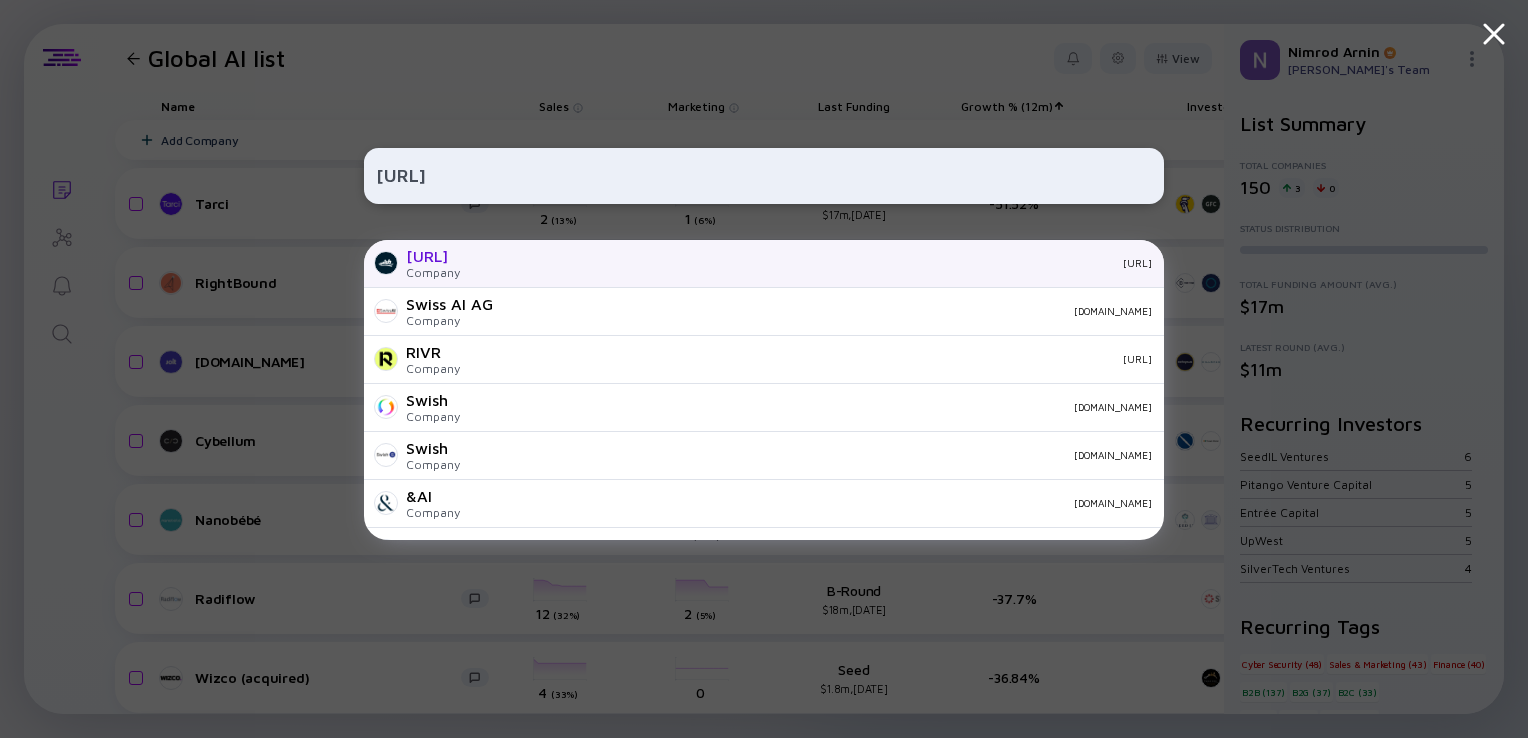 type on "[URL]" 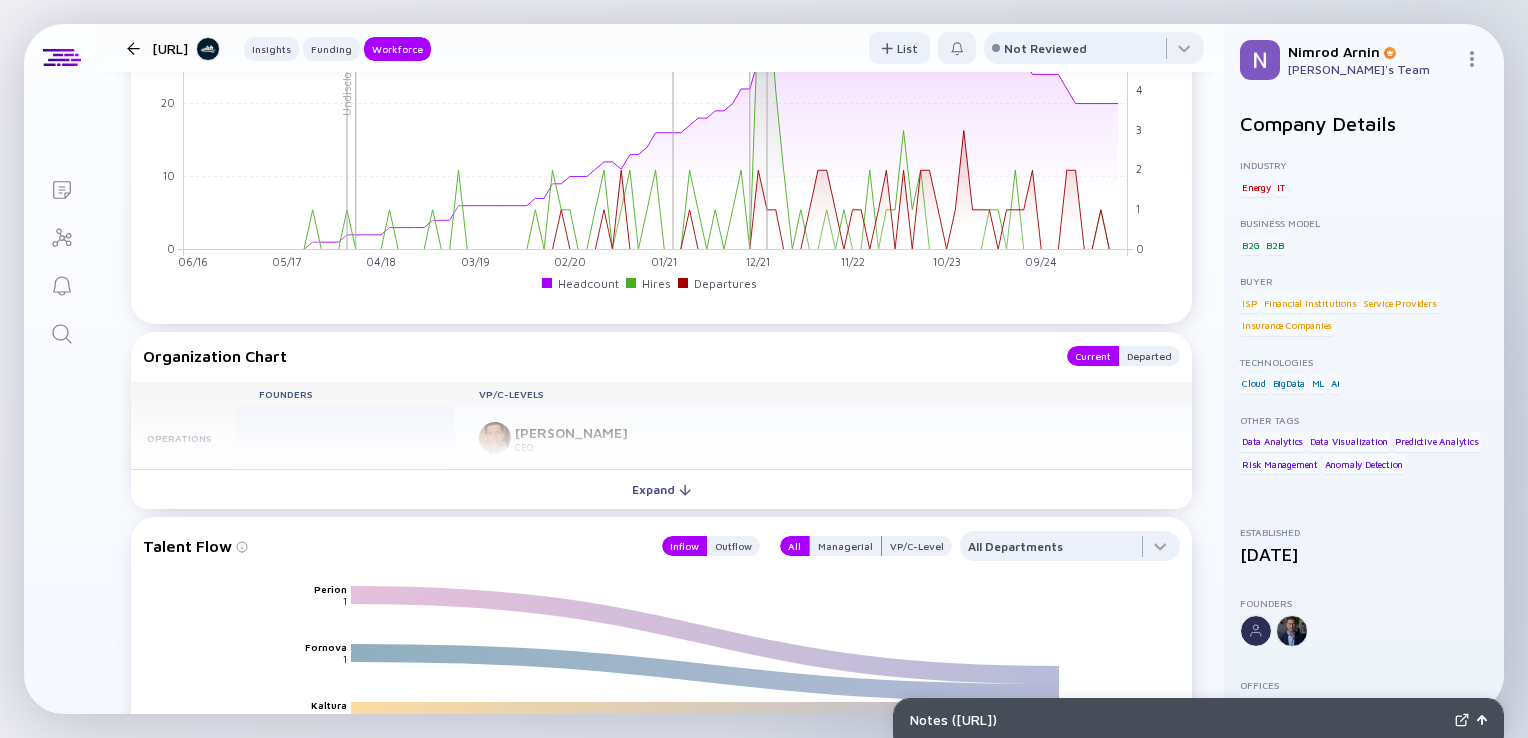 scroll, scrollTop: 2020, scrollLeft: 0, axis: vertical 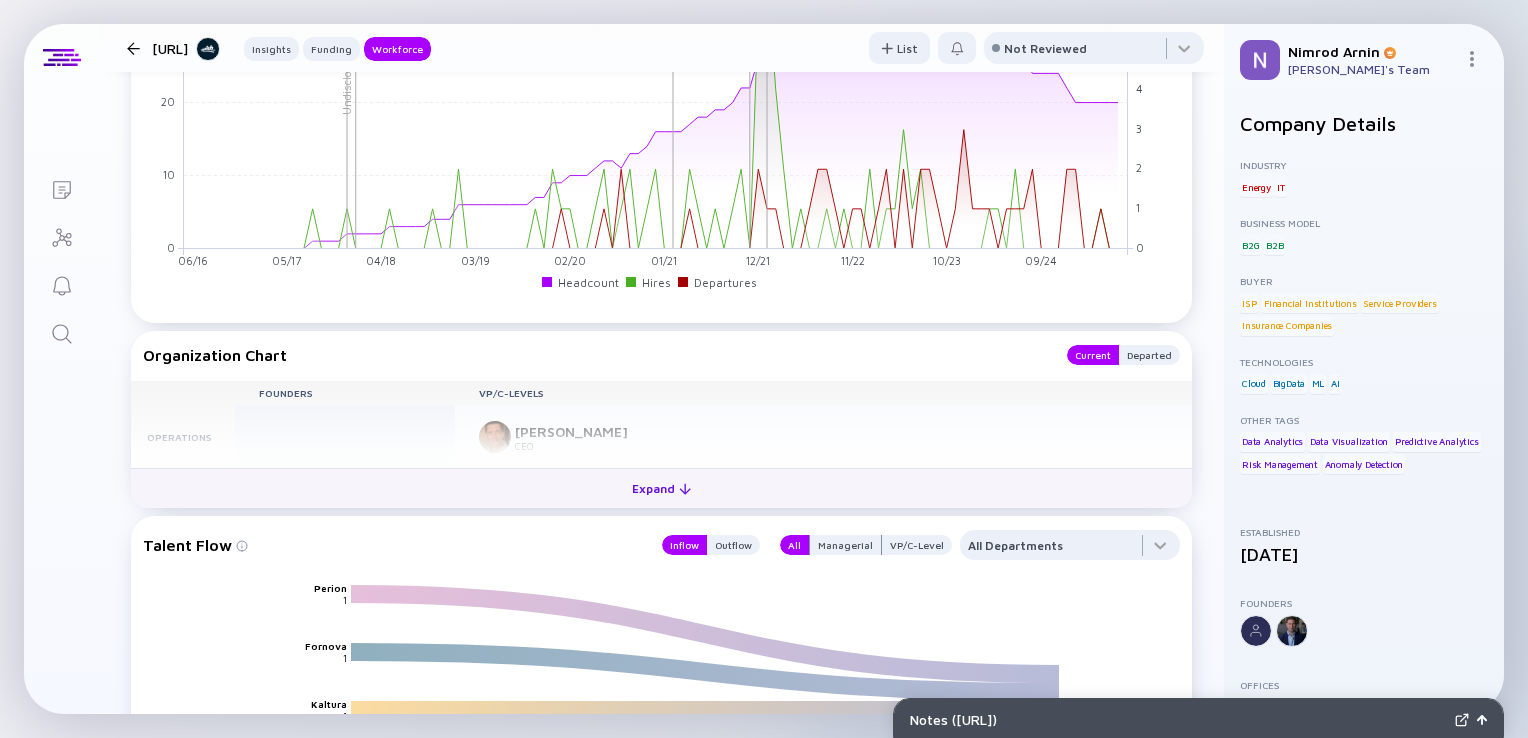 click on "Expand" at bounding box center [661, 488] 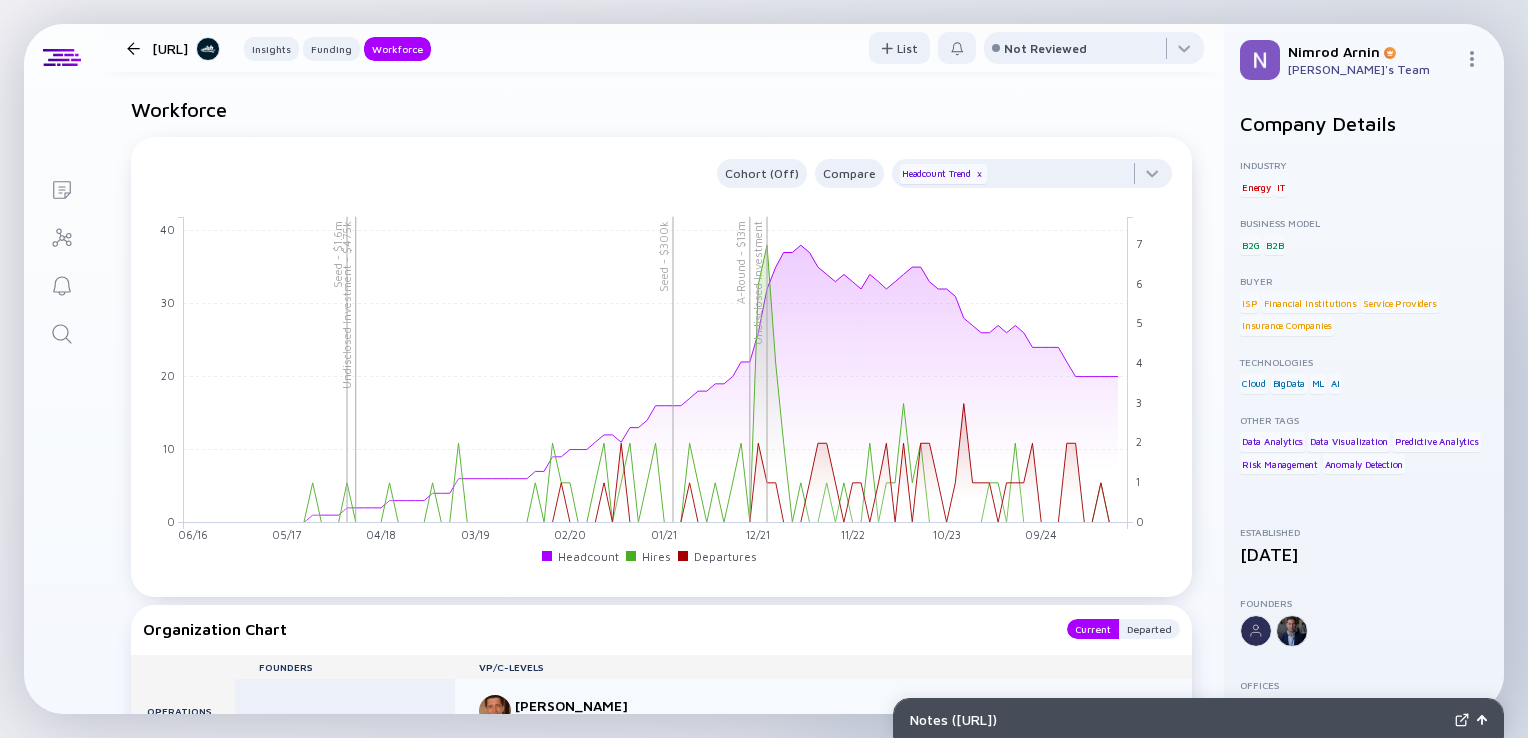 scroll, scrollTop: 1748, scrollLeft: 0, axis: vertical 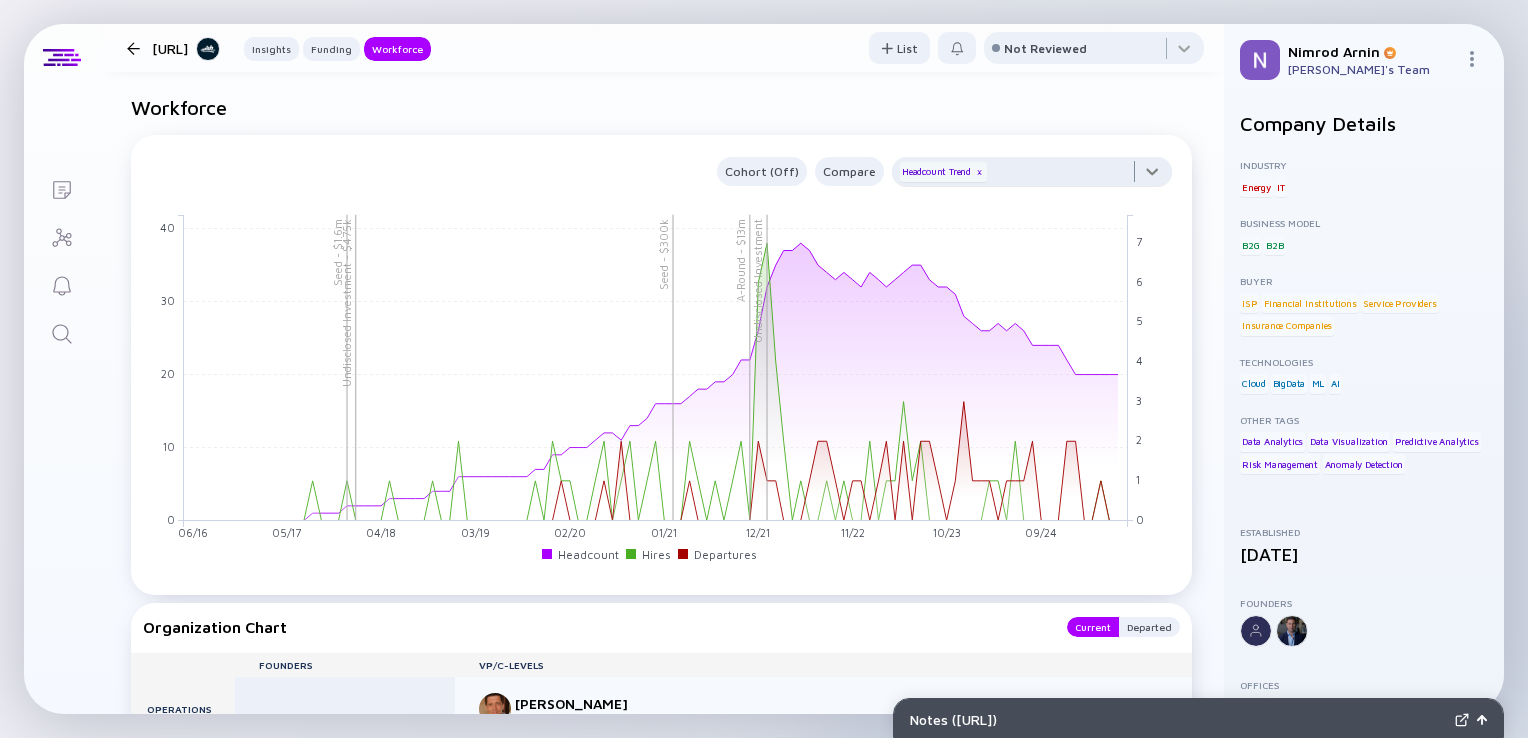 click at bounding box center [1032, 177] 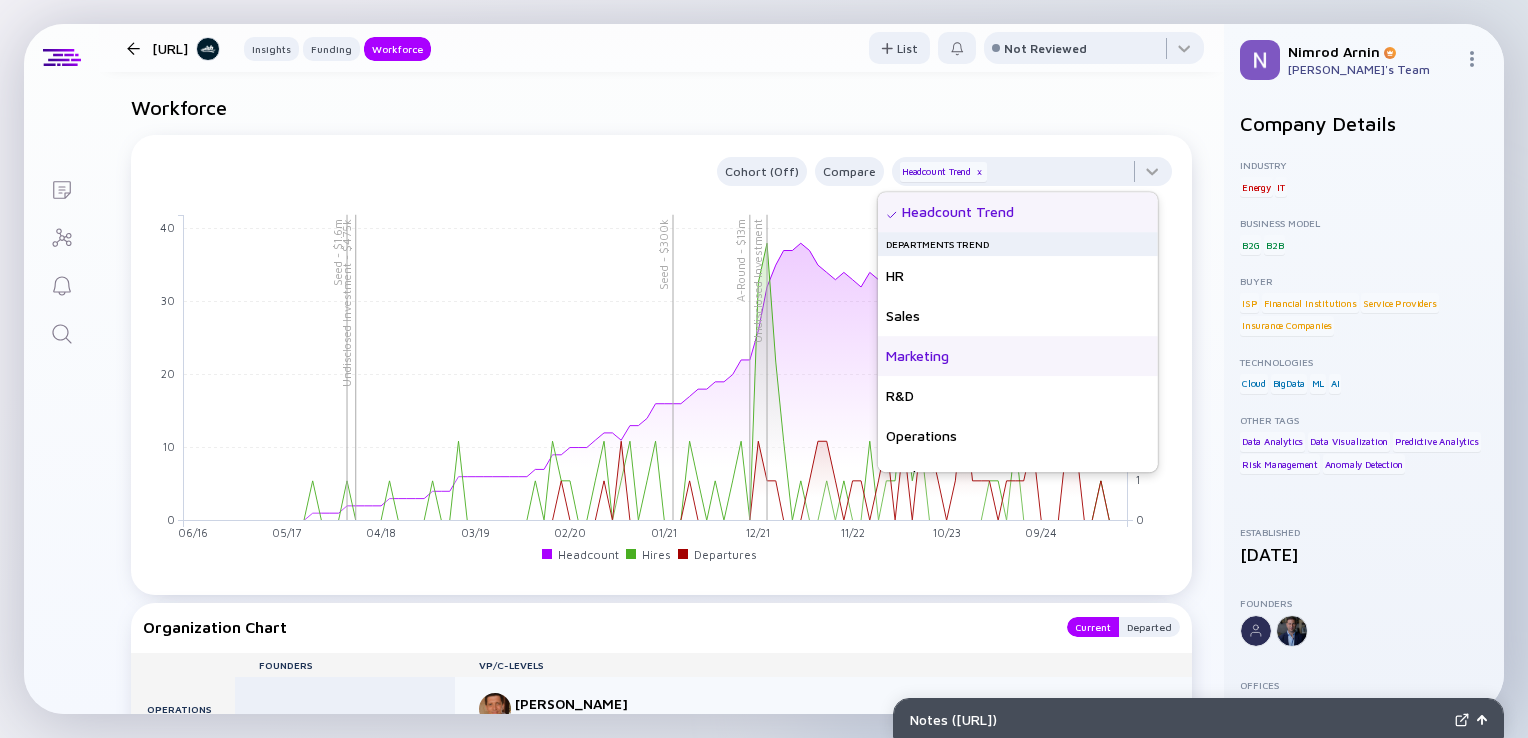 scroll, scrollTop: 144, scrollLeft: 0, axis: vertical 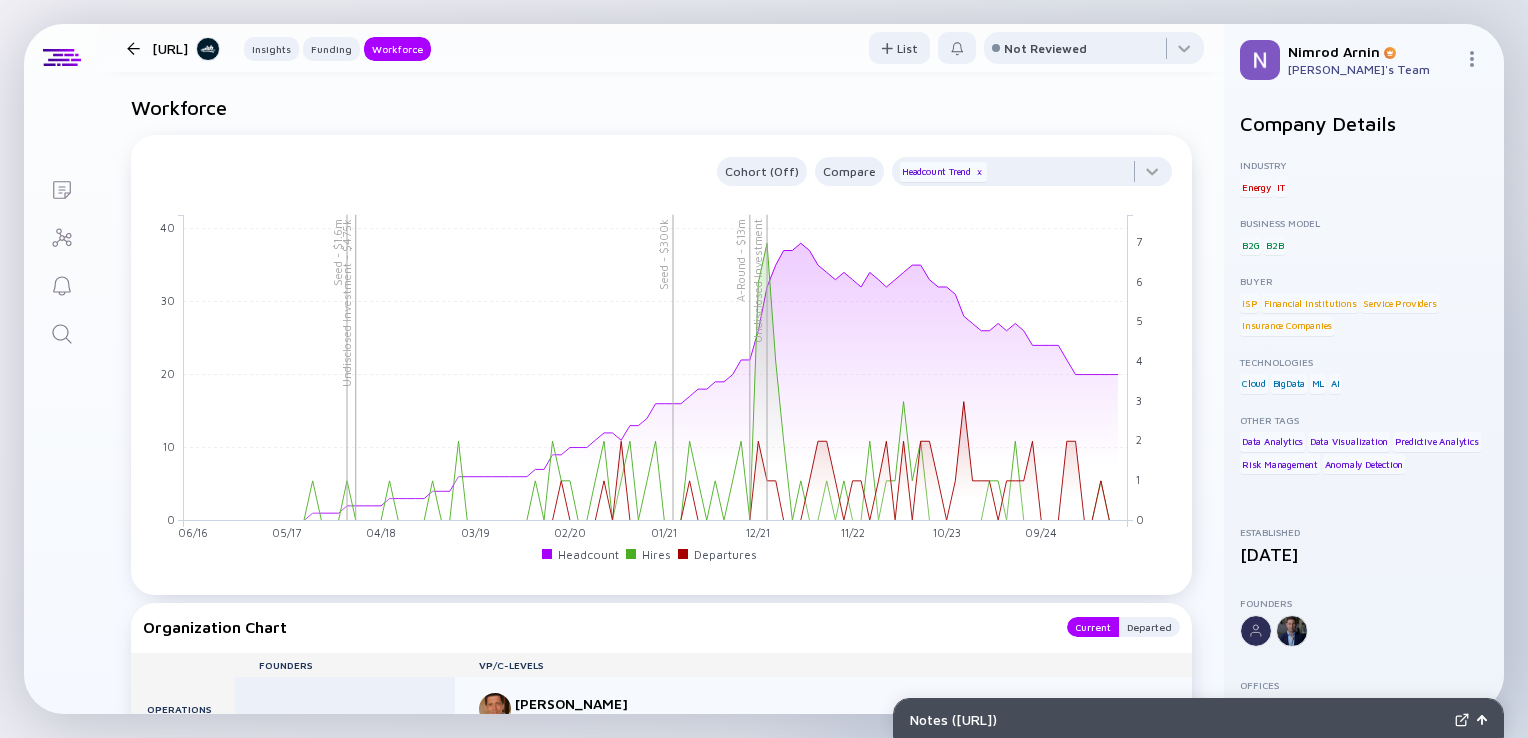 click on "Lists [URL] Insights Funding Workforce List Not Reviewed [URL] An AI-driven solution enhances IT Service Management by transforming unstructured IT data into actionable insights using NLP and process mining. Key features include proactive incident prevention, real-time optimization, smart ticket routing, and AI-powered self-service support, improving efficiency and reducing operational costs. Insights Funding Workforce [DEMOGRAPHIC_DATA] Employees 20 ARR beta $2.7m-$4.1m Total Funding $15m Latest Funding Undisclosed,
[DATE] Insights Recent Product Funding Signs of a pivot :   Pointed out by turnover in Product and R&D roles. Q4/23 New funding round? :   Executive hiring trends point to new capital. Q4/23 Funding Undisclosed   [DATE]   $ N/A Axess Ventures A-Round   [DATE]   $13m Dell Technologies Capital Leader Axess Ventures Samsung Next Skywell Capital Partners StageOne Ventures Seed   [DATE]   $300k Axess Ventures Undisclosed   [DATE]   $475k Axess Ventures Seed   [DATE]   $1.6m Leader" at bounding box center [764, 369] 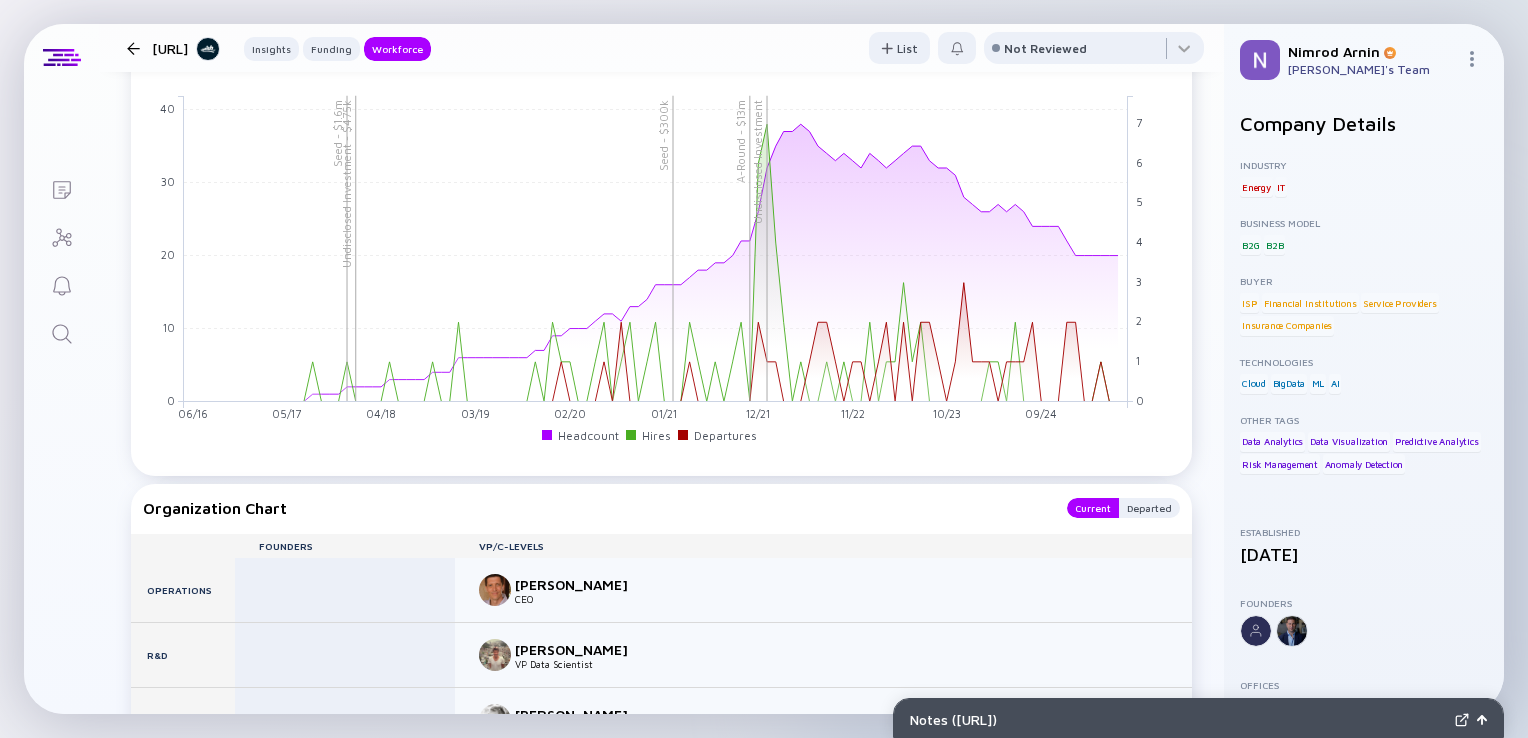 scroll, scrollTop: 1868, scrollLeft: 0, axis: vertical 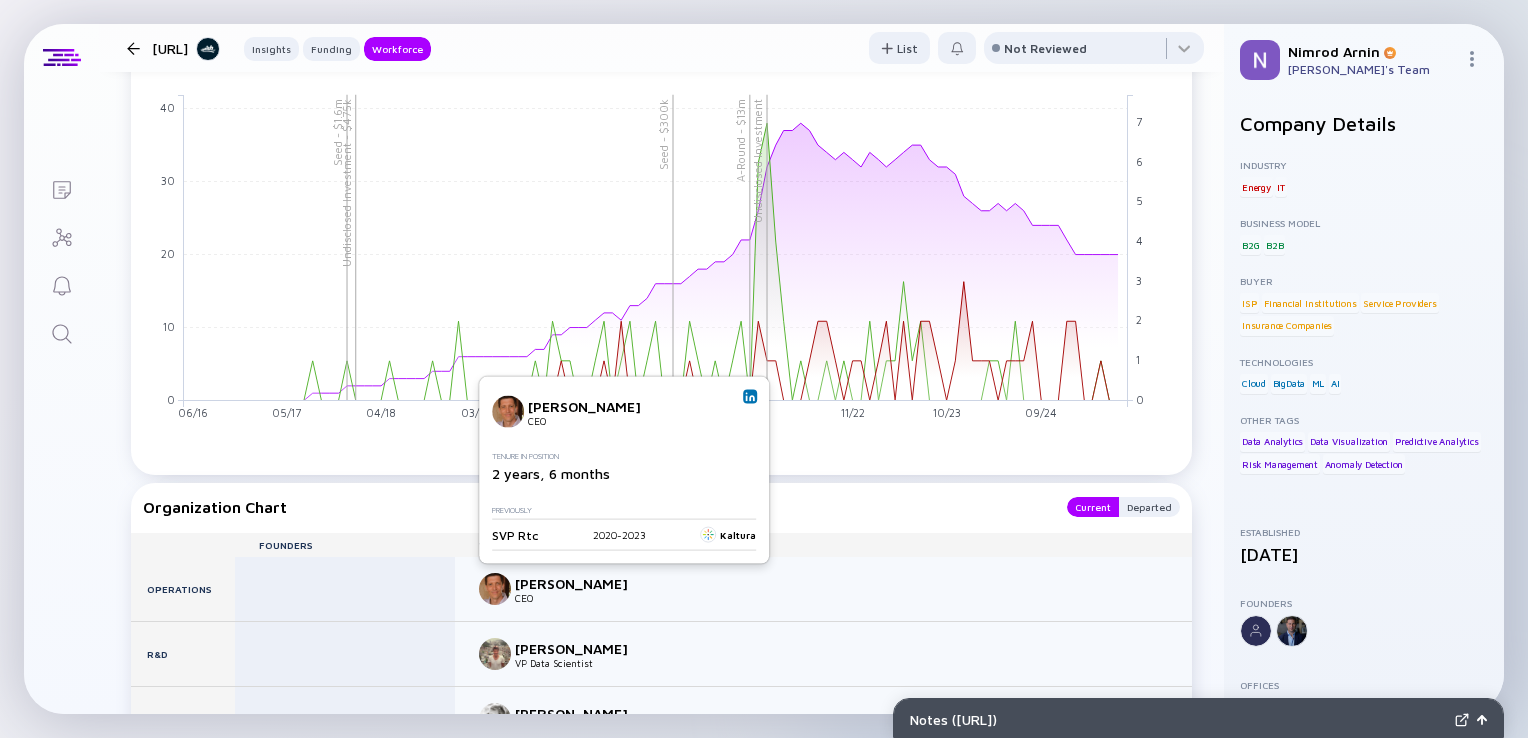 click at bounding box center (750, 397) 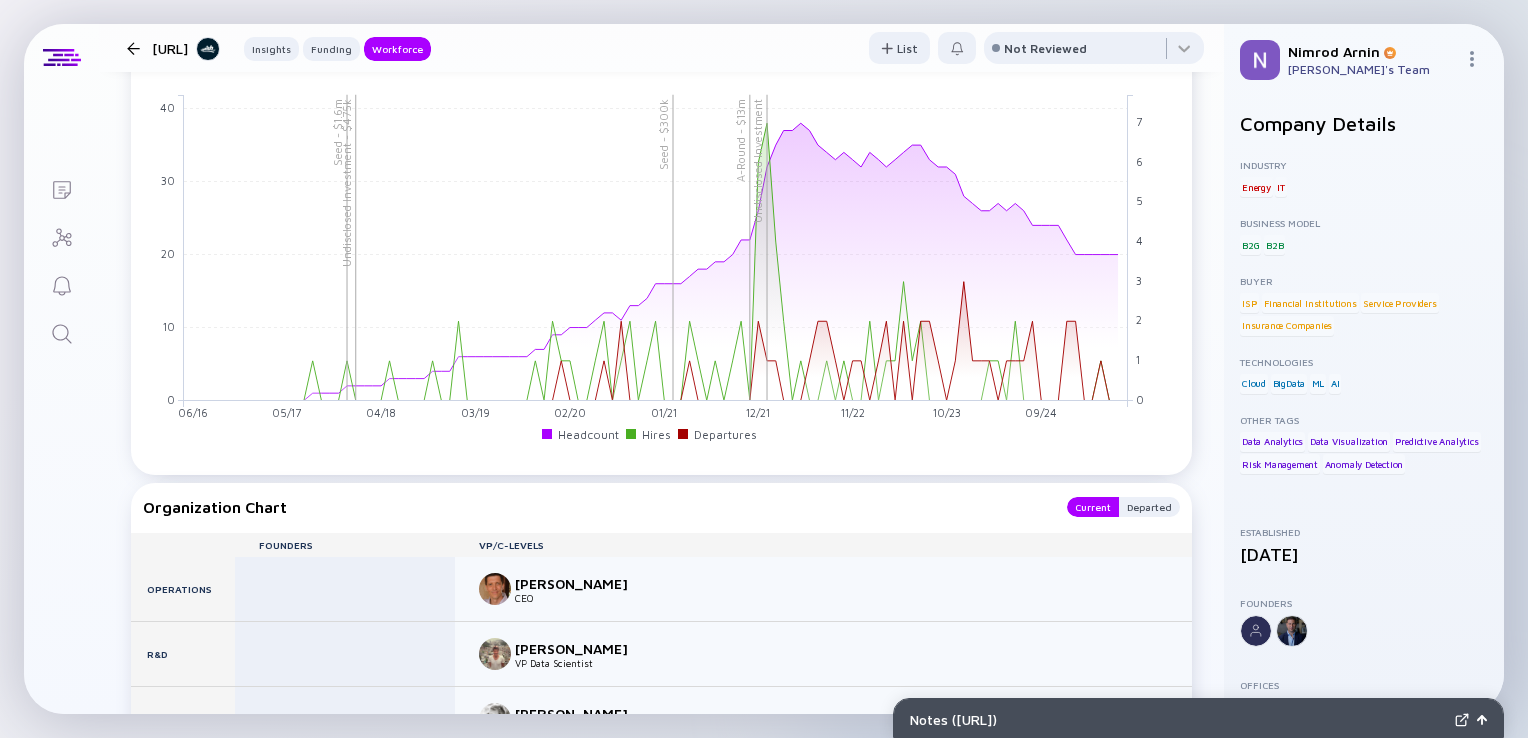 click at bounding box center (133, 48) 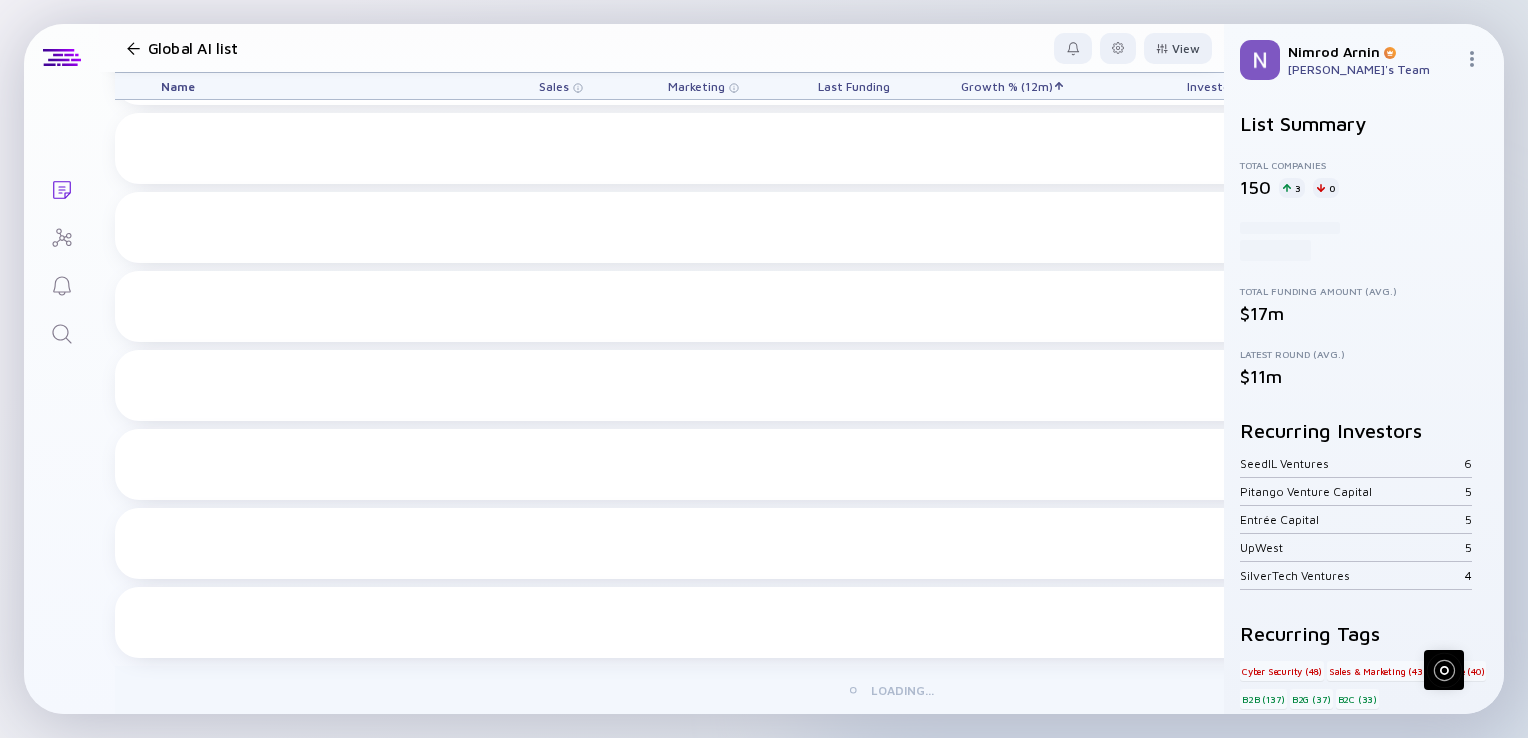scroll, scrollTop: 1048, scrollLeft: 0, axis: vertical 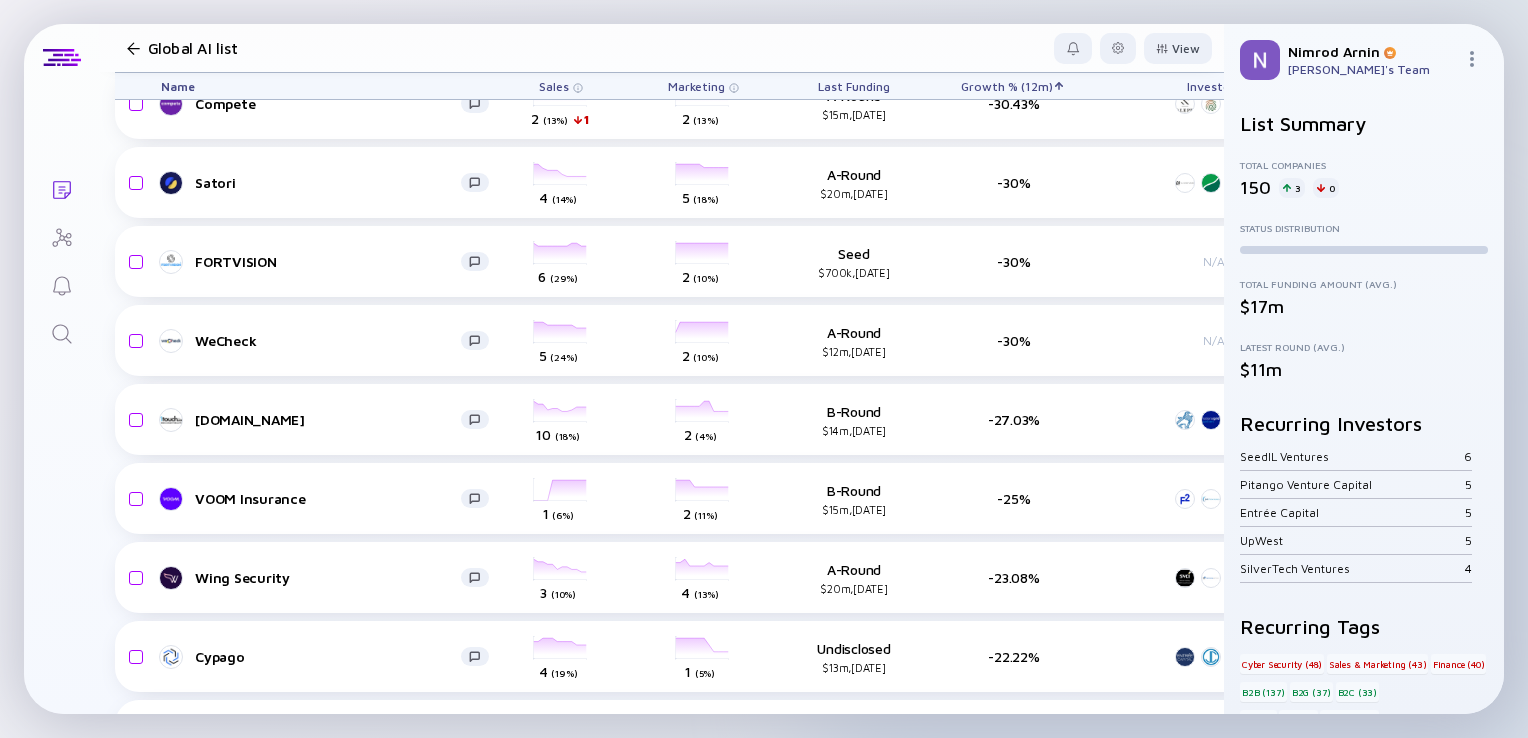 click 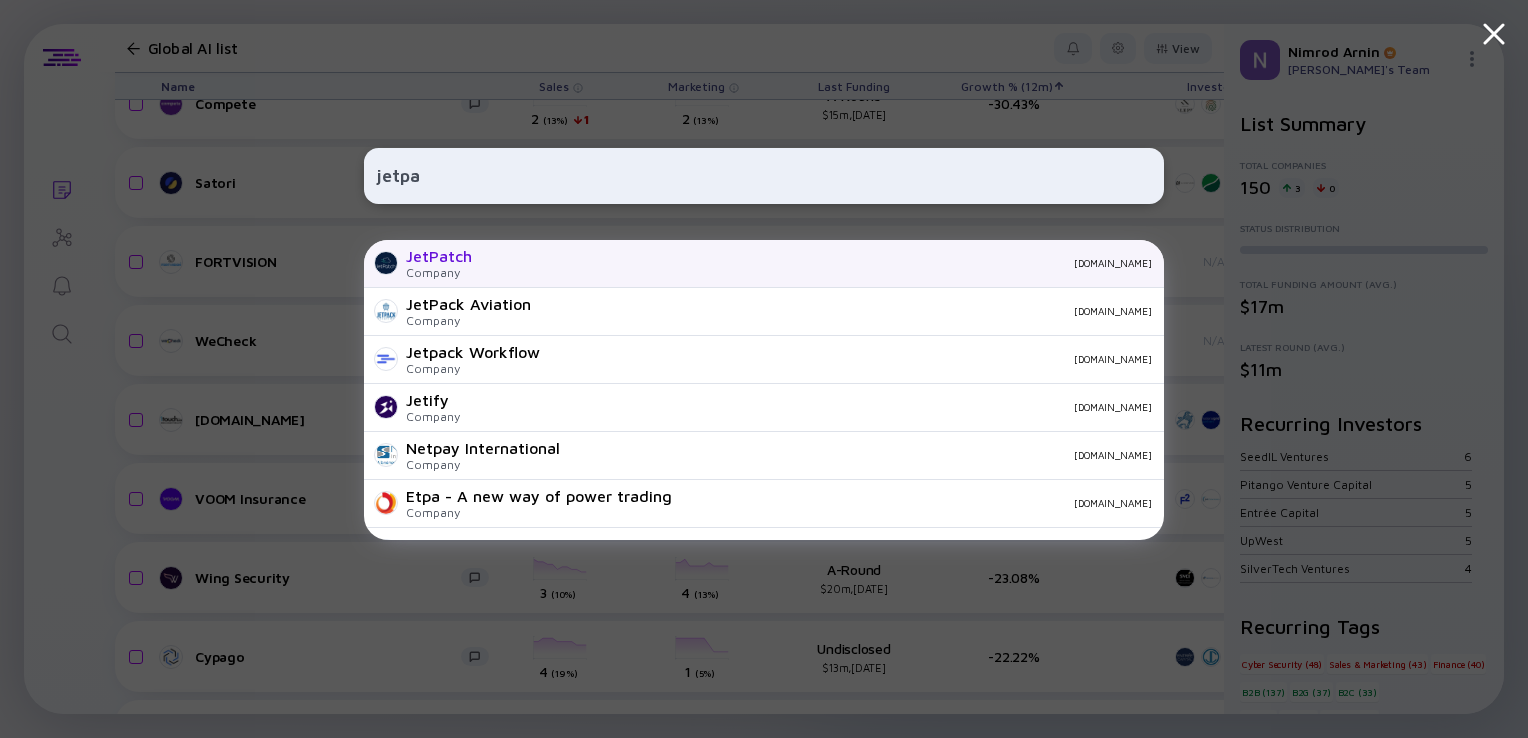type on "jetpa" 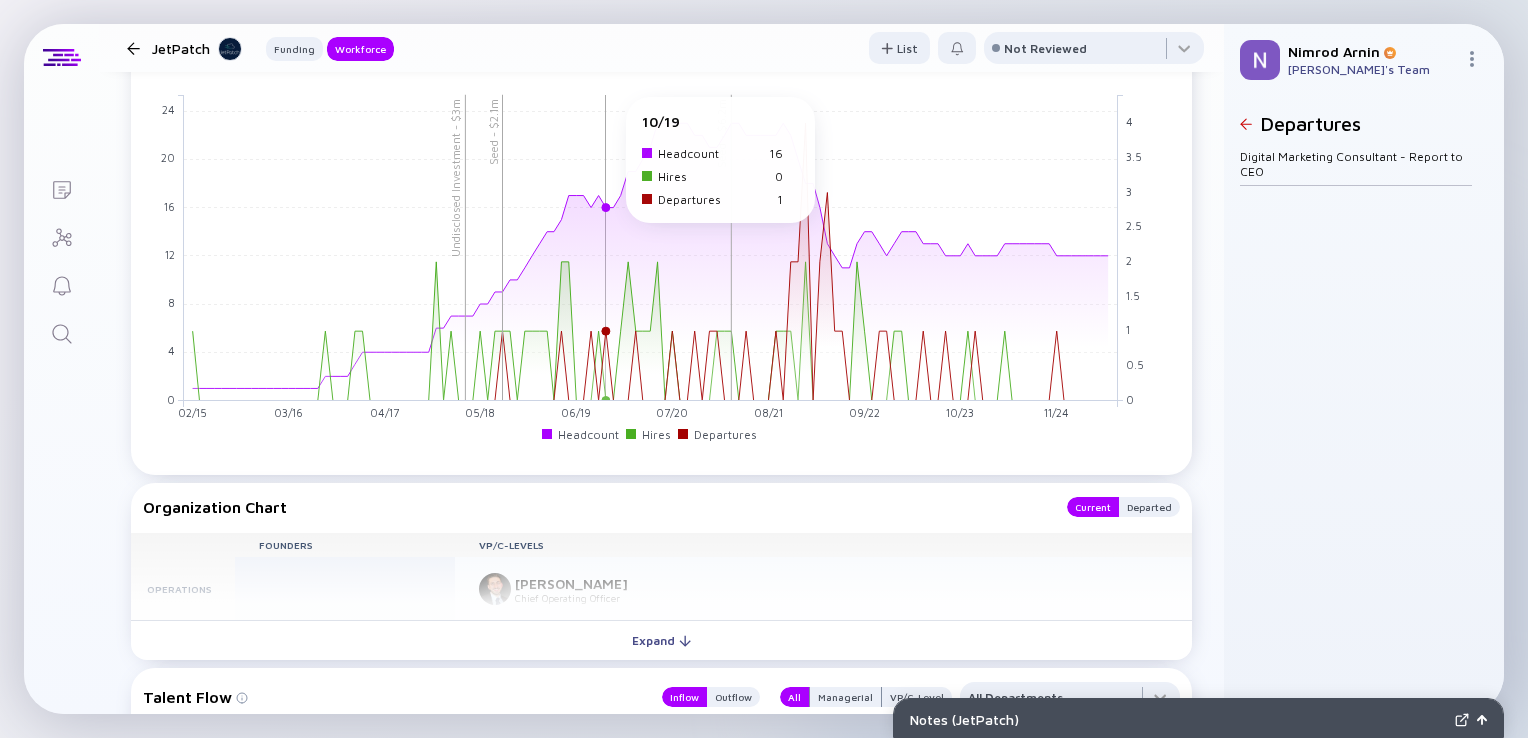 scroll, scrollTop: 1583, scrollLeft: 0, axis: vertical 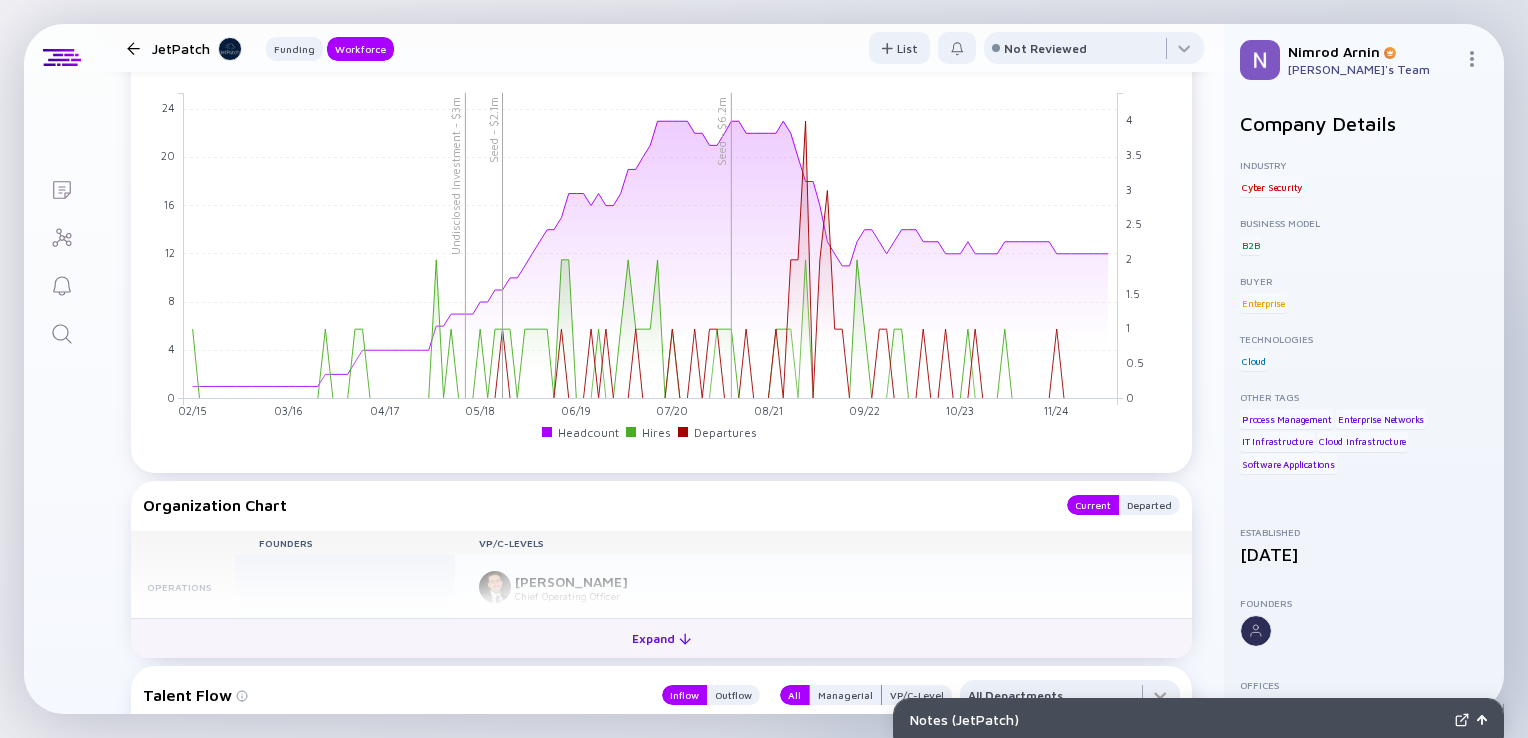 click on "Expand" at bounding box center (661, 638) 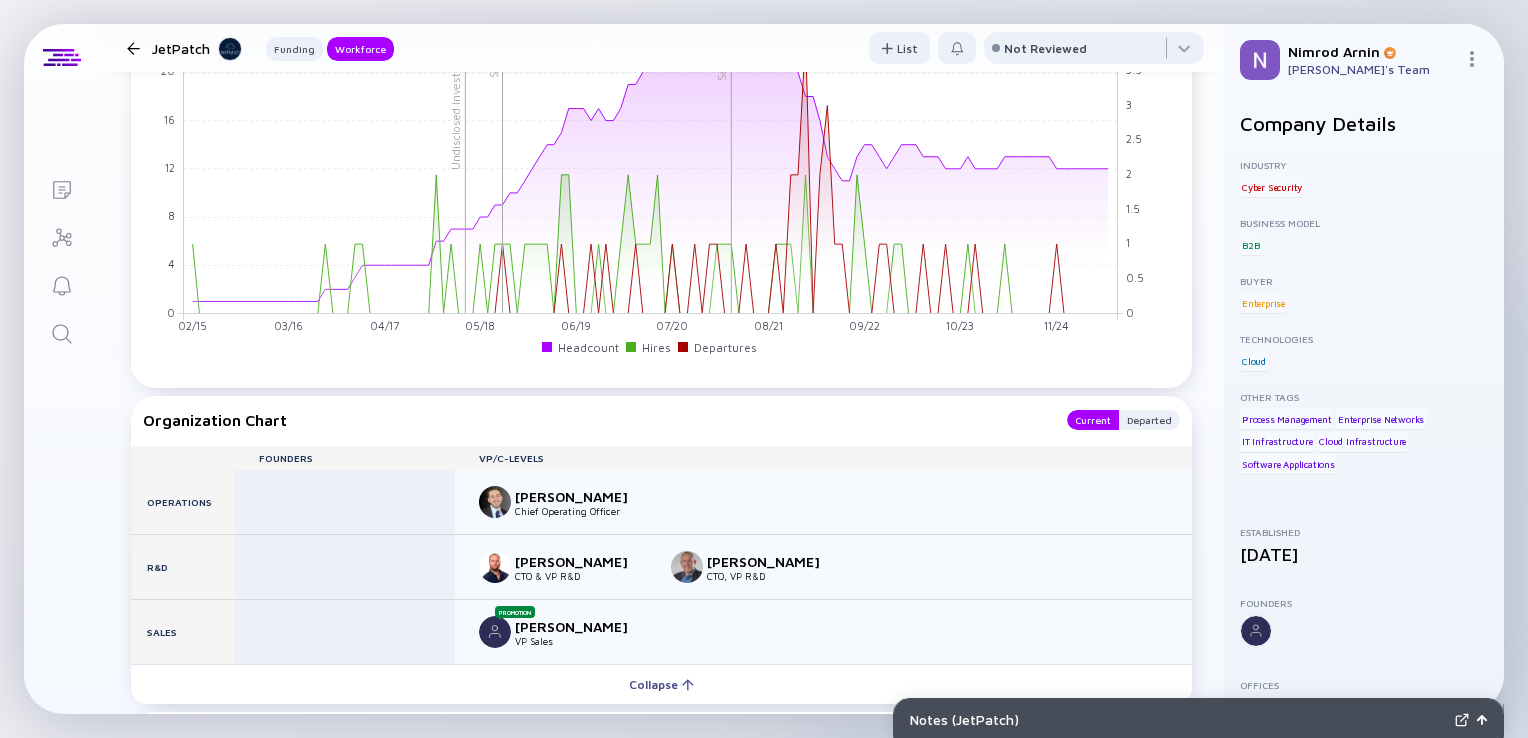 scroll, scrollTop: 1756, scrollLeft: 0, axis: vertical 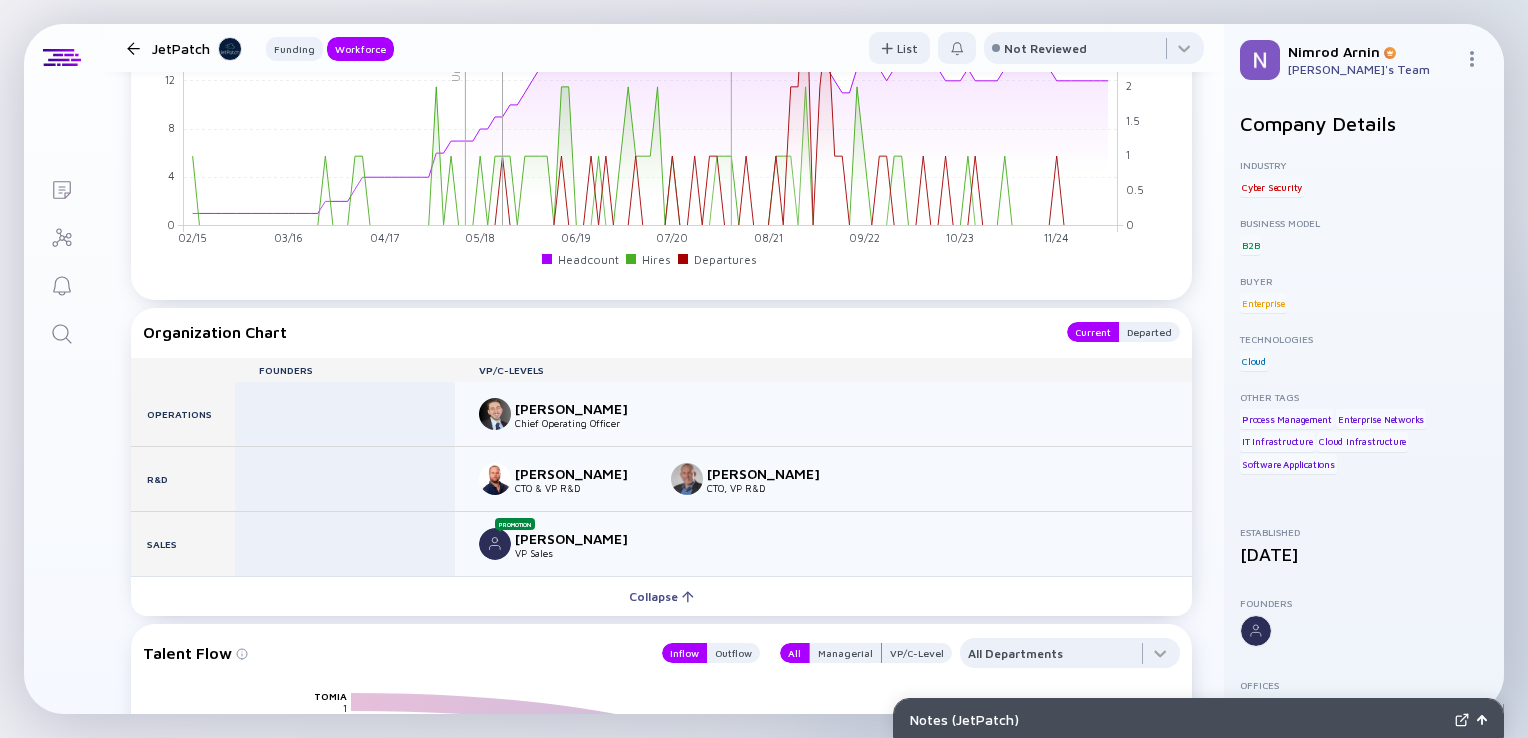 click at bounding box center [133, 48] 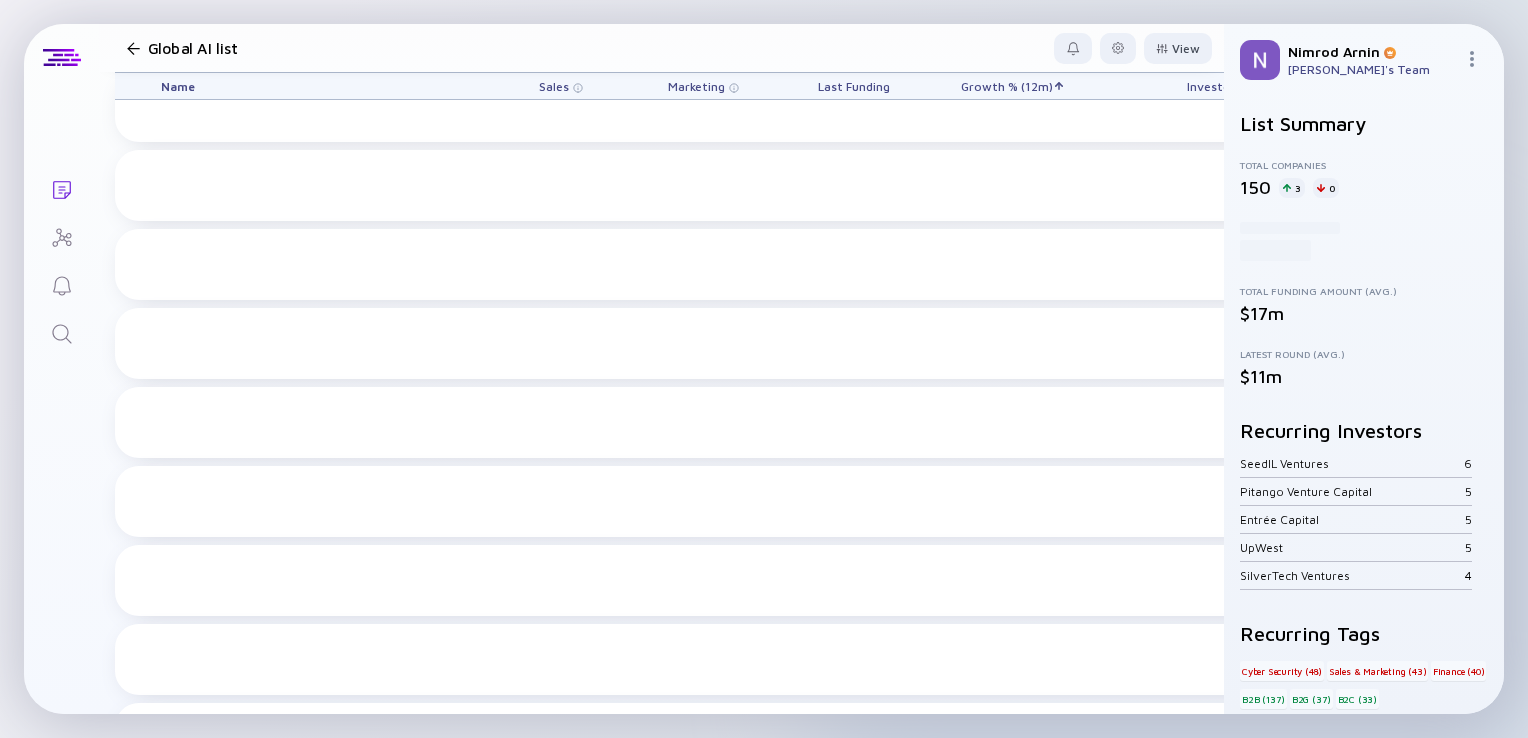 scroll, scrollTop: 1048, scrollLeft: 0, axis: vertical 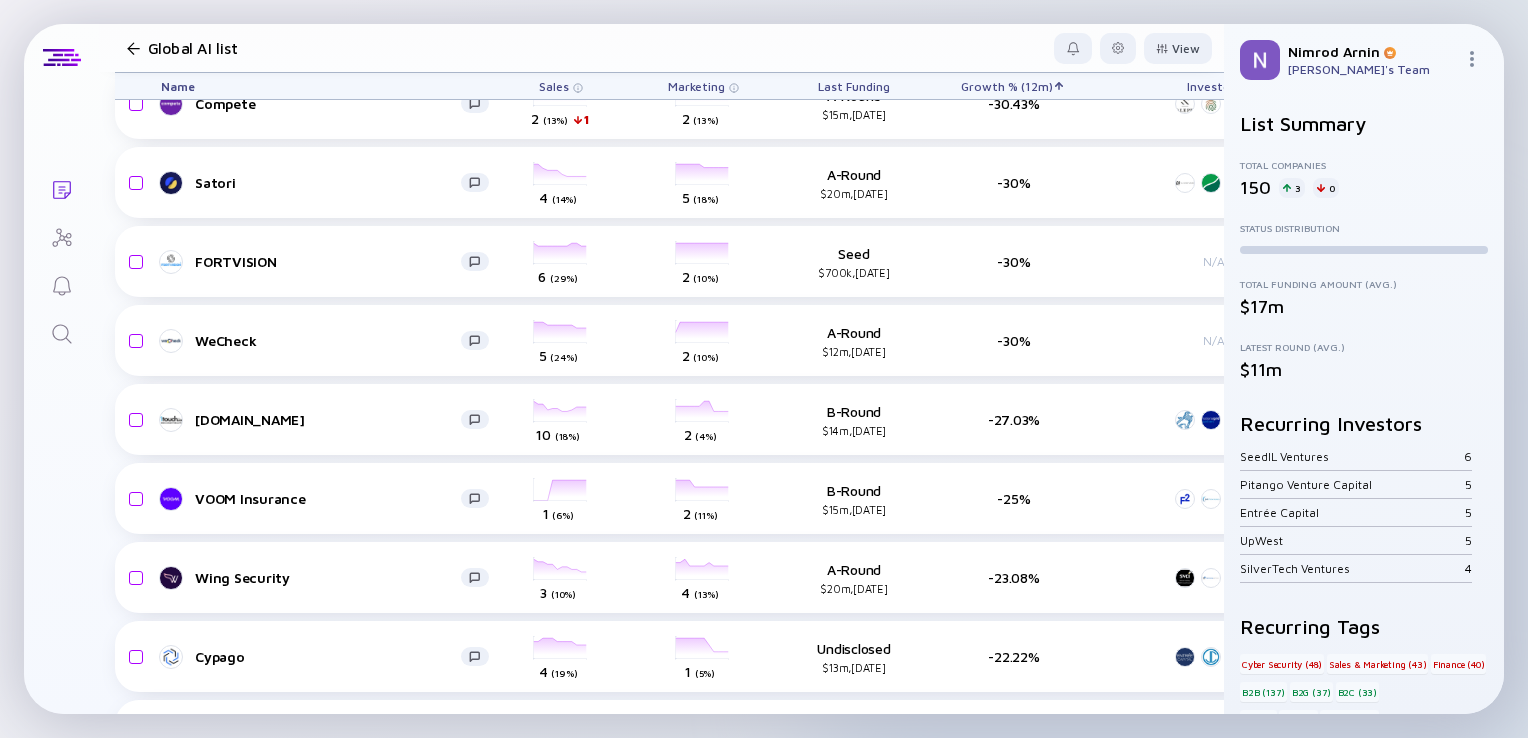 click 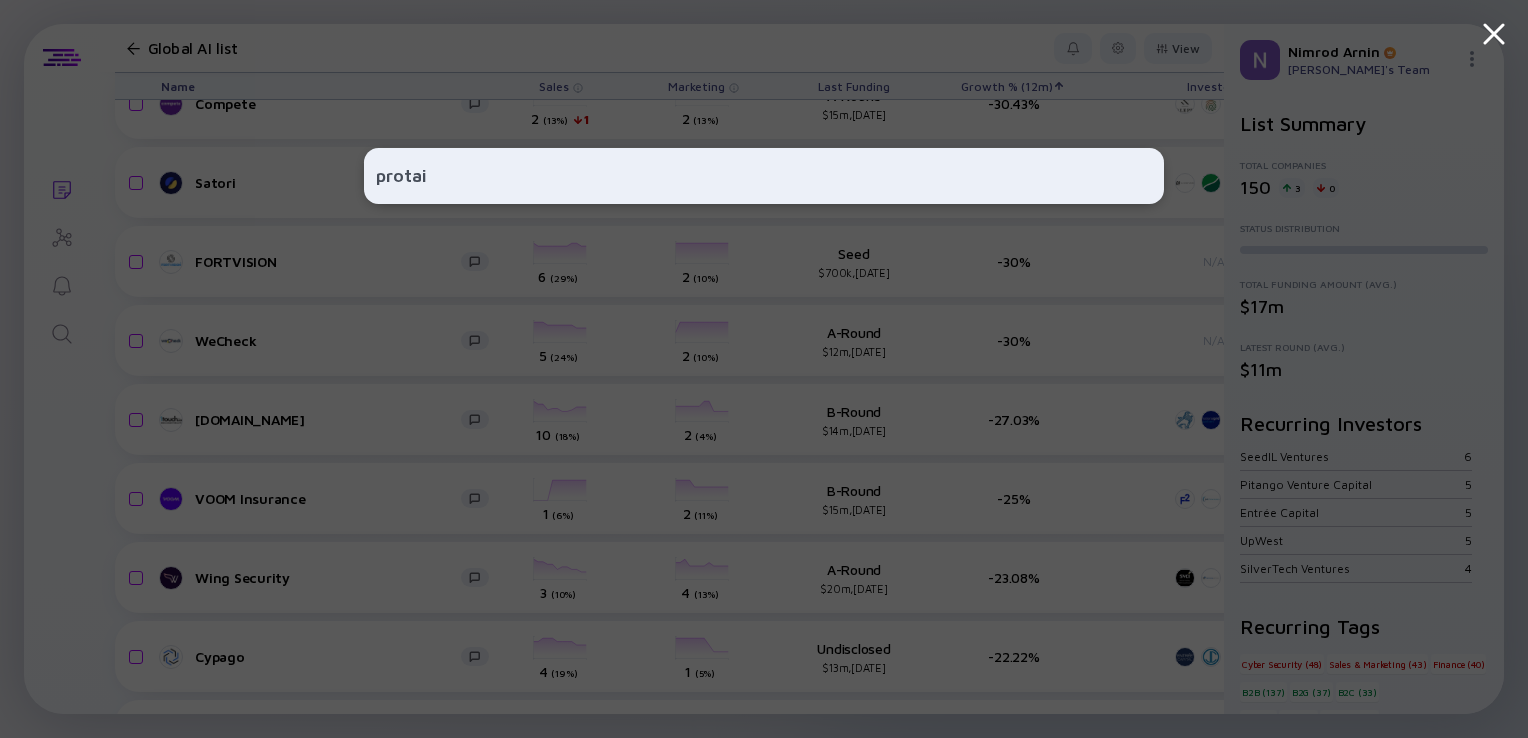 type on "protai" 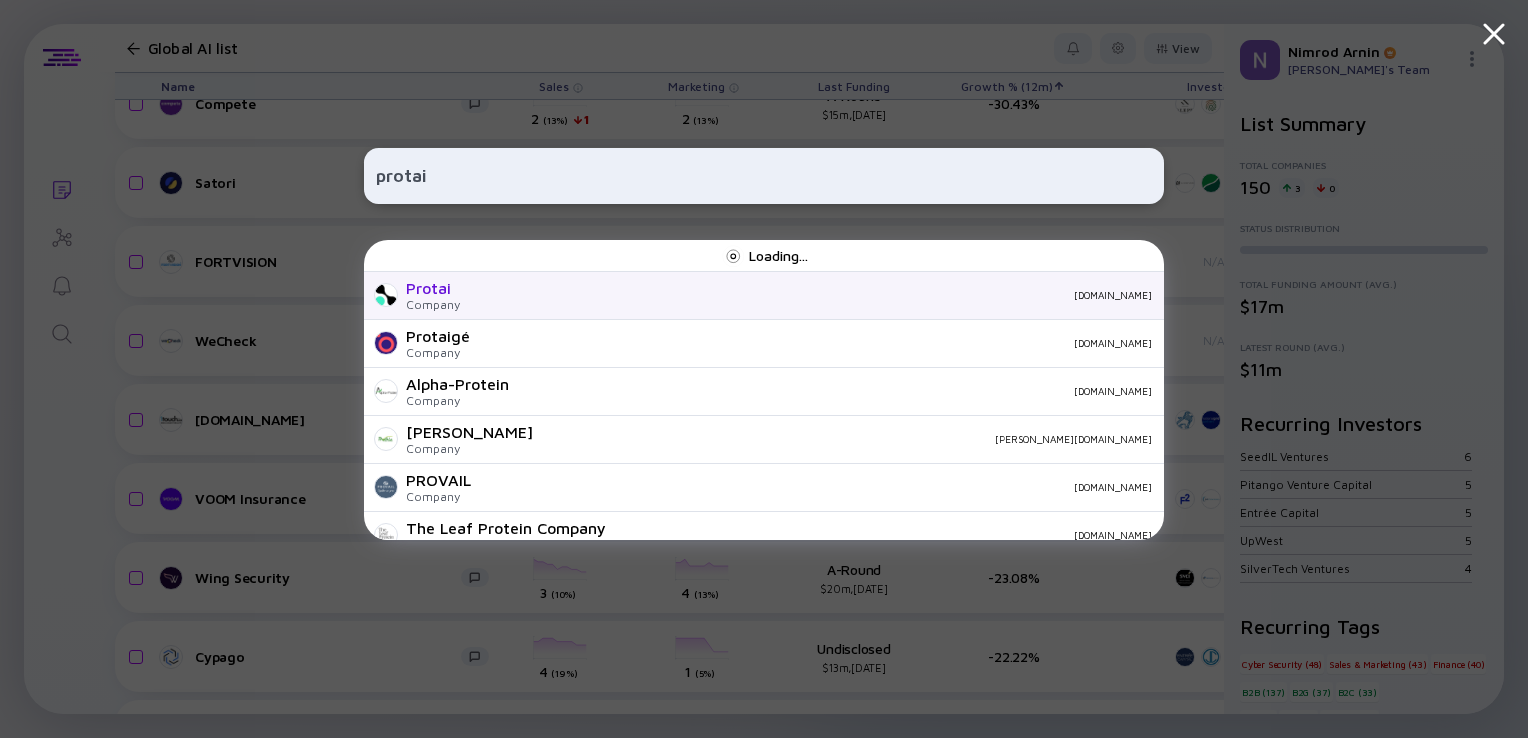 click on "Loading... Protai Company [DOMAIN_NAME] Protaigé Company [DOMAIN_NAME] Alpha-Protein Company [DOMAIN_NAME] Prothia Company [PERSON_NAME][DOMAIN_NAME] PROVAIL Company [DOMAIN_NAME] The Leaf Protein Company Company [DOMAIN_NAME] ProAI Company [DOMAIN_NAME] [PERSON_NAME] Company [PERSON_NAME][DOMAIN_NAME] ProTag Company [DOMAIN_NAME] Protes Protein Snacks Company [DOMAIN_NAME] Air Protein Company [DOMAIN_NAME] Protein Evolution Company [DOMAIN_NAME] EXO Protein Company [DOMAIN_NAME] The Protein Brewery Company [DOMAIN_NAME] EFISHient Protein Company [DOMAIN_NAME] Protein Laboratories Rehovot (PLR) Ltd. Company [DOMAIN_NAME] HiProSUN High Protein SunFlower Extraction Meal GmbH Company [DOMAIN_NAME] AuraLIP Low Impact Protein 🌎🍀 Company [DOMAIN_NAME] Protein Sciences Corporation Company [DOMAIN_NAME] PROTA THERAPEUTICS PTY LTD Company [DOMAIN_NAME]" at bounding box center (764, 390) 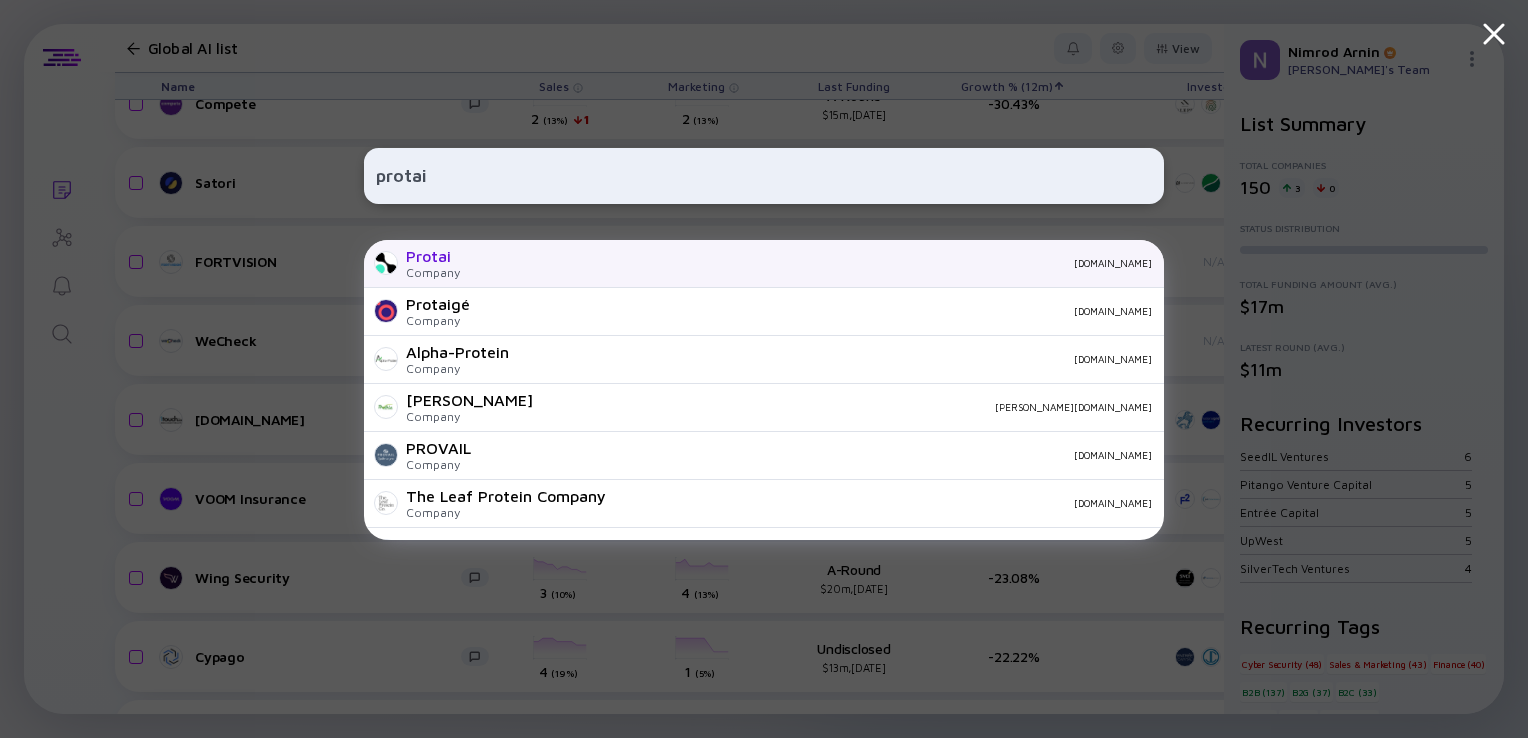 click on "Protai Company [DOMAIN_NAME]" at bounding box center (764, 264) 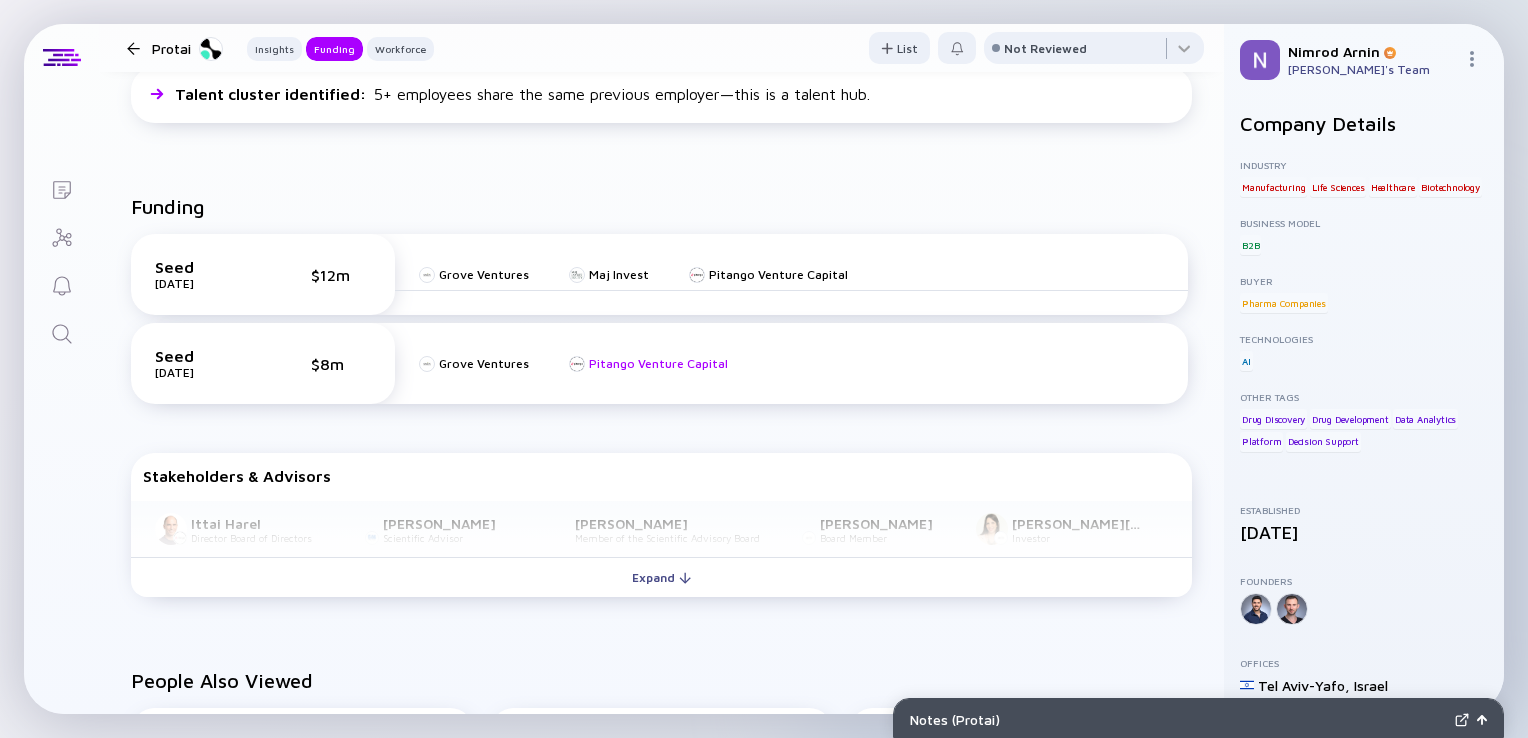 scroll, scrollTop: 579, scrollLeft: 0, axis: vertical 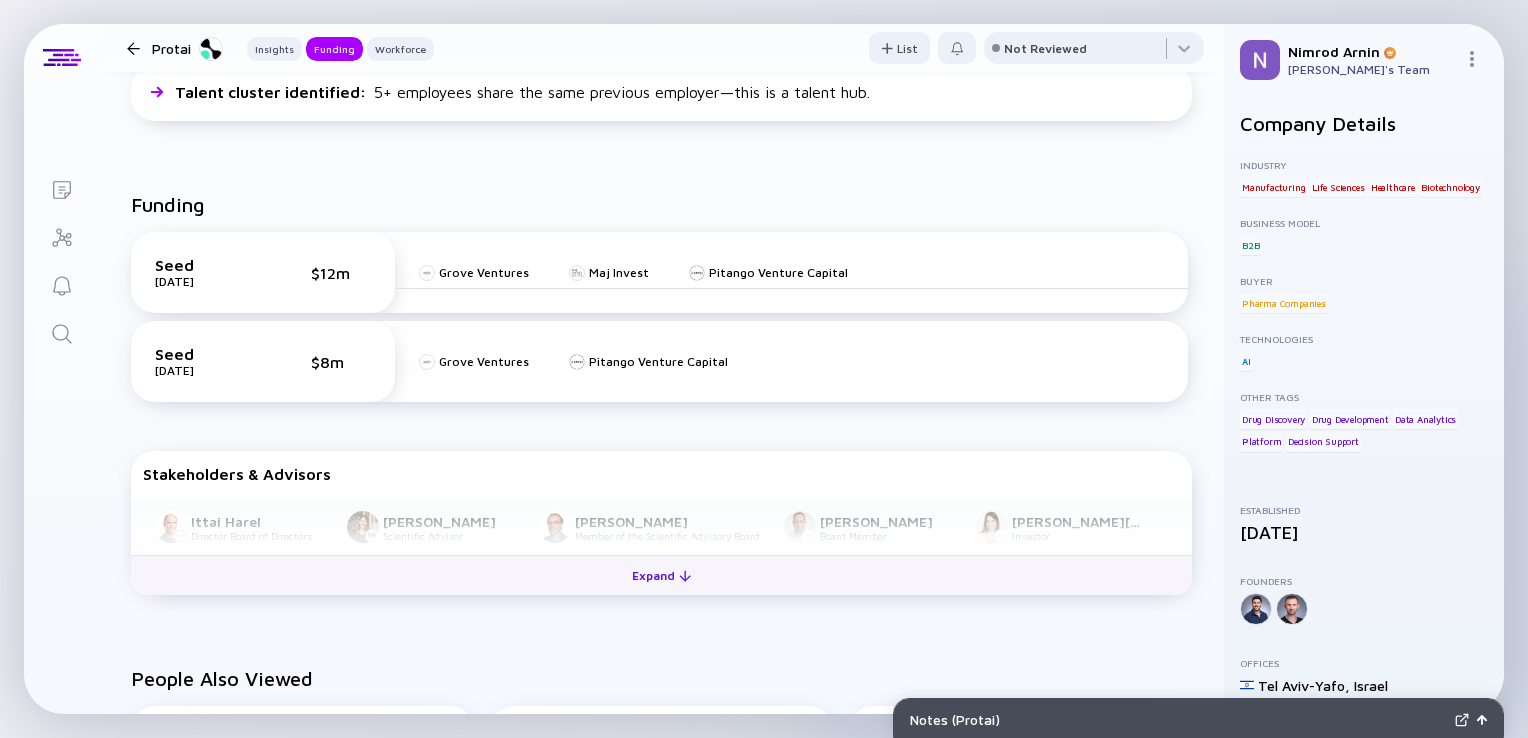 click on "Expand" at bounding box center [661, 575] 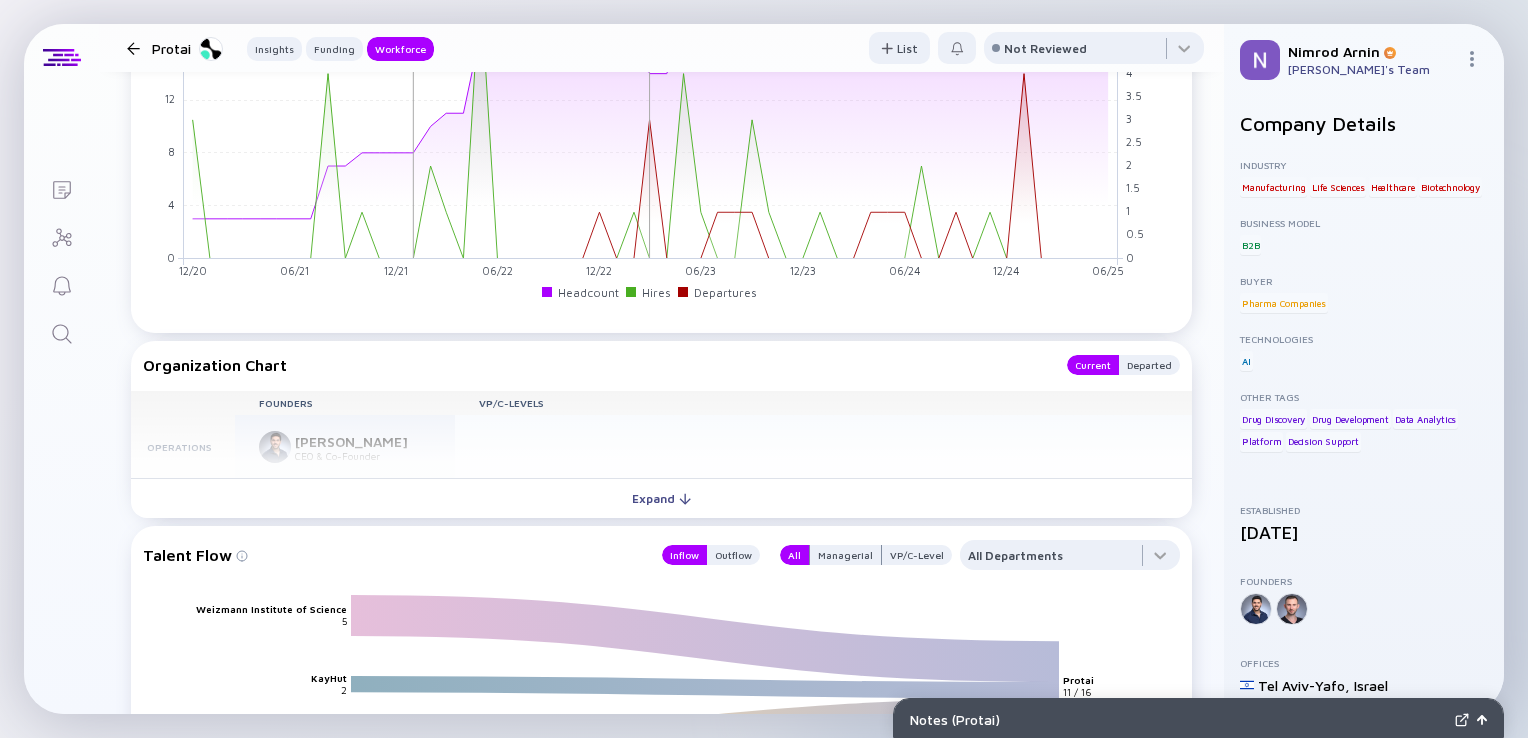 scroll, scrollTop: 1815, scrollLeft: 0, axis: vertical 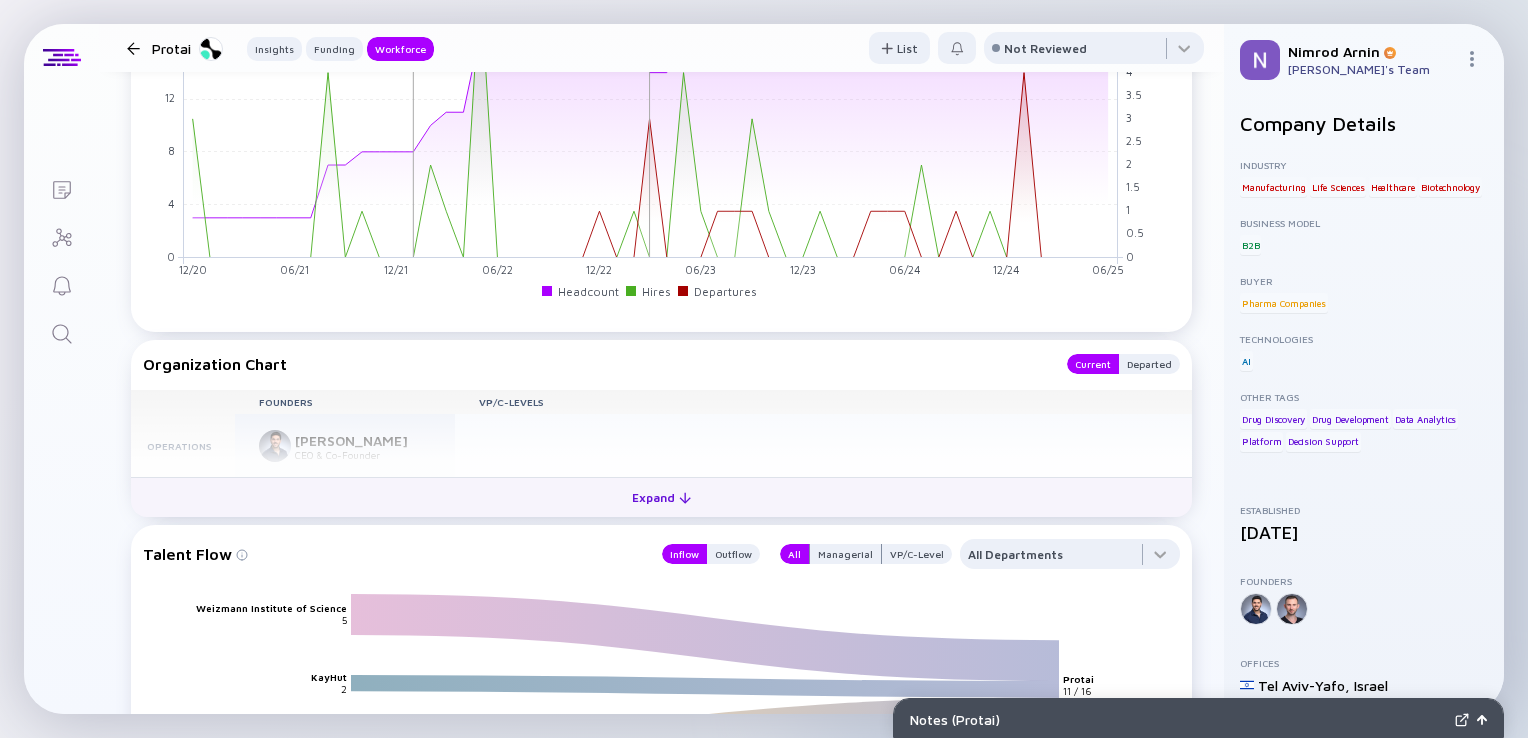 click on "Expand" at bounding box center [661, 497] 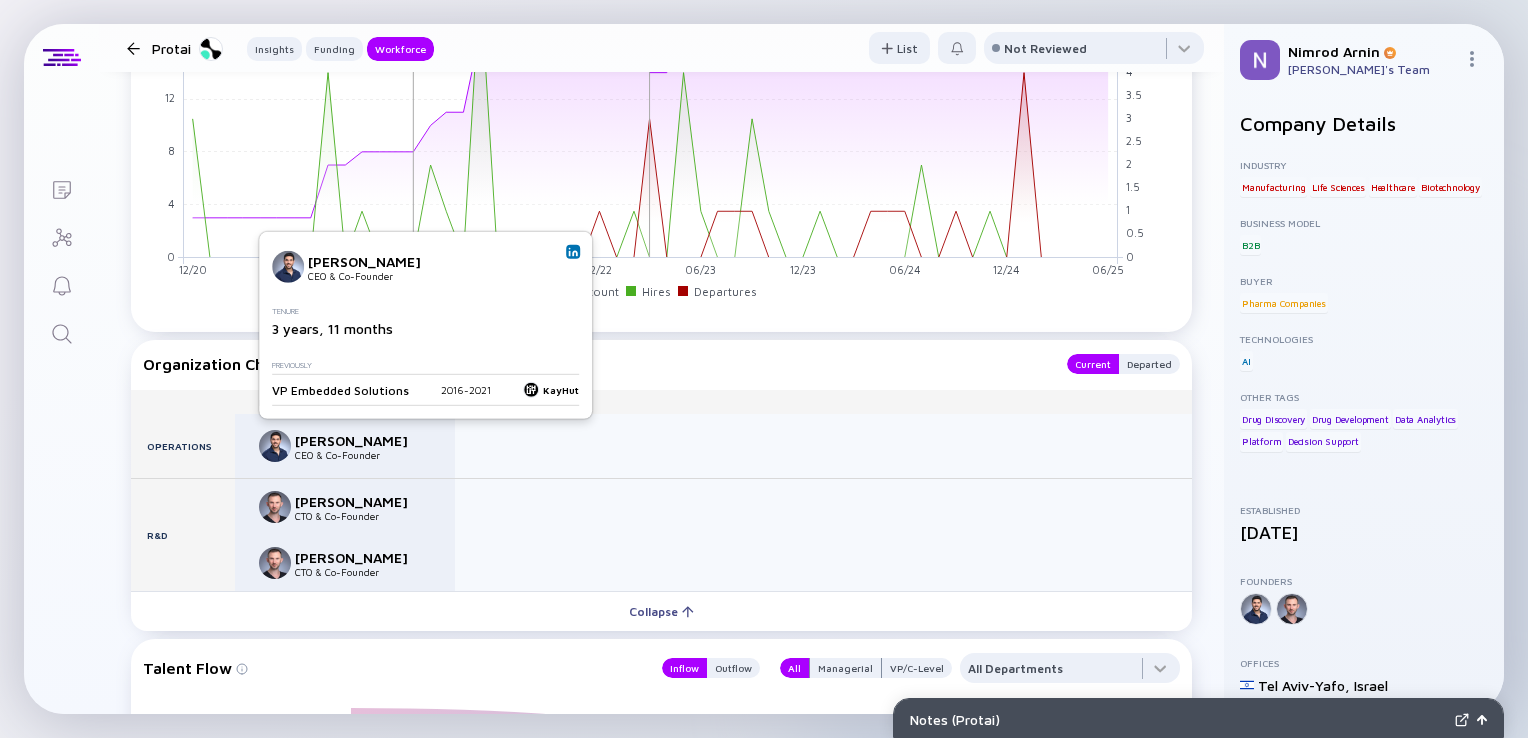 click at bounding box center [573, 252] 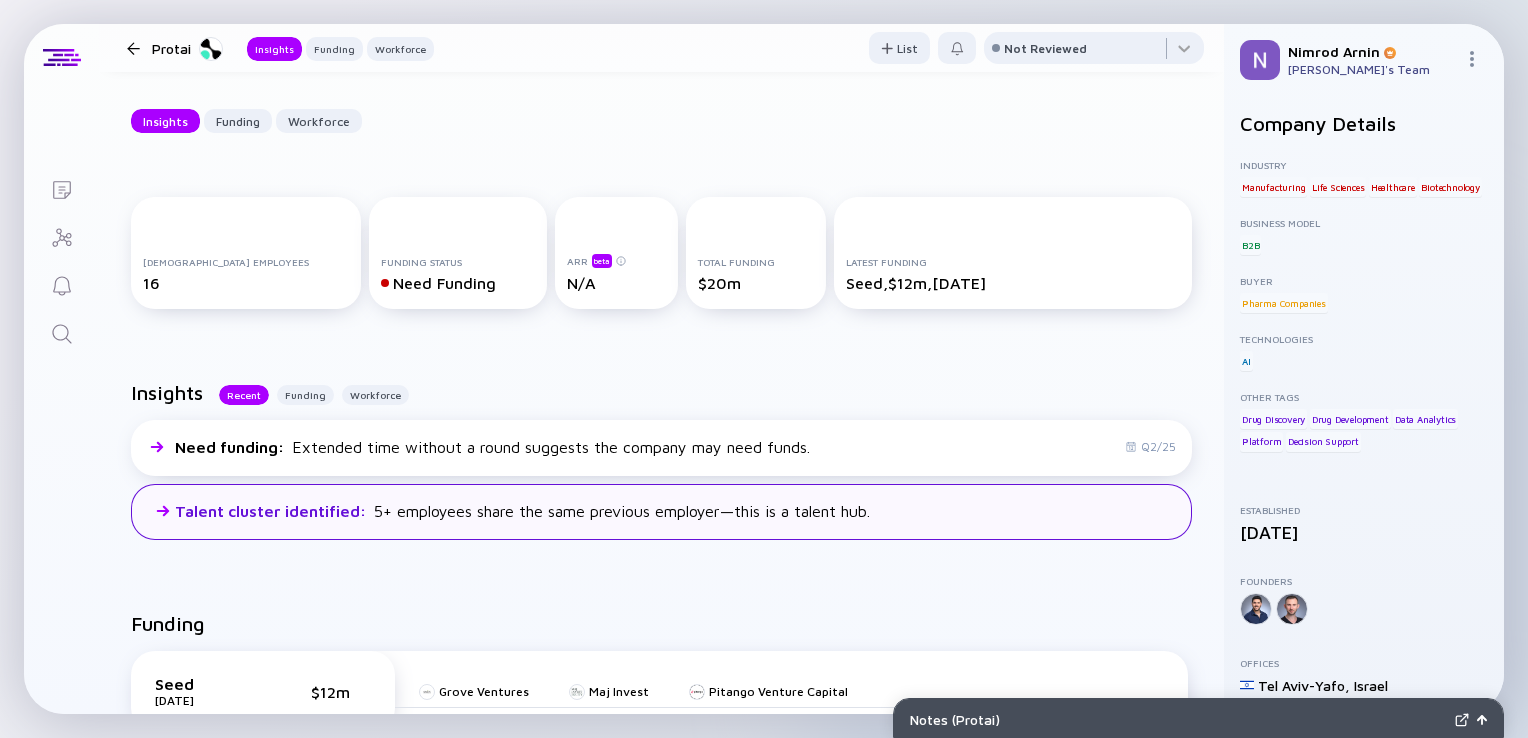 scroll, scrollTop: 0, scrollLeft: 0, axis: both 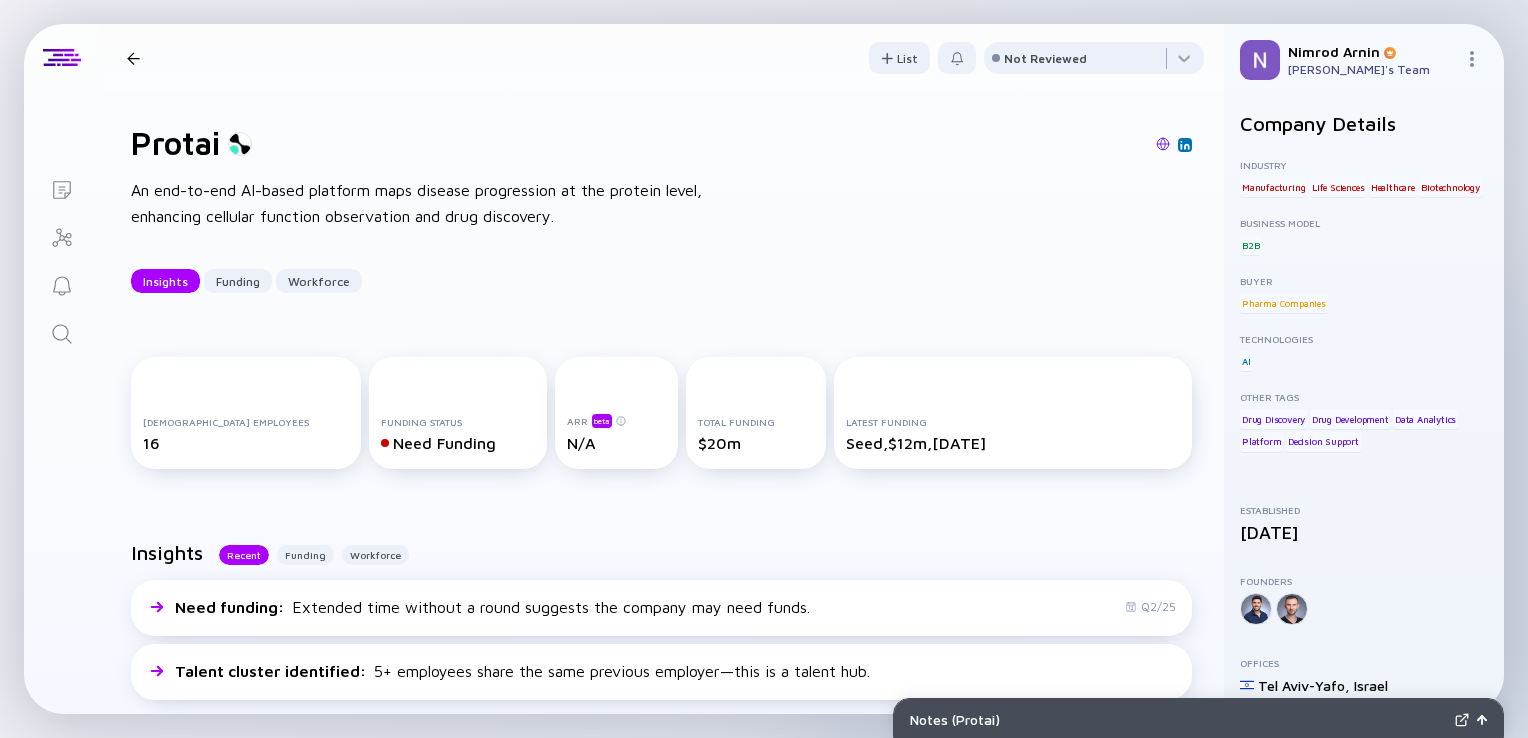click at bounding box center (133, 58) 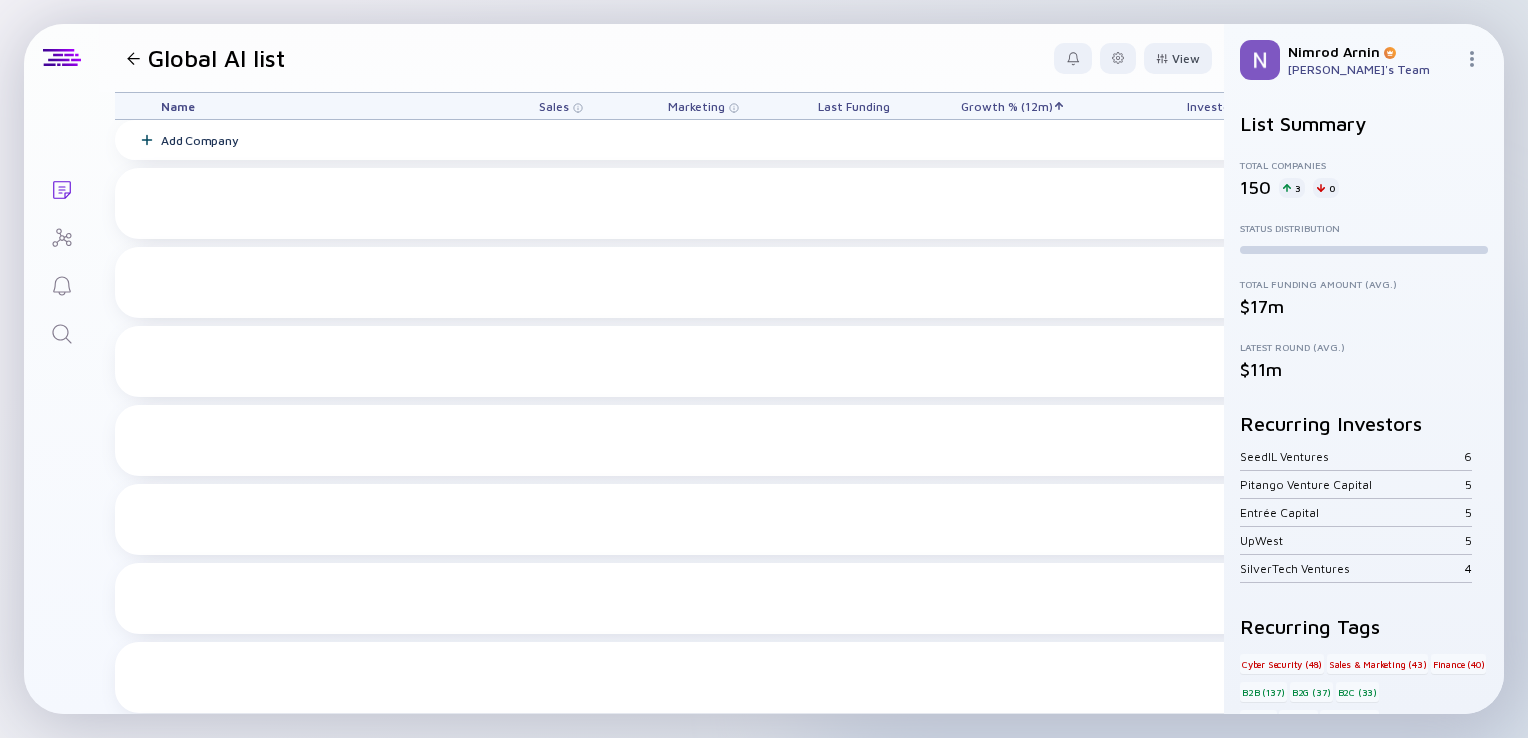 scroll, scrollTop: 1048, scrollLeft: 0, axis: vertical 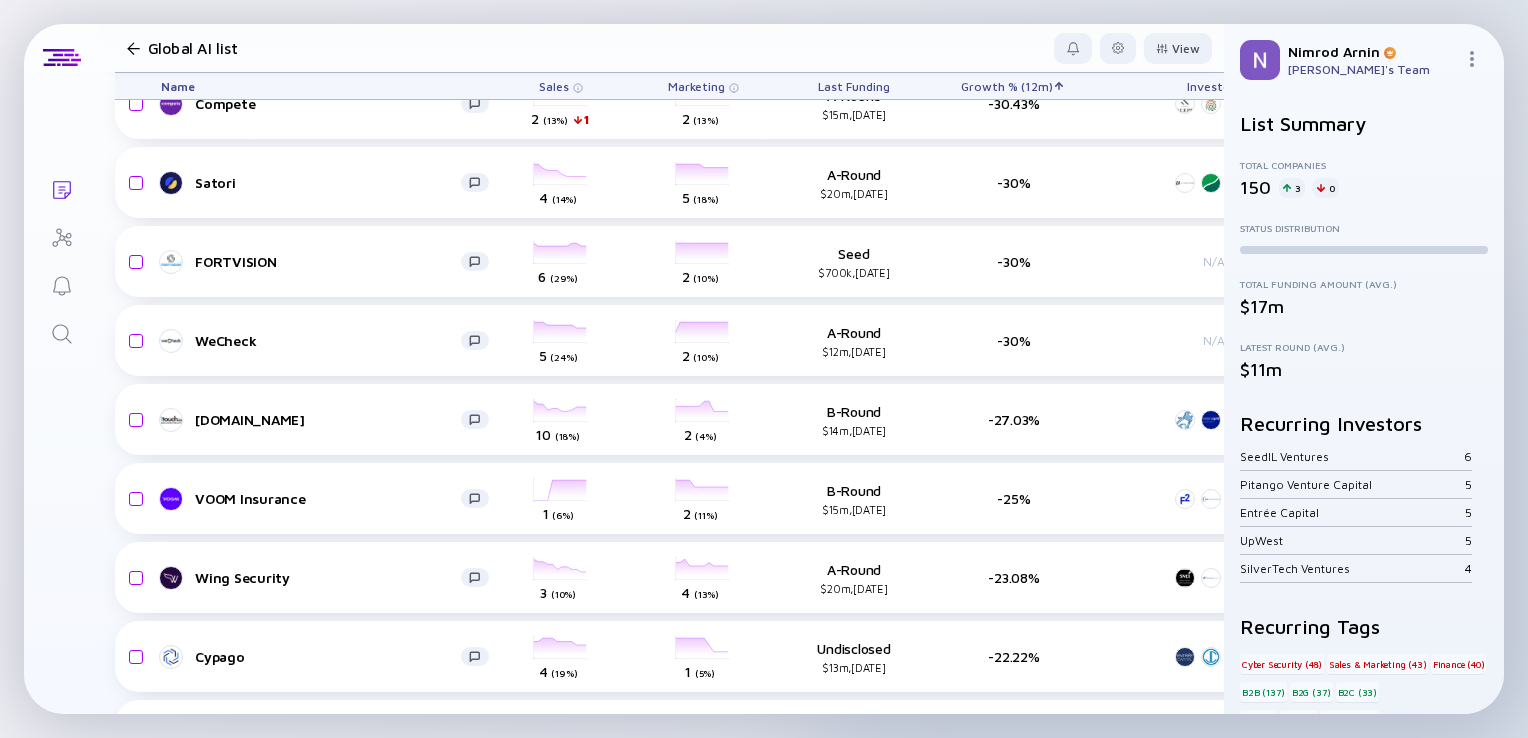 click 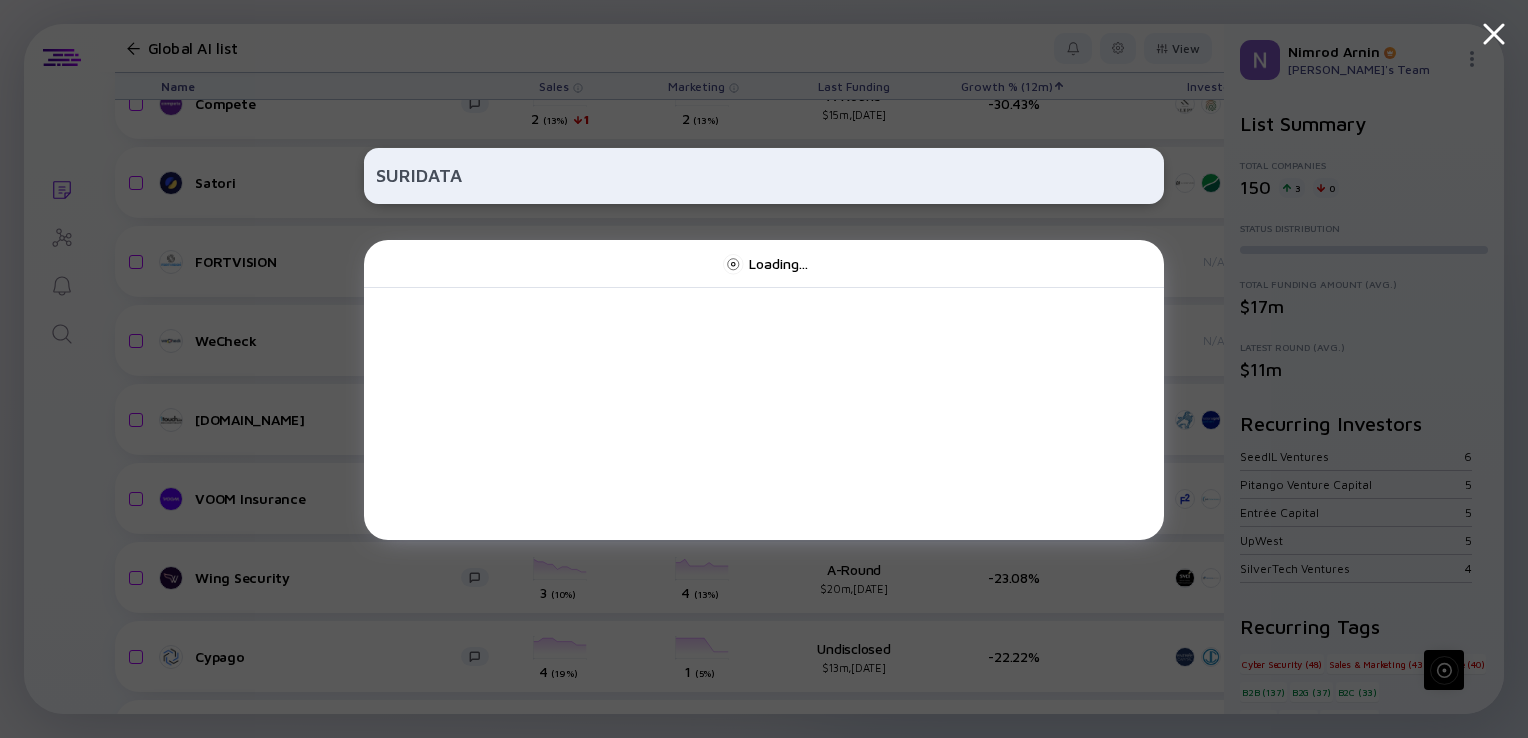 type on "SURIDATA" 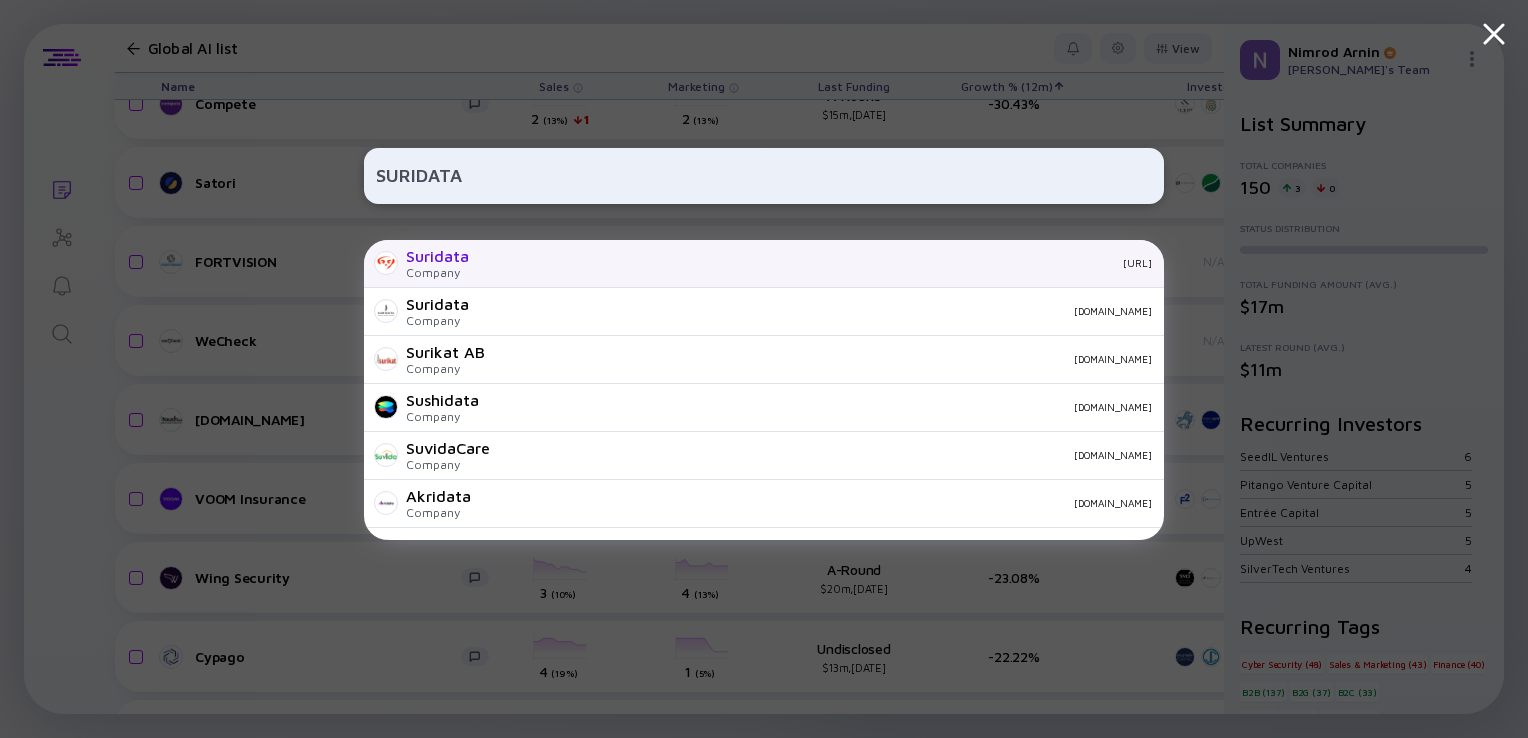 click on "Suridata Company [URL]" at bounding box center (764, 264) 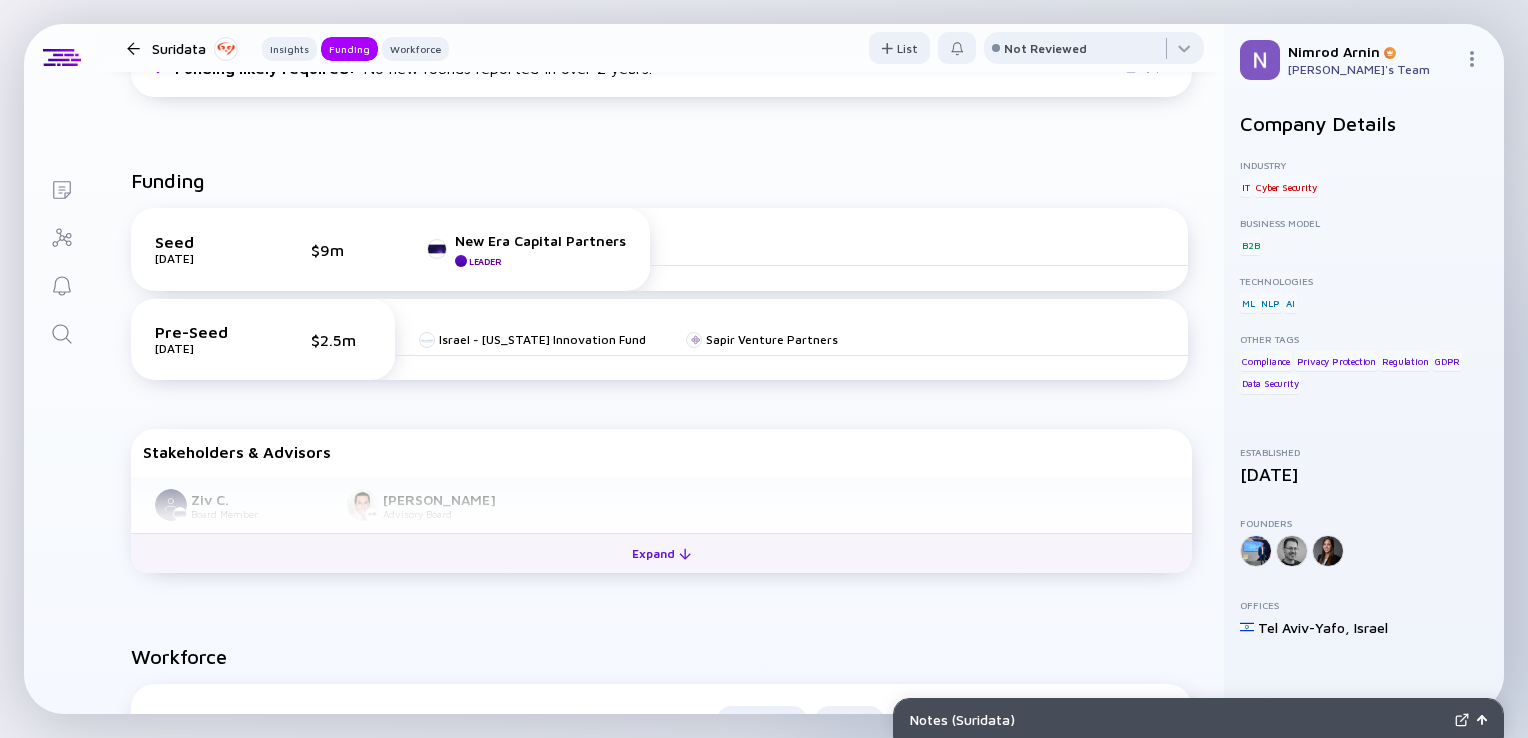 scroll, scrollTop: 579, scrollLeft: 0, axis: vertical 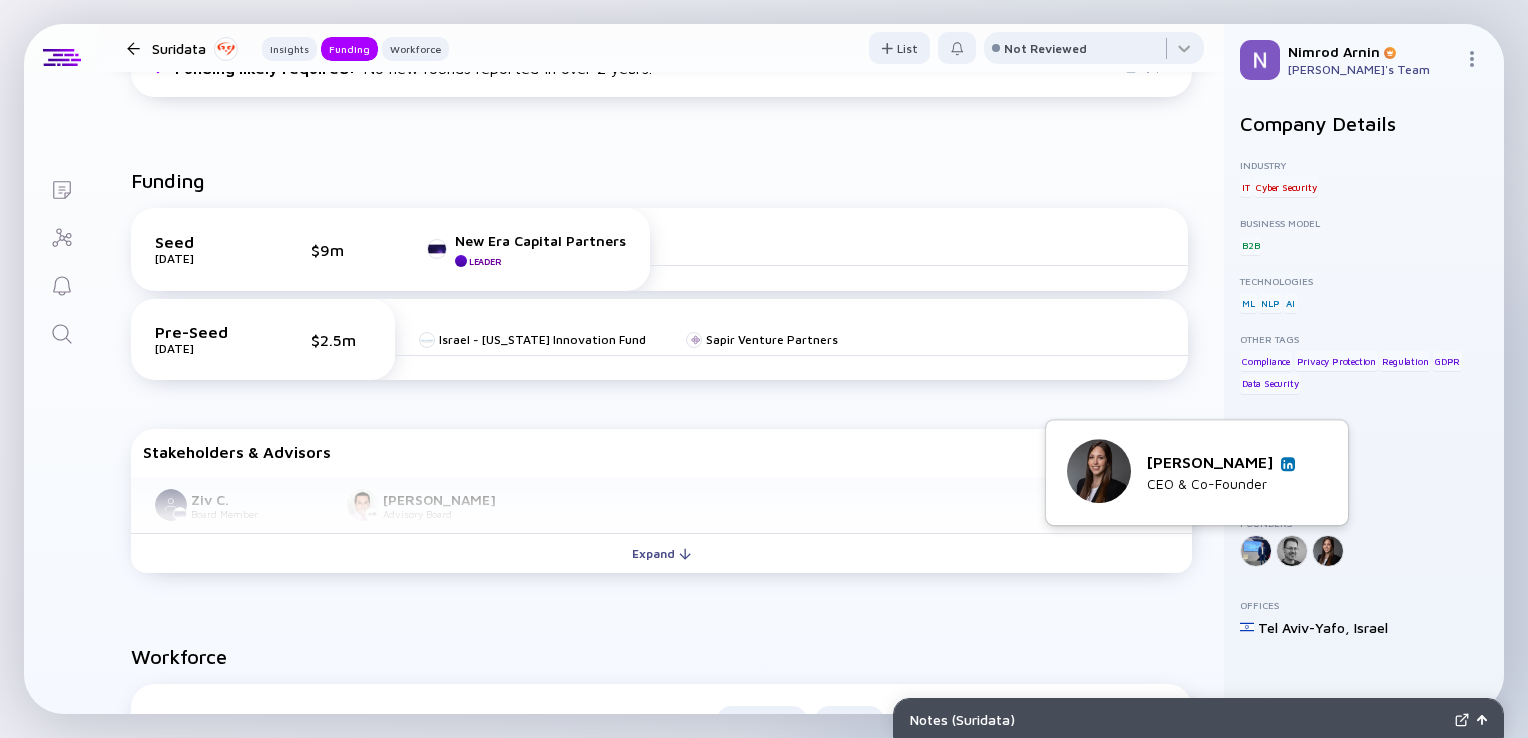 click at bounding box center [1288, 464] 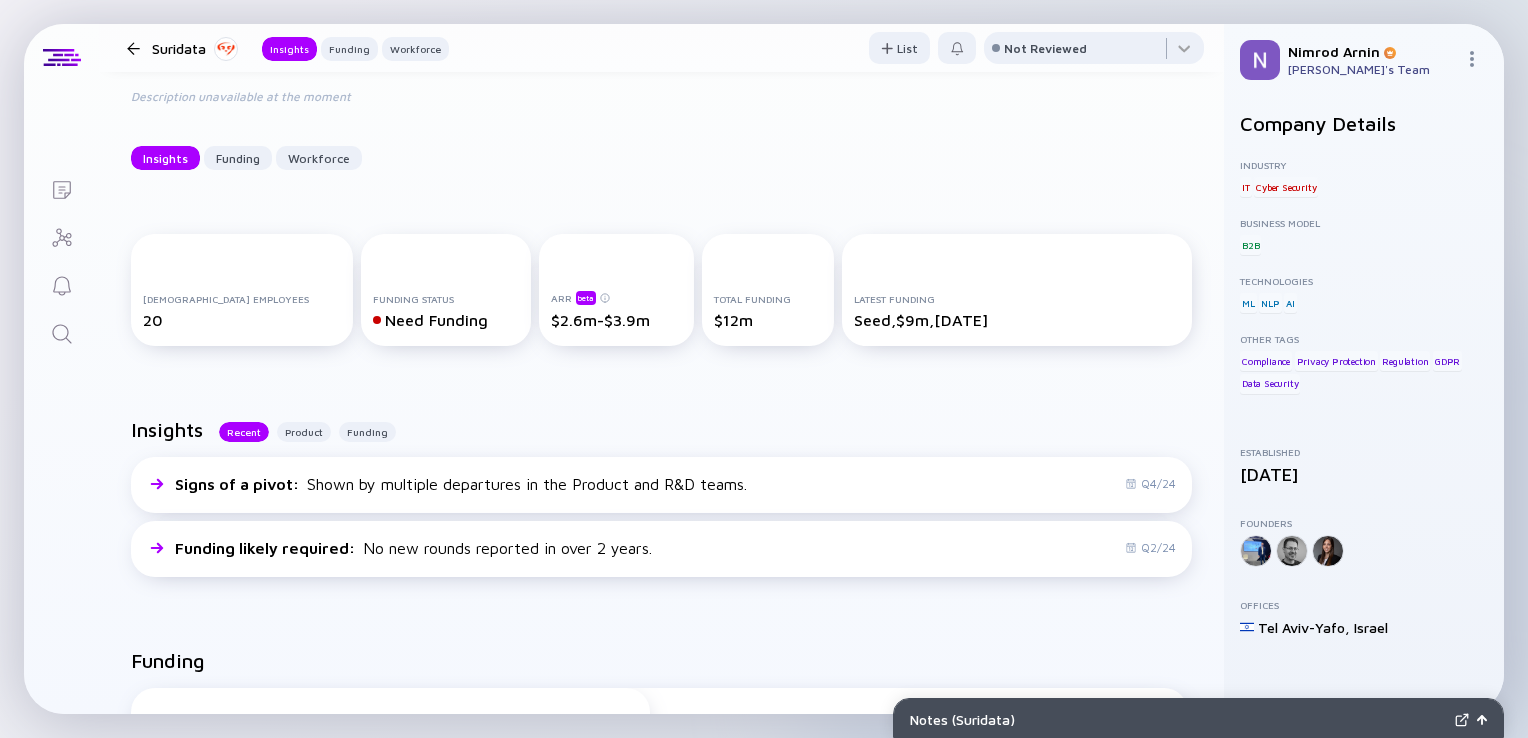 scroll, scrollTop: 0, scrollLeft: 0, axis: both 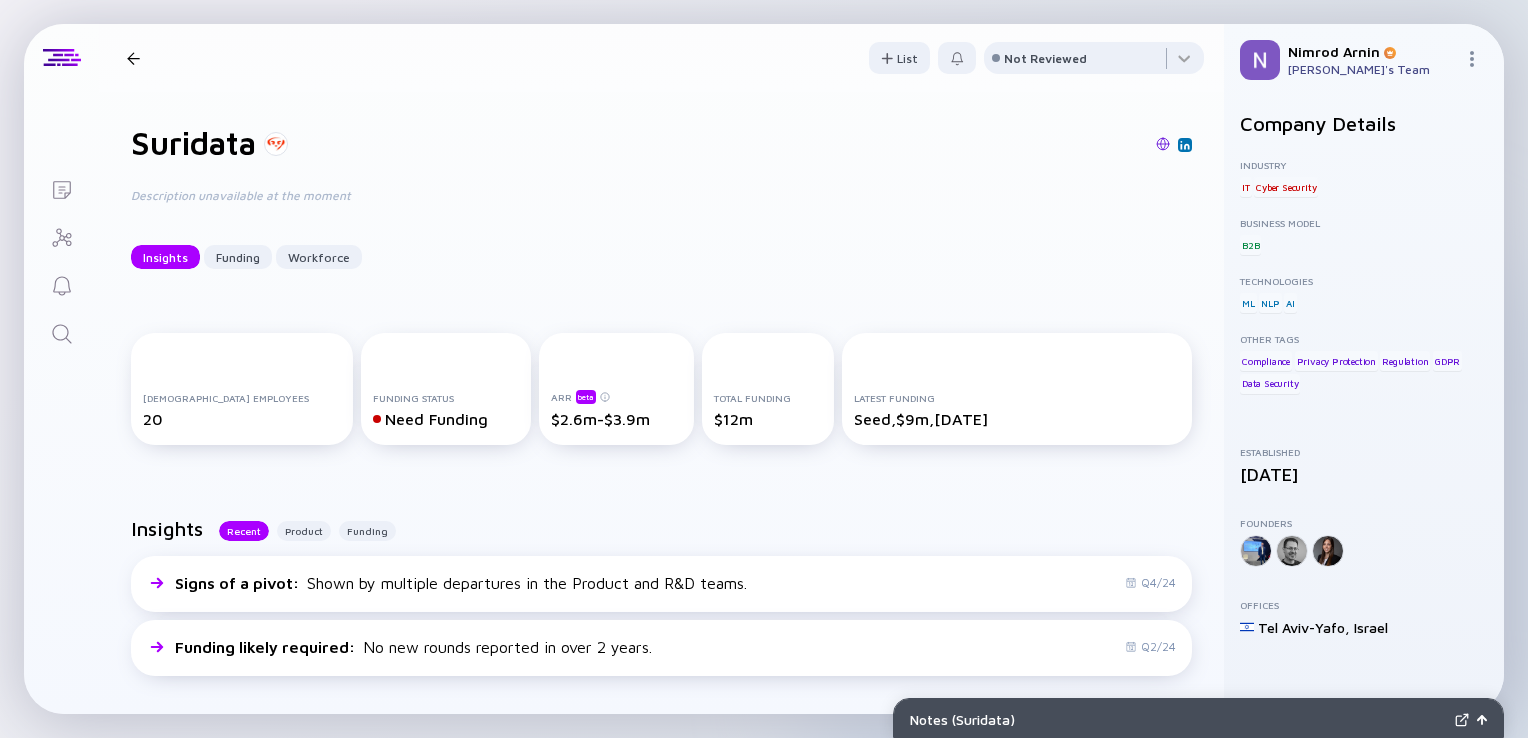 click at bounding box center (133, 58) 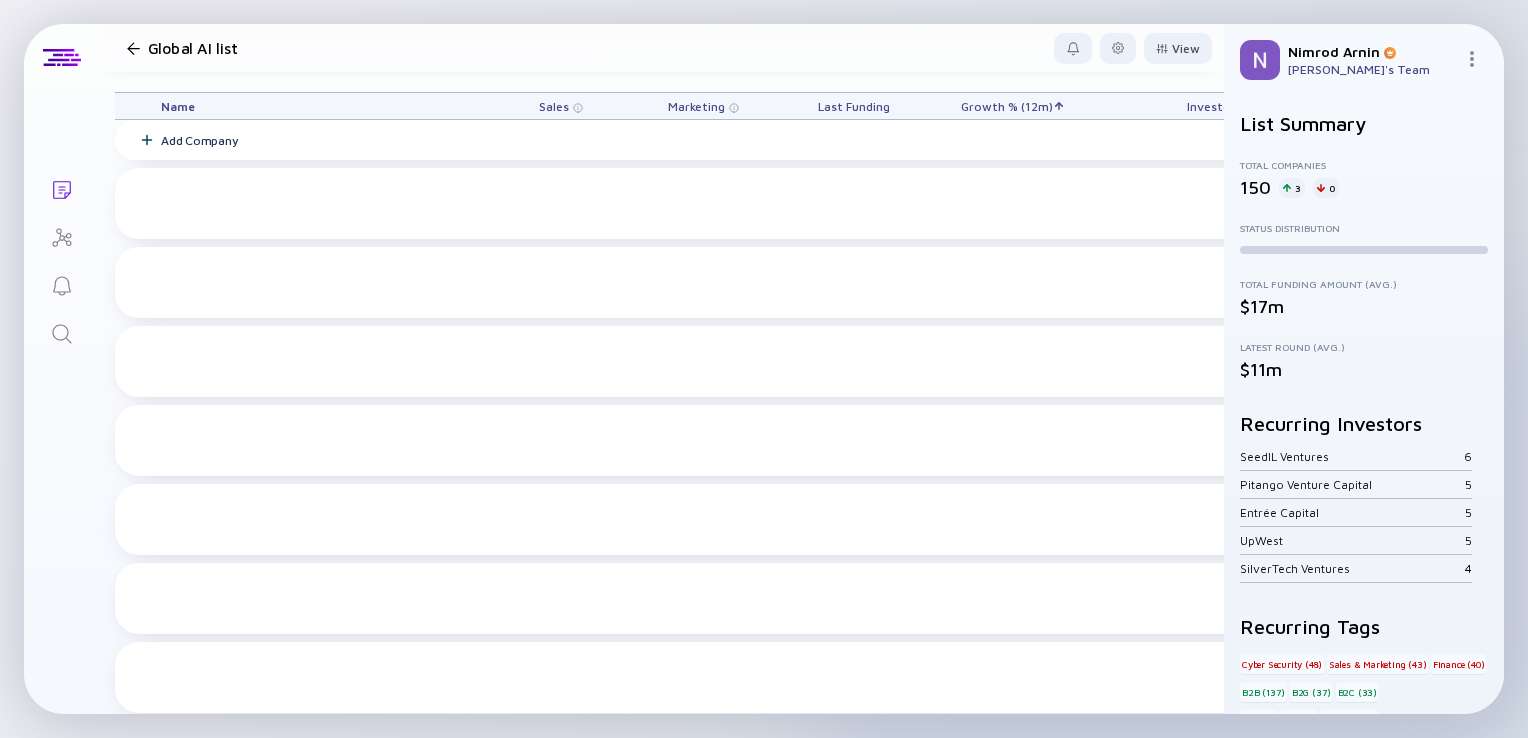 scroll, scrollTop: 1048, scrollLeft: 0, axis: vertical 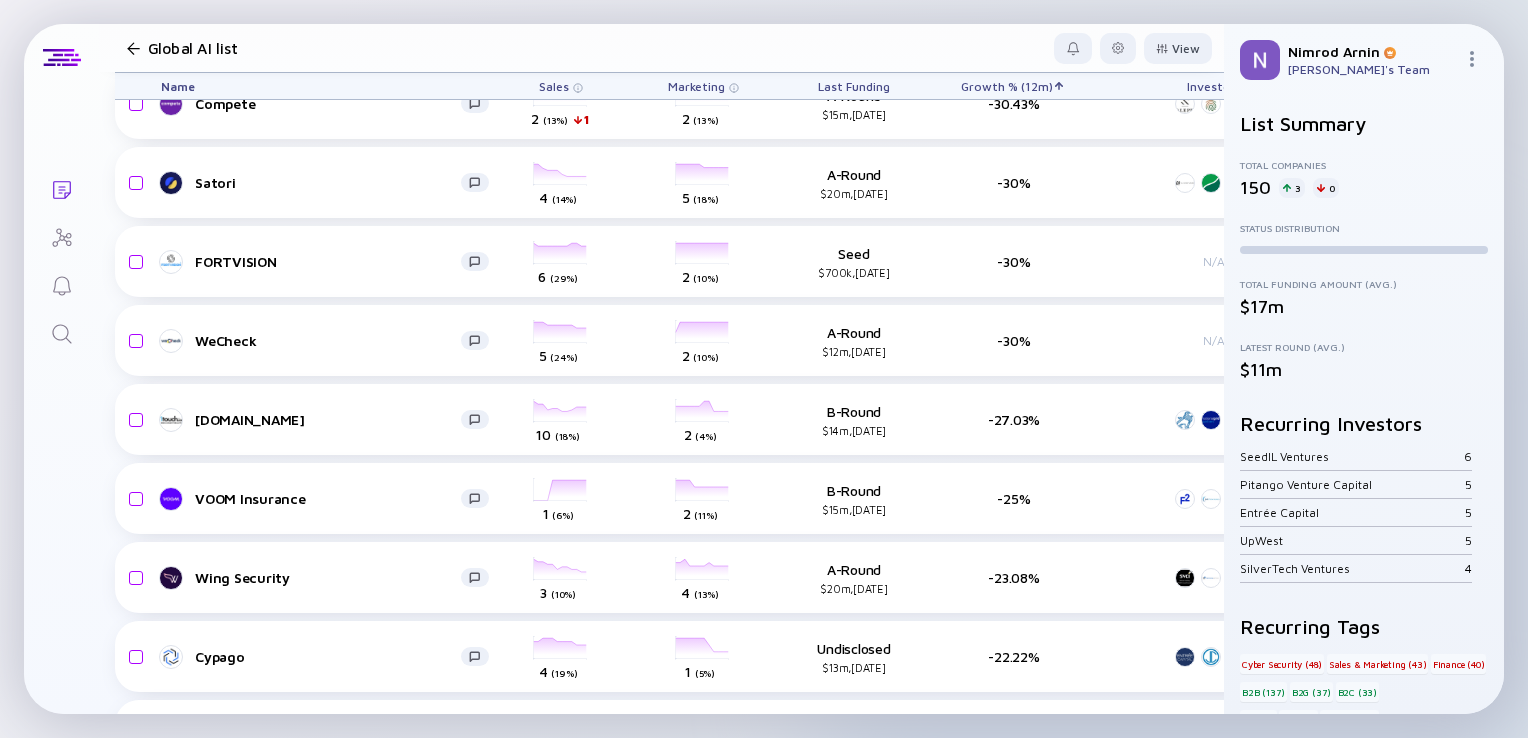 click 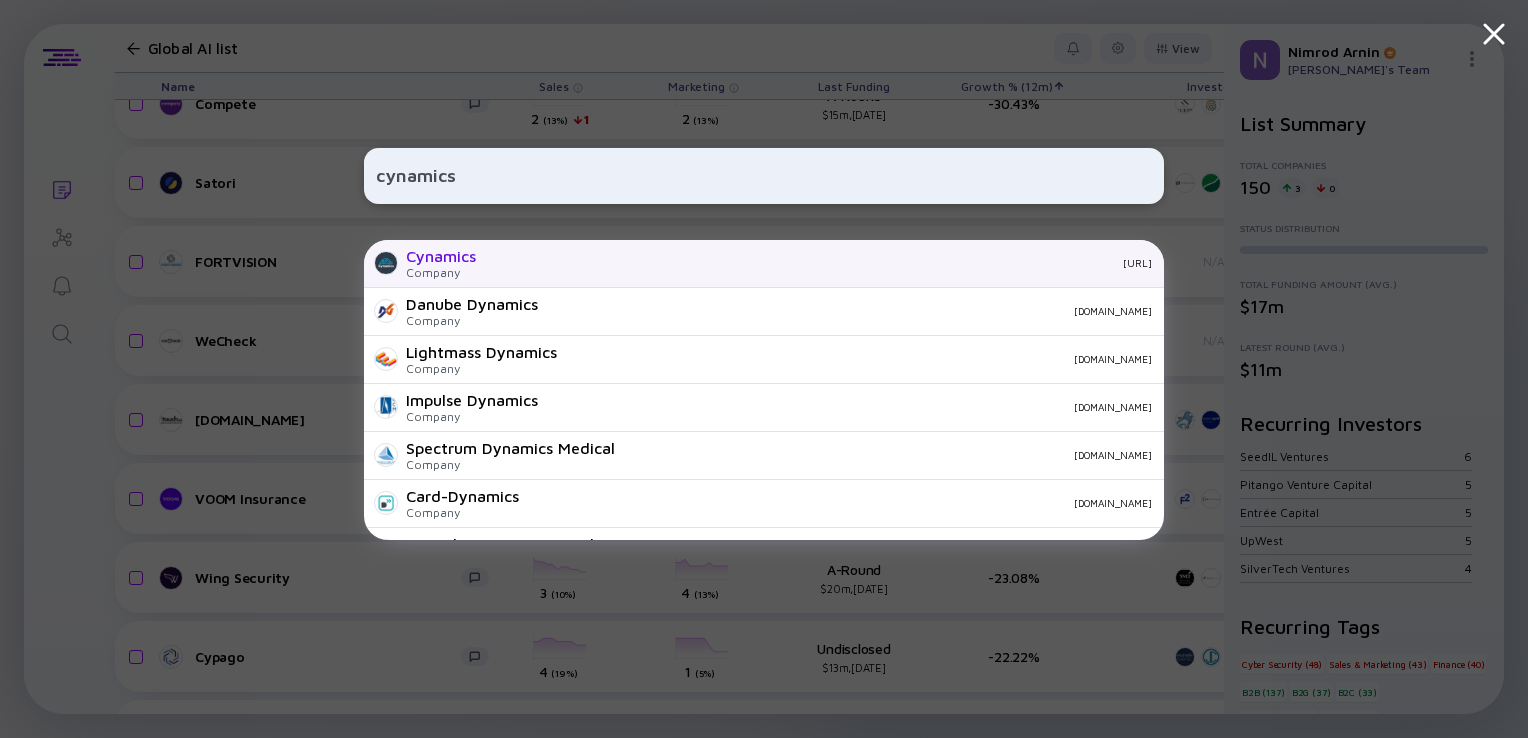 type on "cynamics" 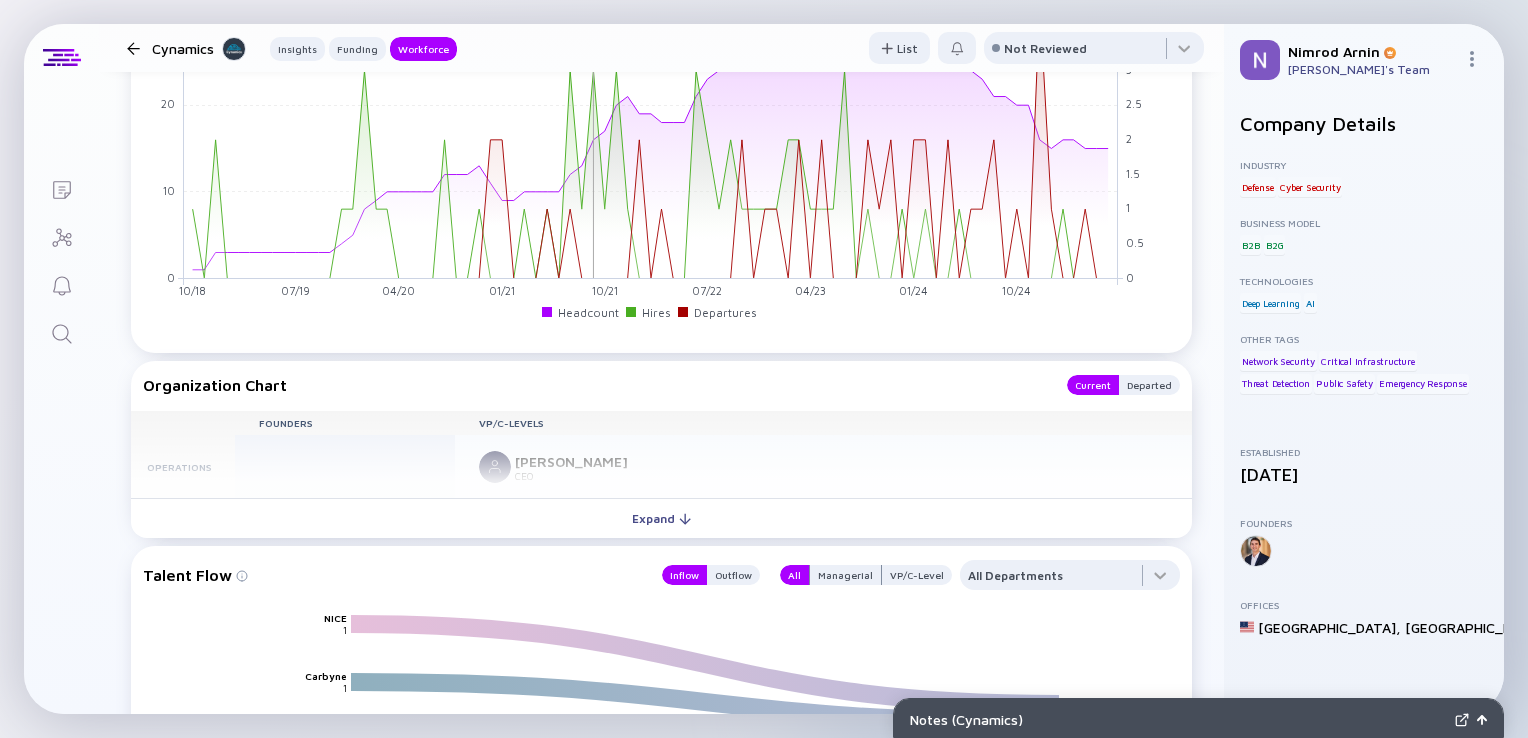 scroll, scrollTop: 1758, scrollLeft: 0, axis: vertical 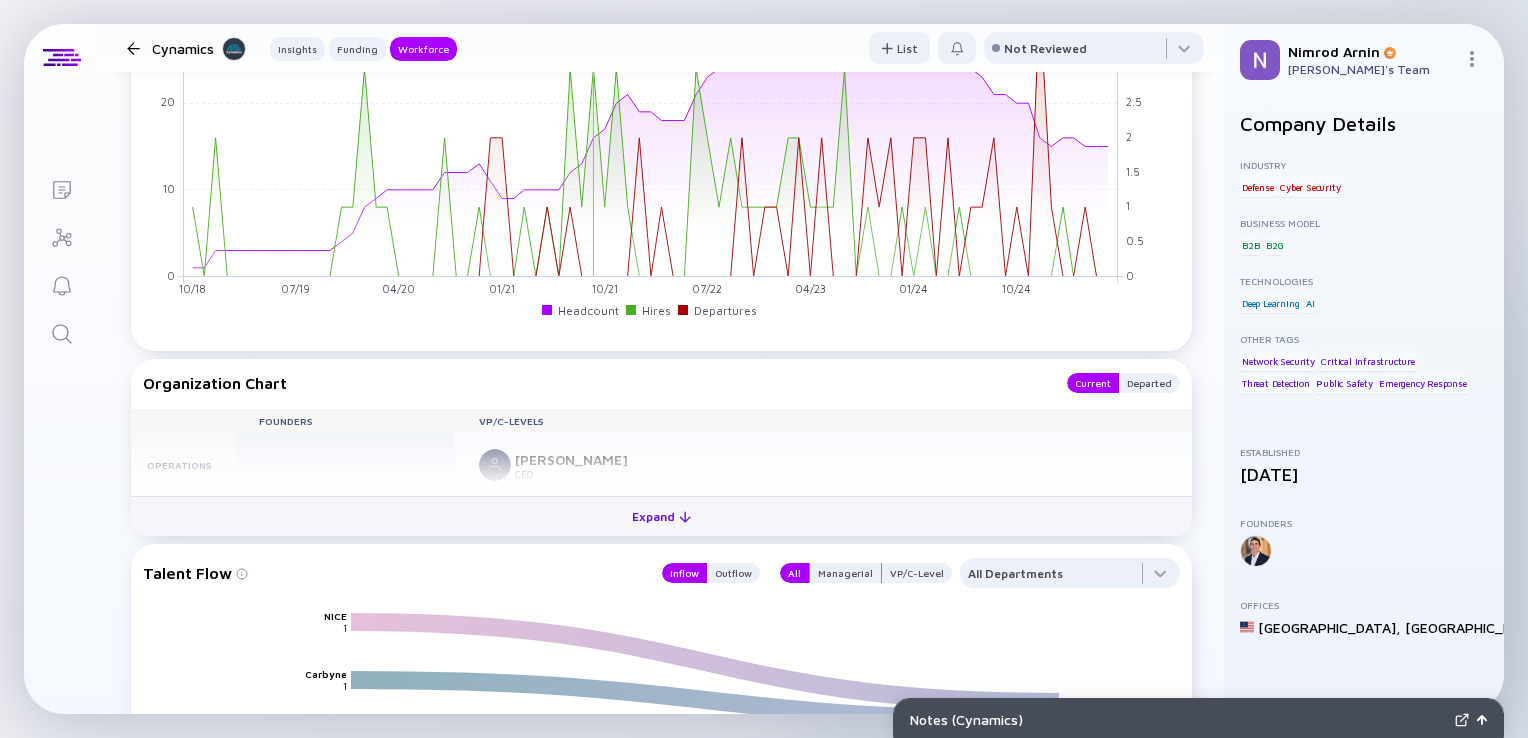 click on "Expand" at bounding box center (661, 516) 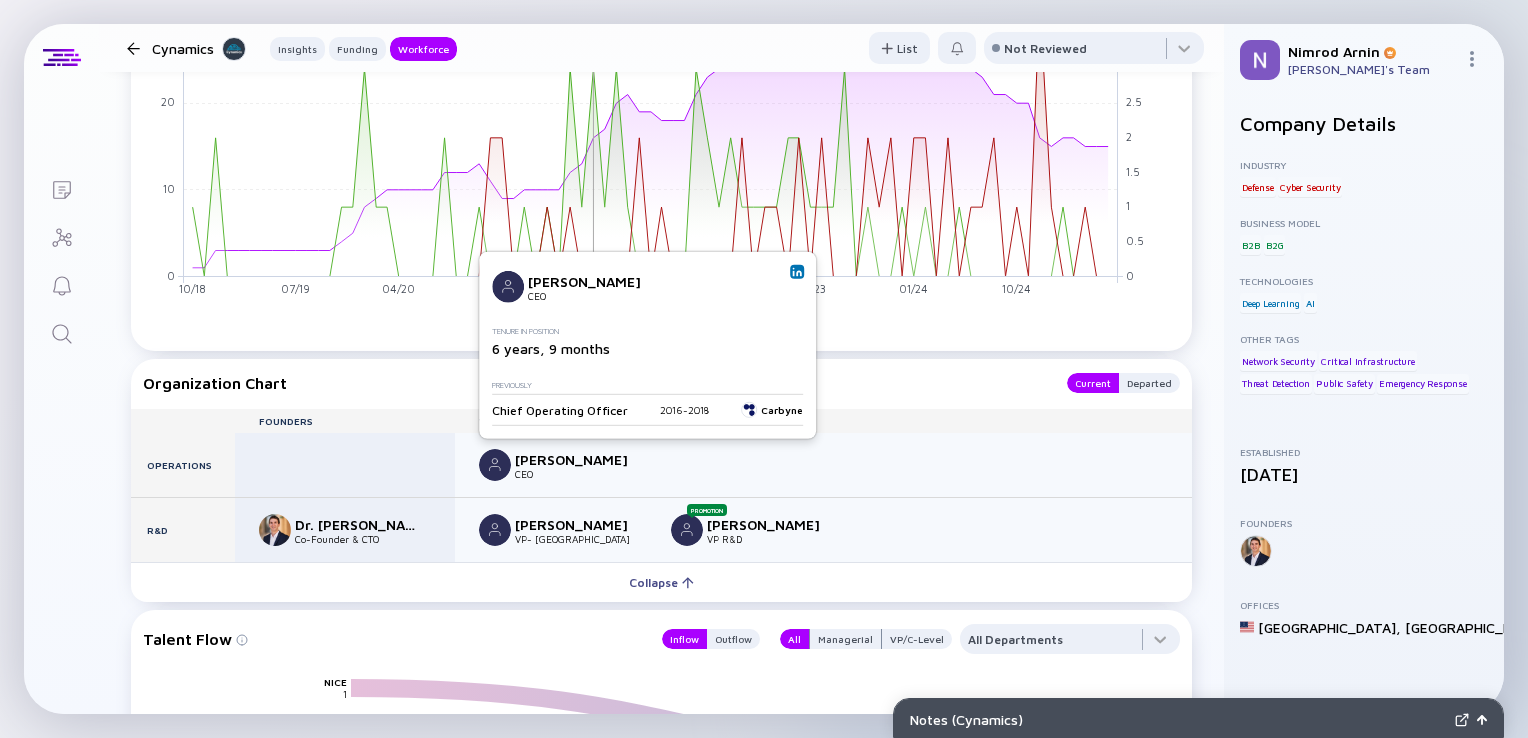 click at bounding box center (797, 272) 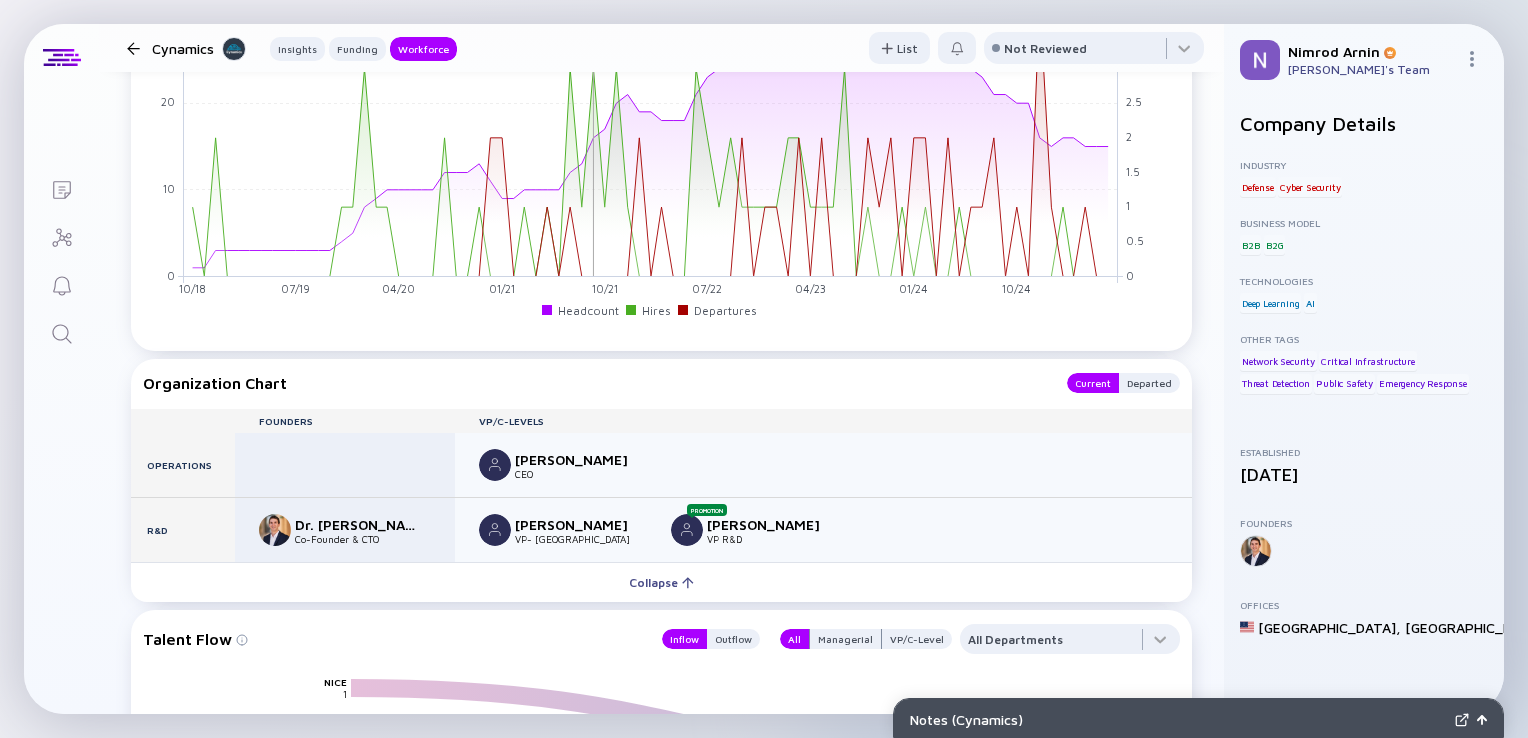 click at bounding box center (133, 48) 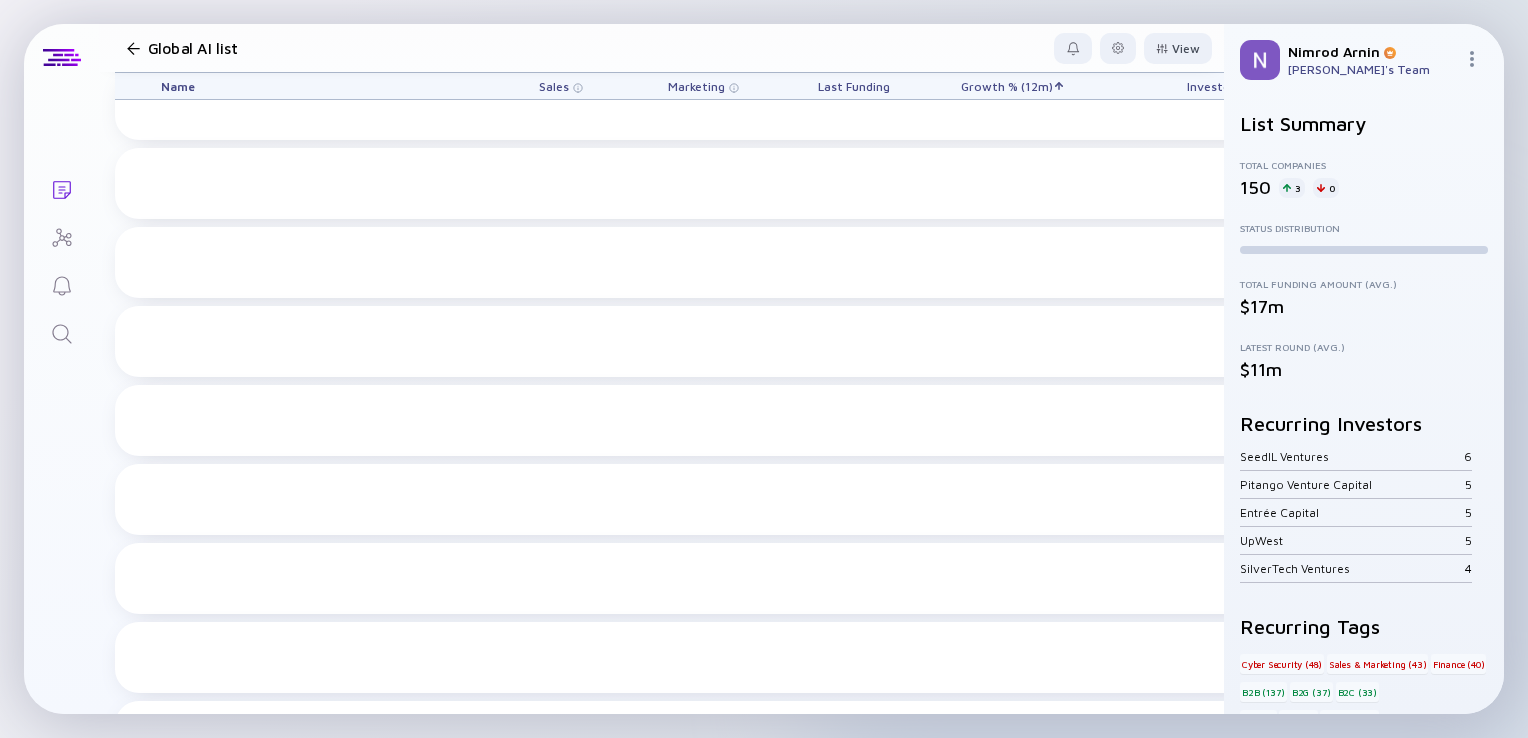 scroll, scrollTop: 1048, scrollLeft: 0, axis: vertical 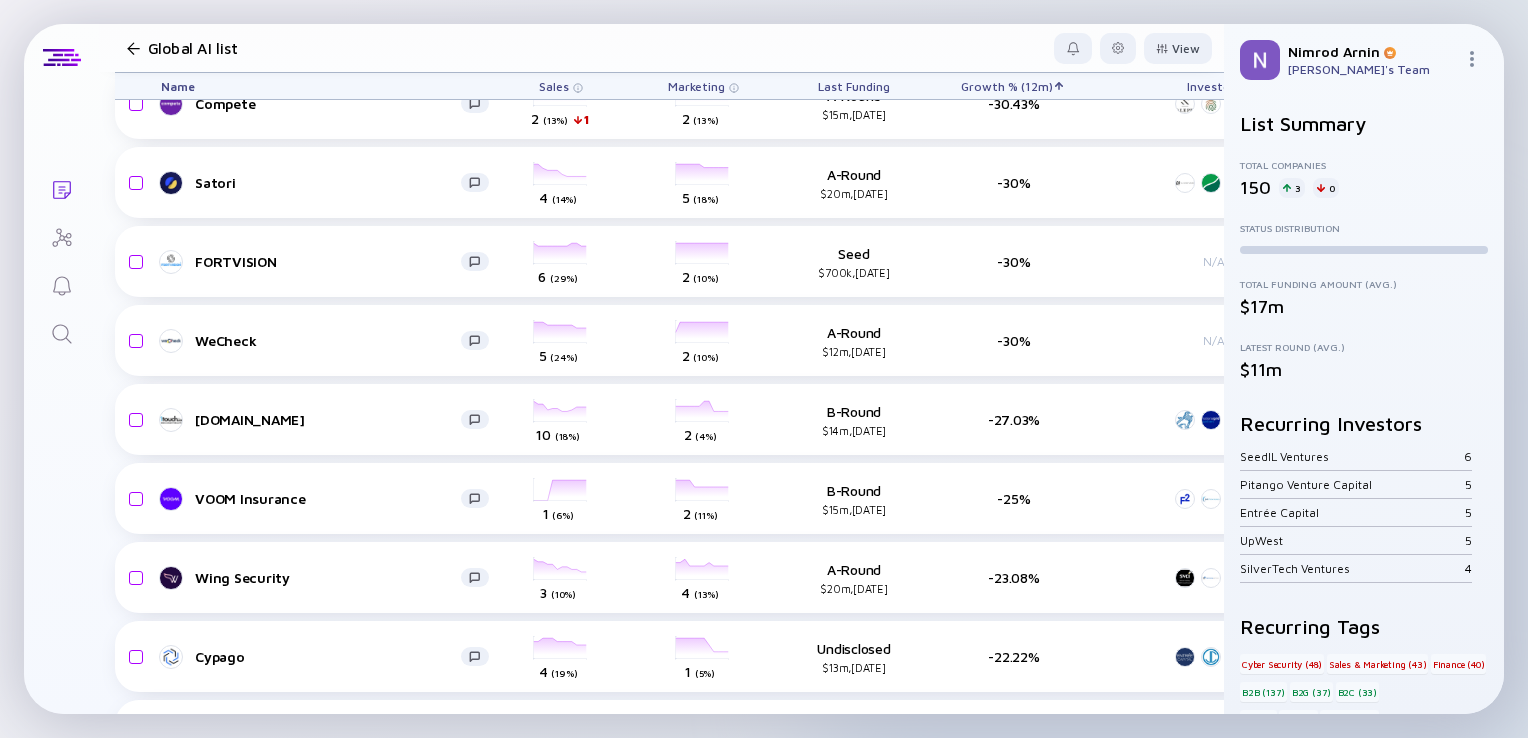 click 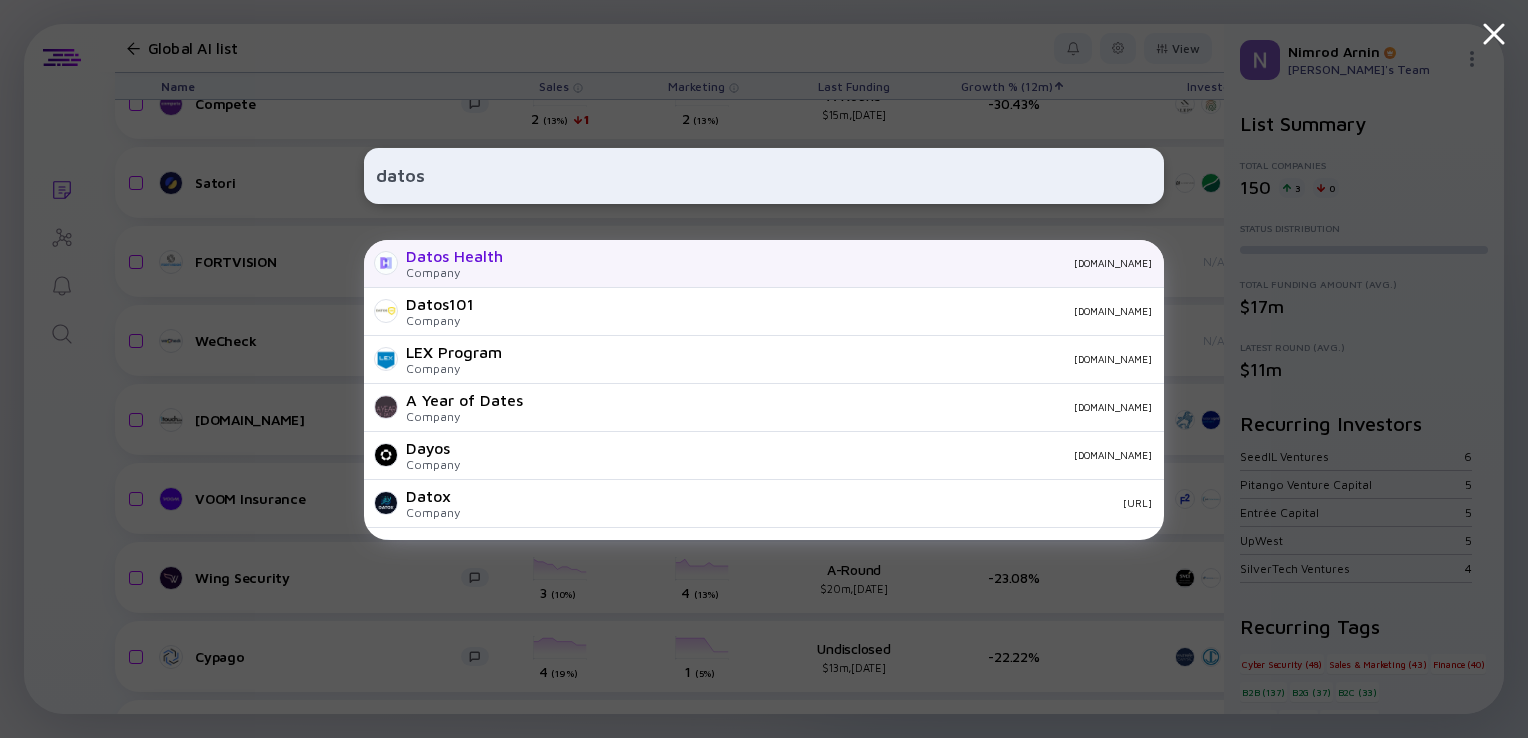 type on "datos" 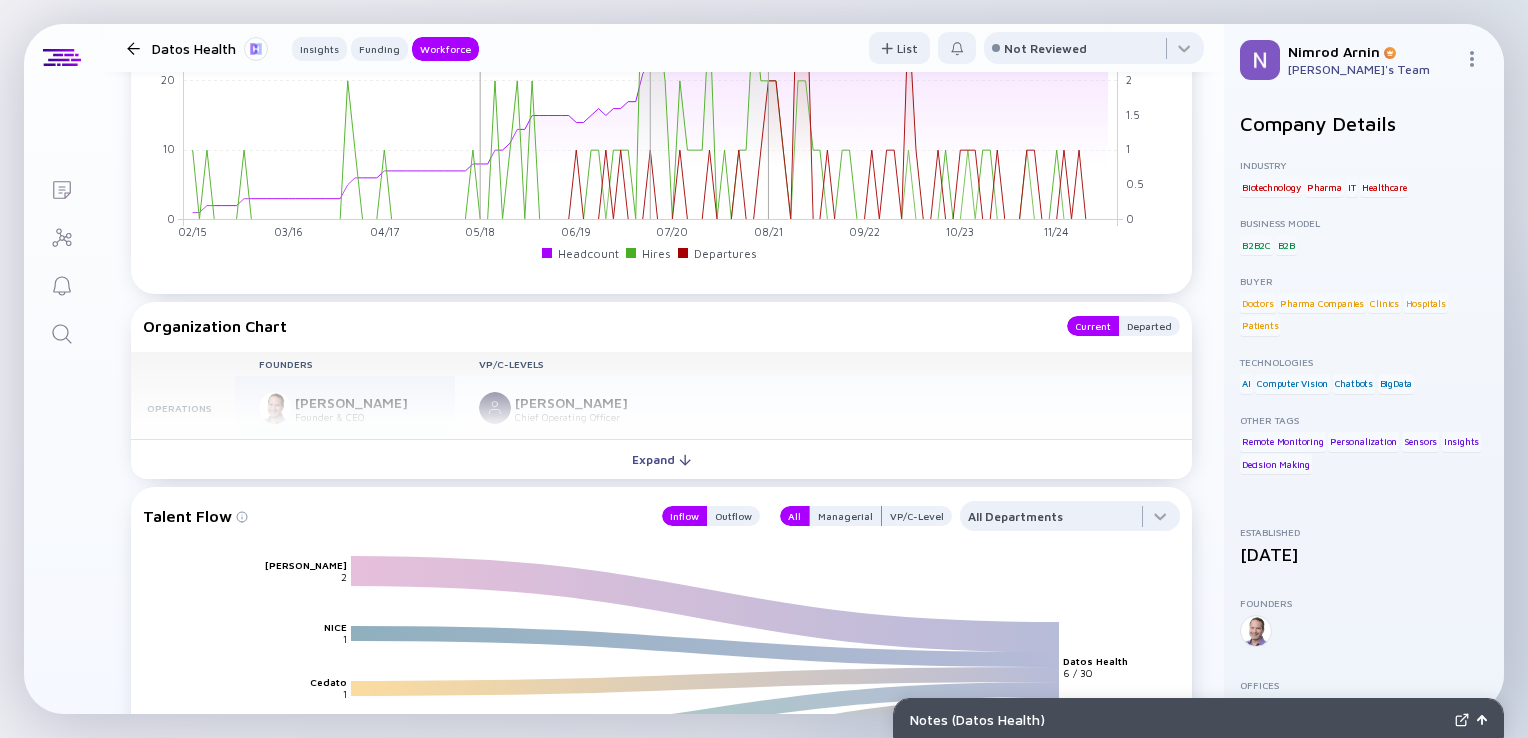 scroll, scrollTop: 1932, scrollLeft: 0, axis: vertical 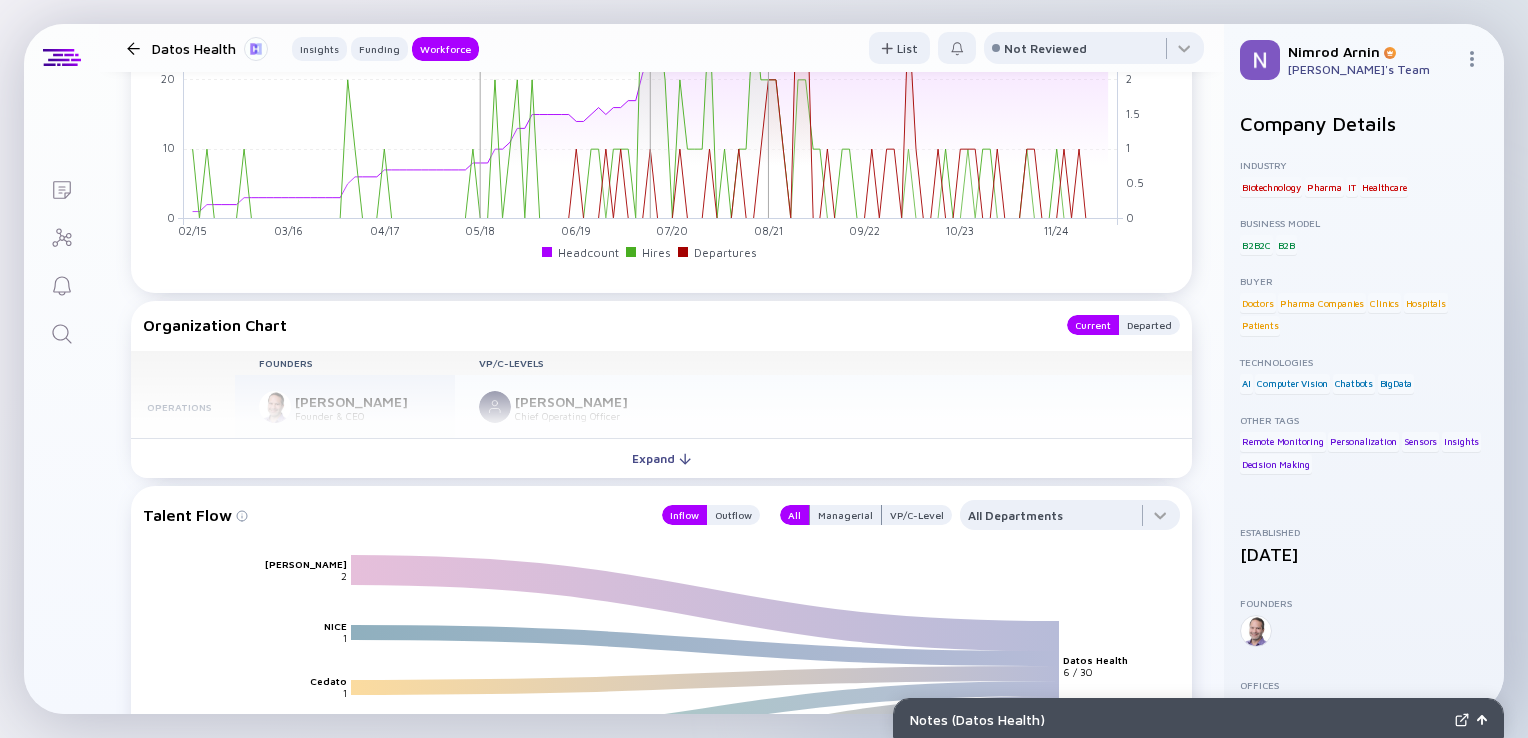 click at bounding box center (133, 48) 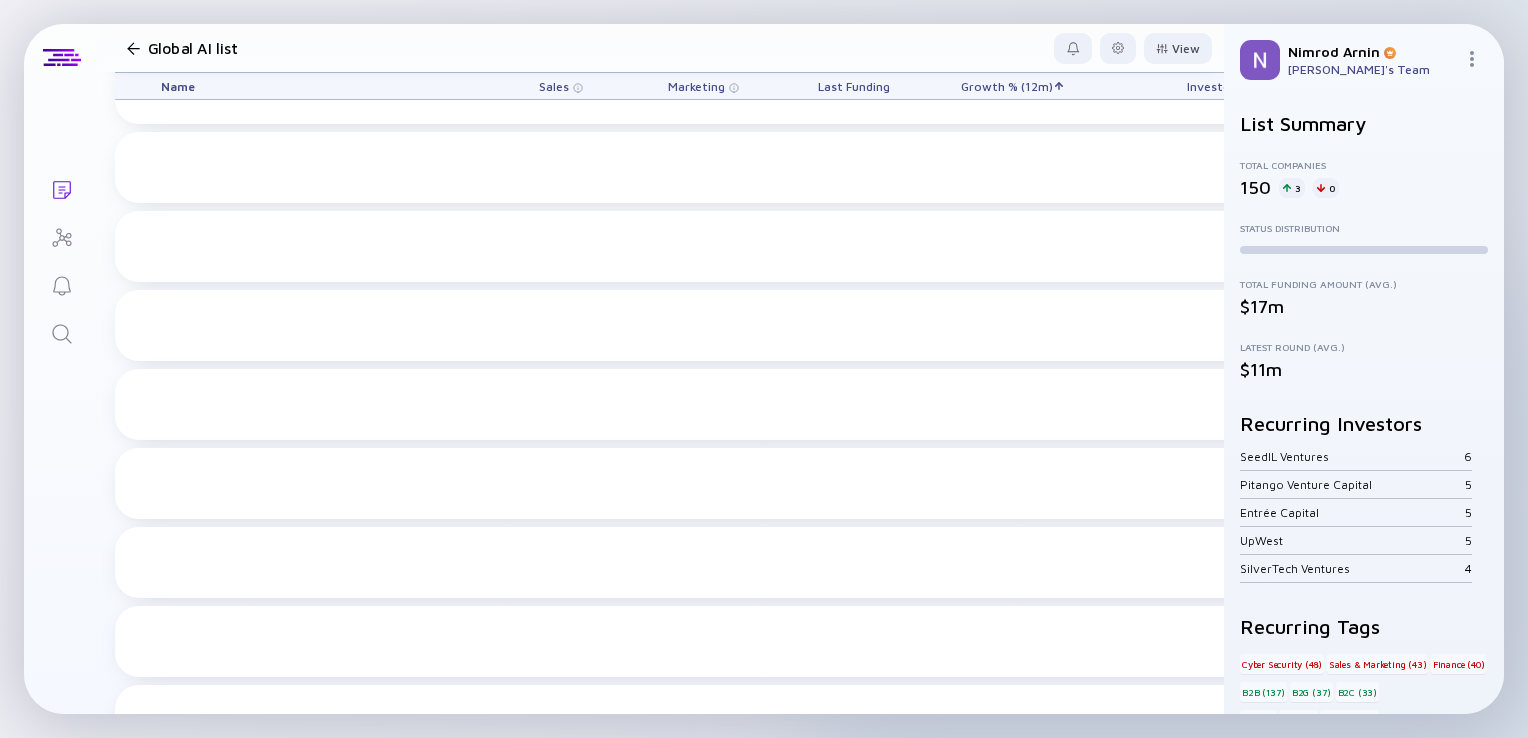 scroll, scrollTop: 1048, scrollLeft: 0, axis: vertical 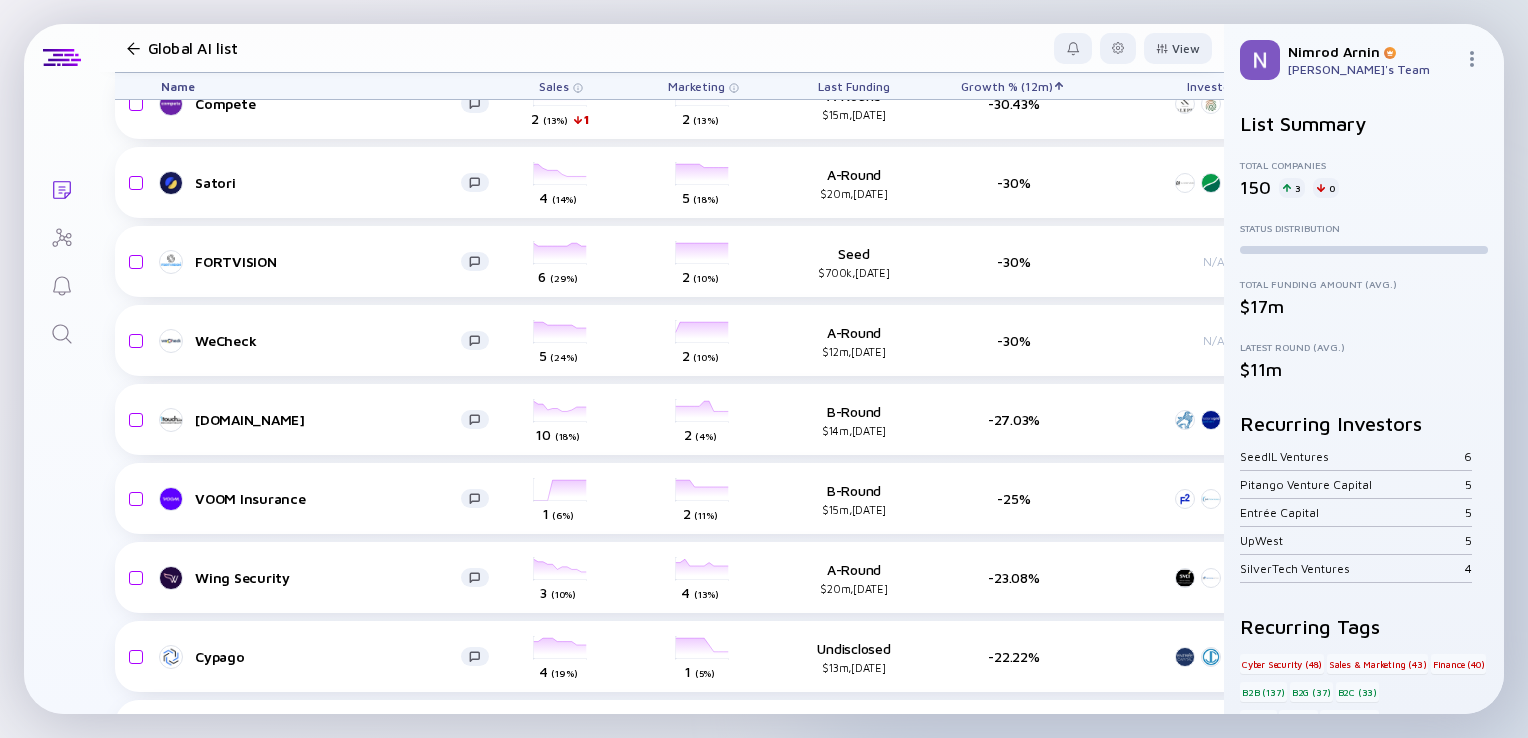 click 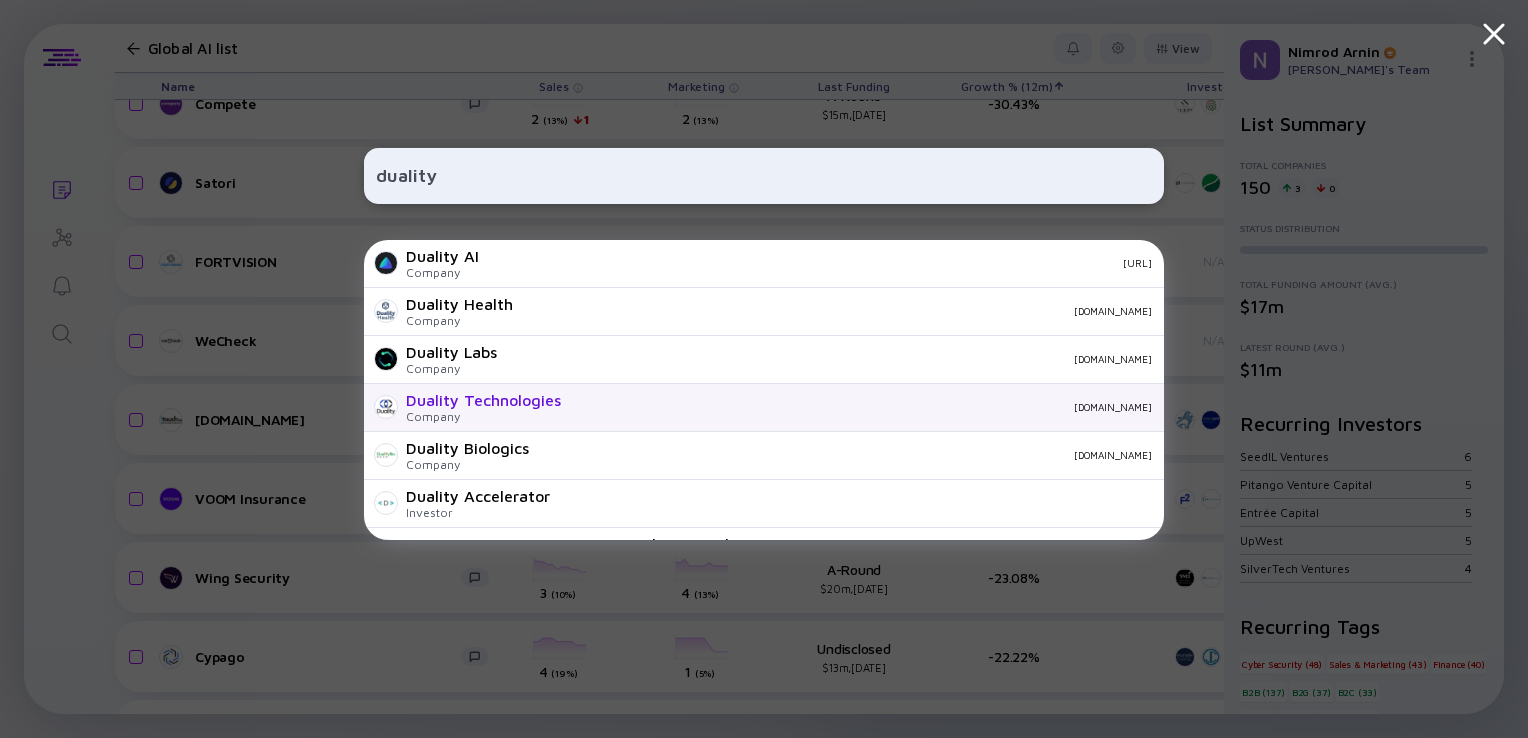 type on "duality" 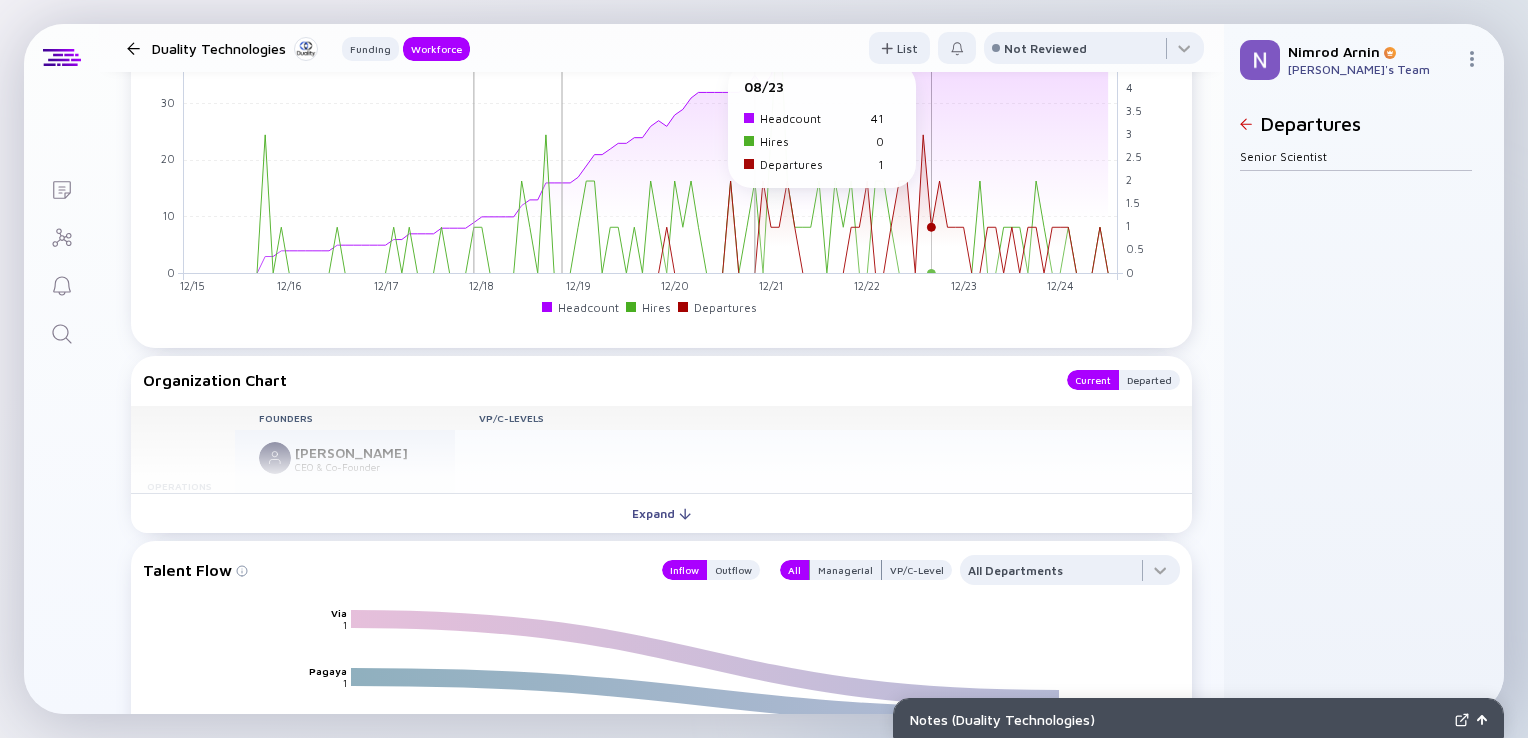 scroll, scrollTop: 1813, scrollLeft: 0, axis: vertical 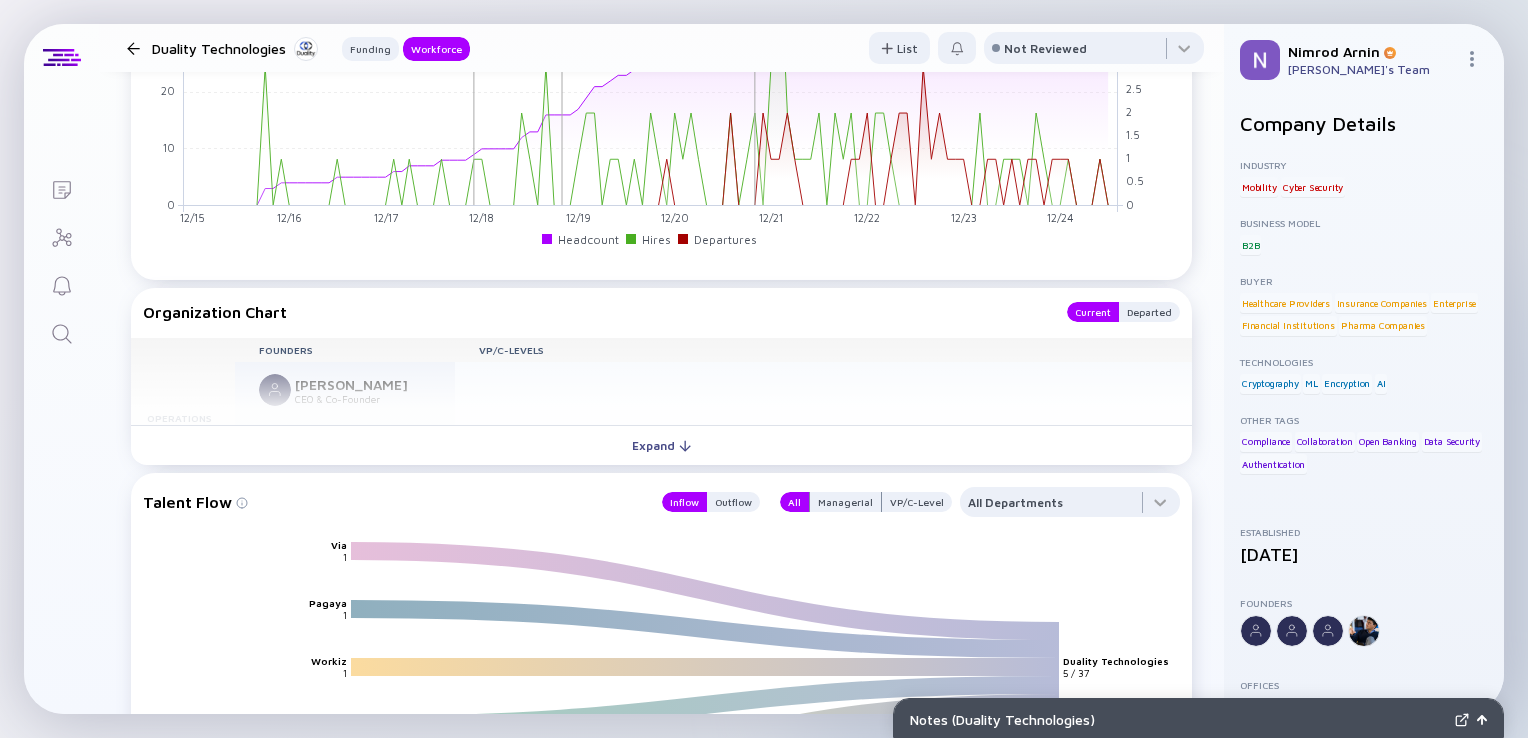 click at bounding box center [62, 335] 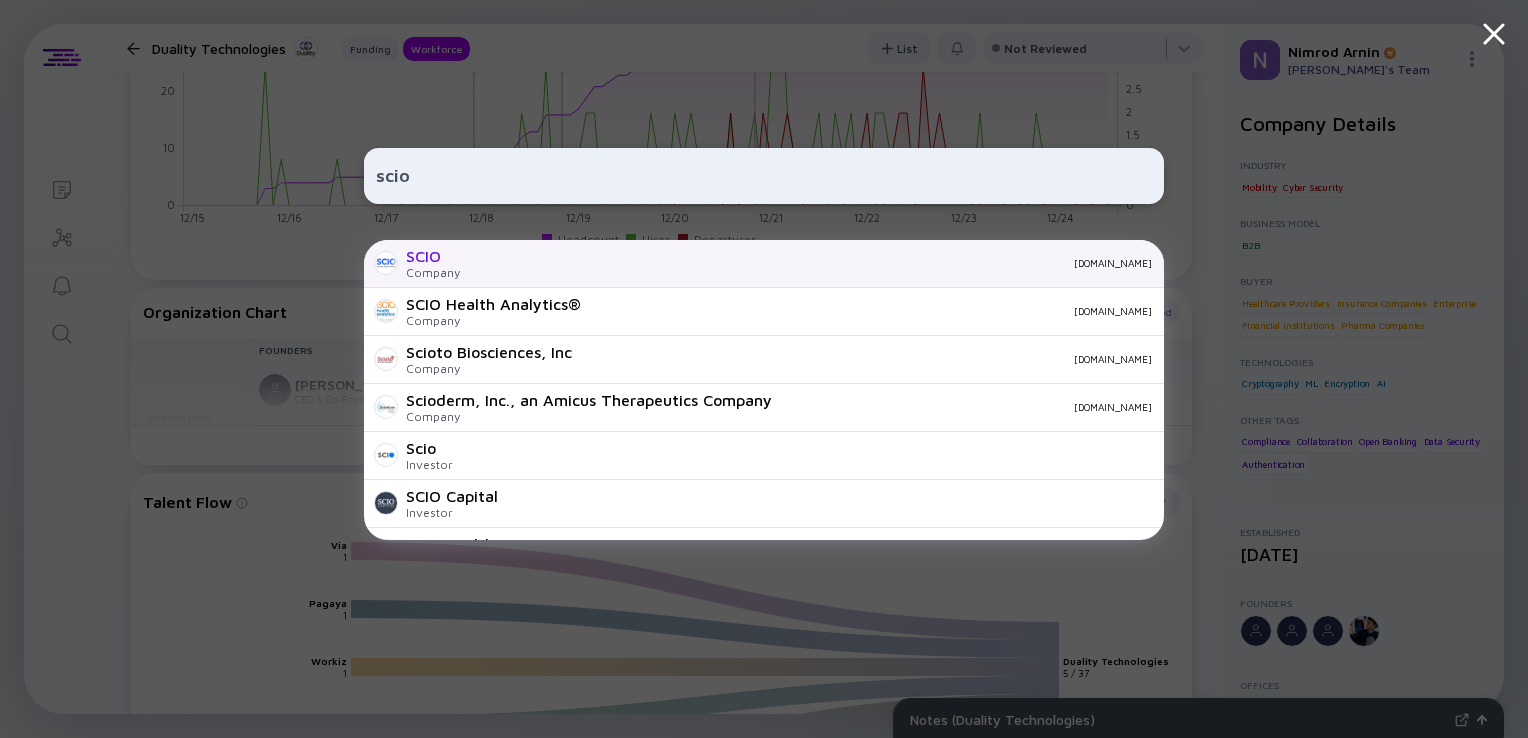 type on "scio" 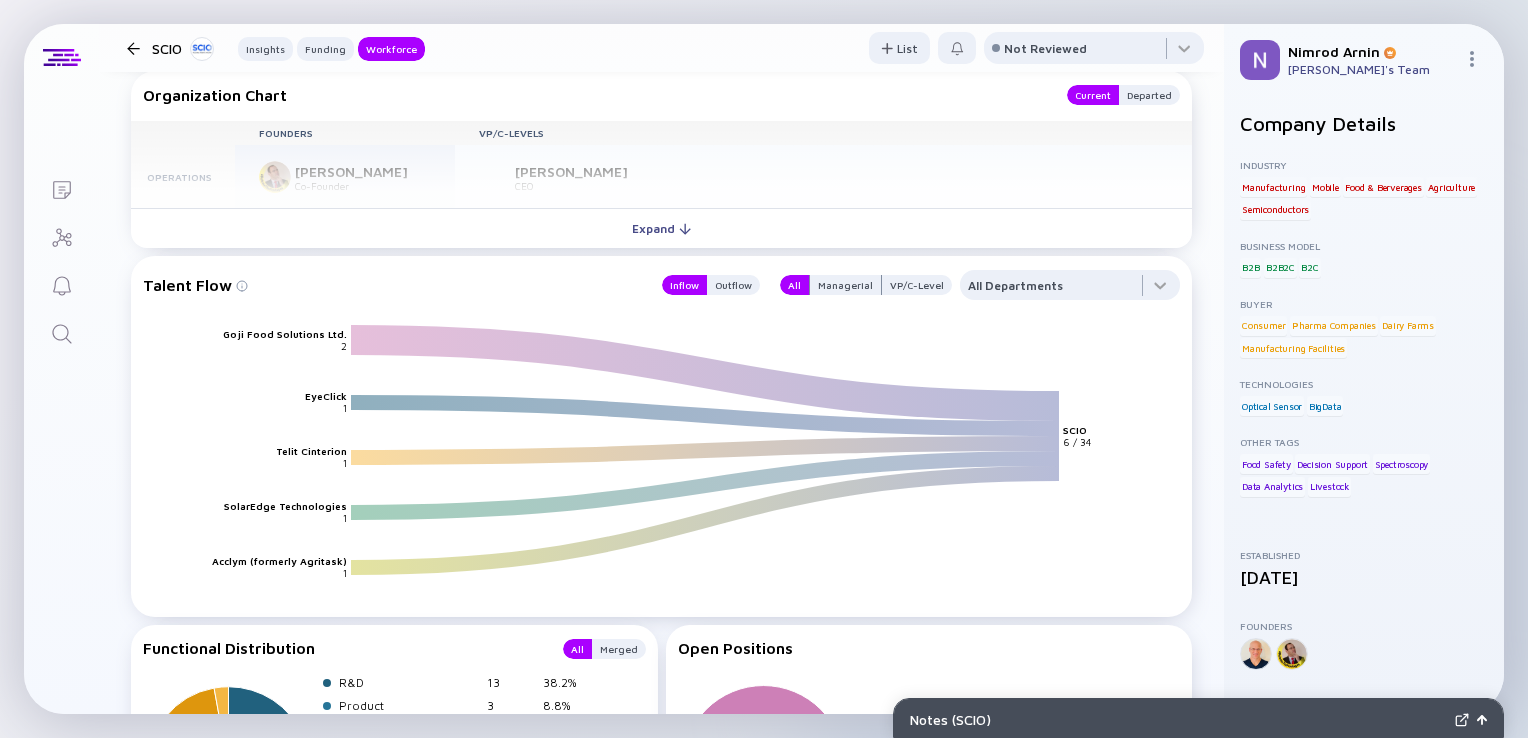 scroll, scrollTop: 2216, scrollLeft: 0, axis: vertical 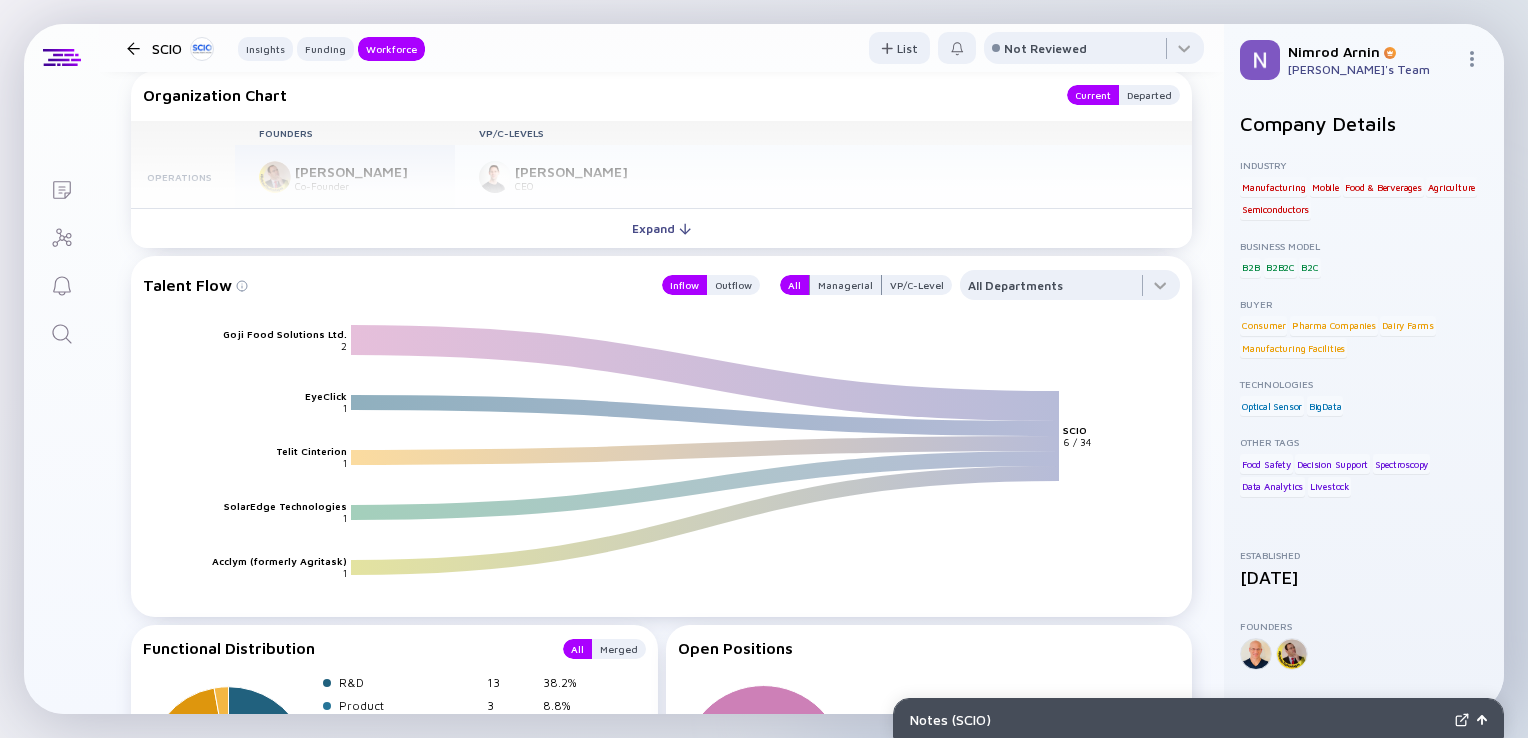 click at bounding box center (133, 48) 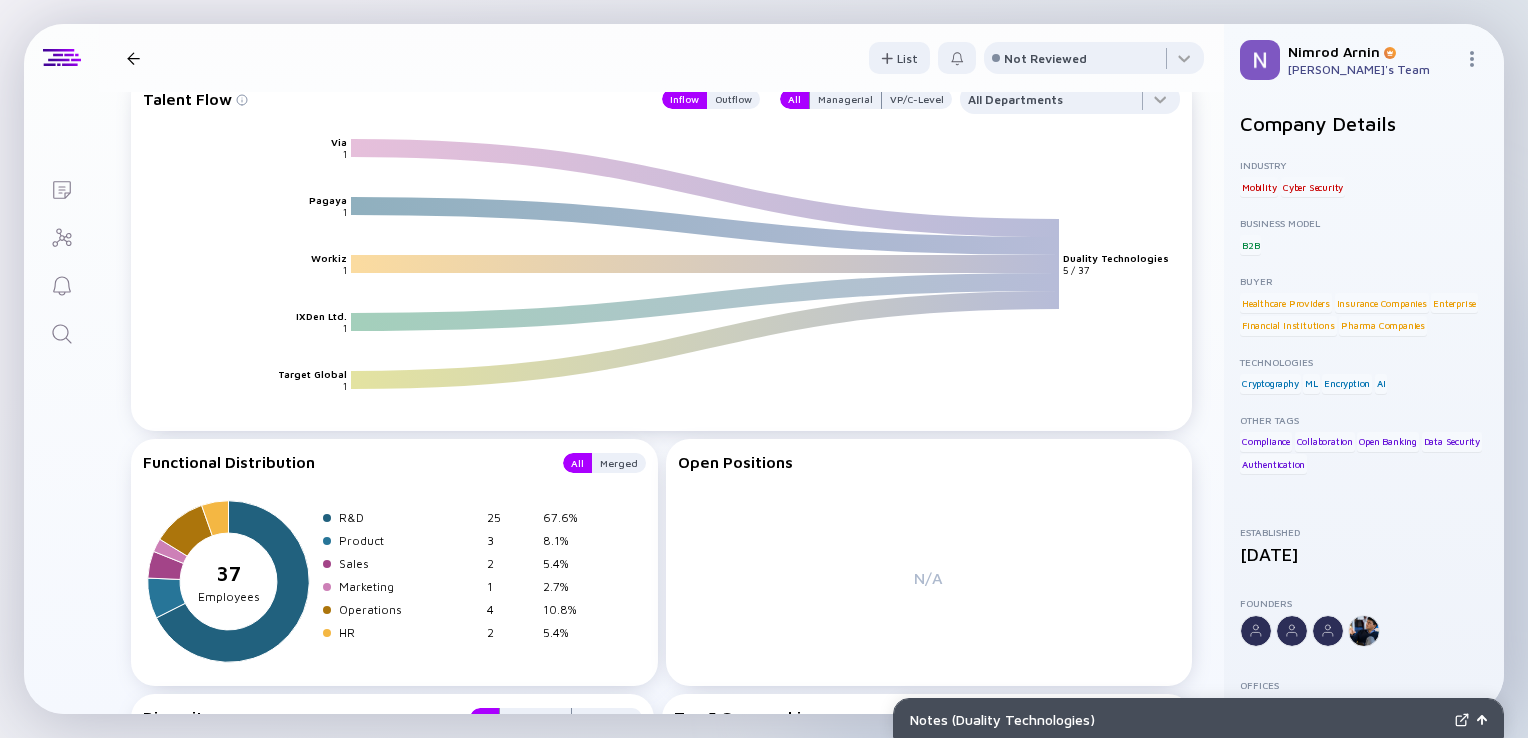 scroll, scrollTop: 0, scrollLeft: 0, axis: both 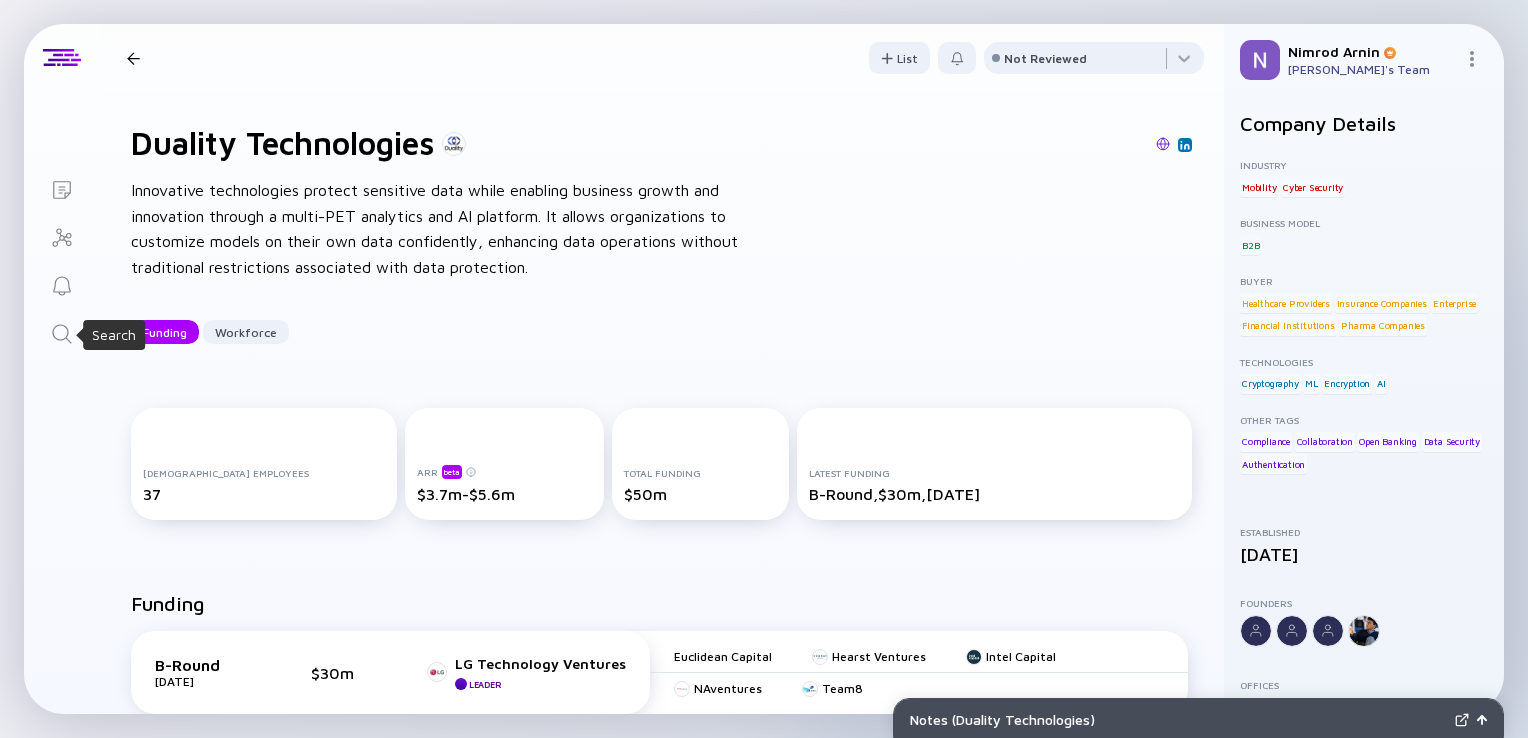 click 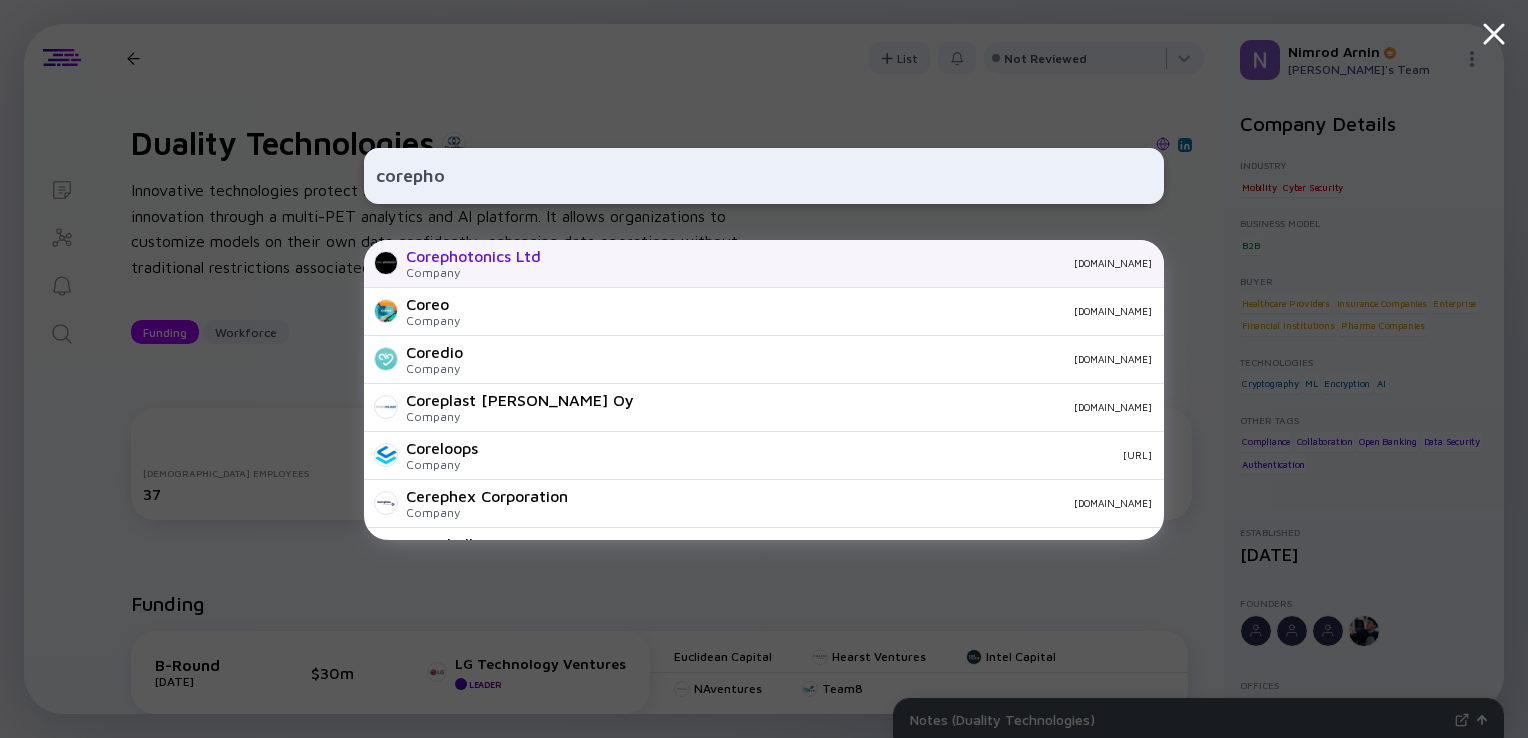 type on "corepho" 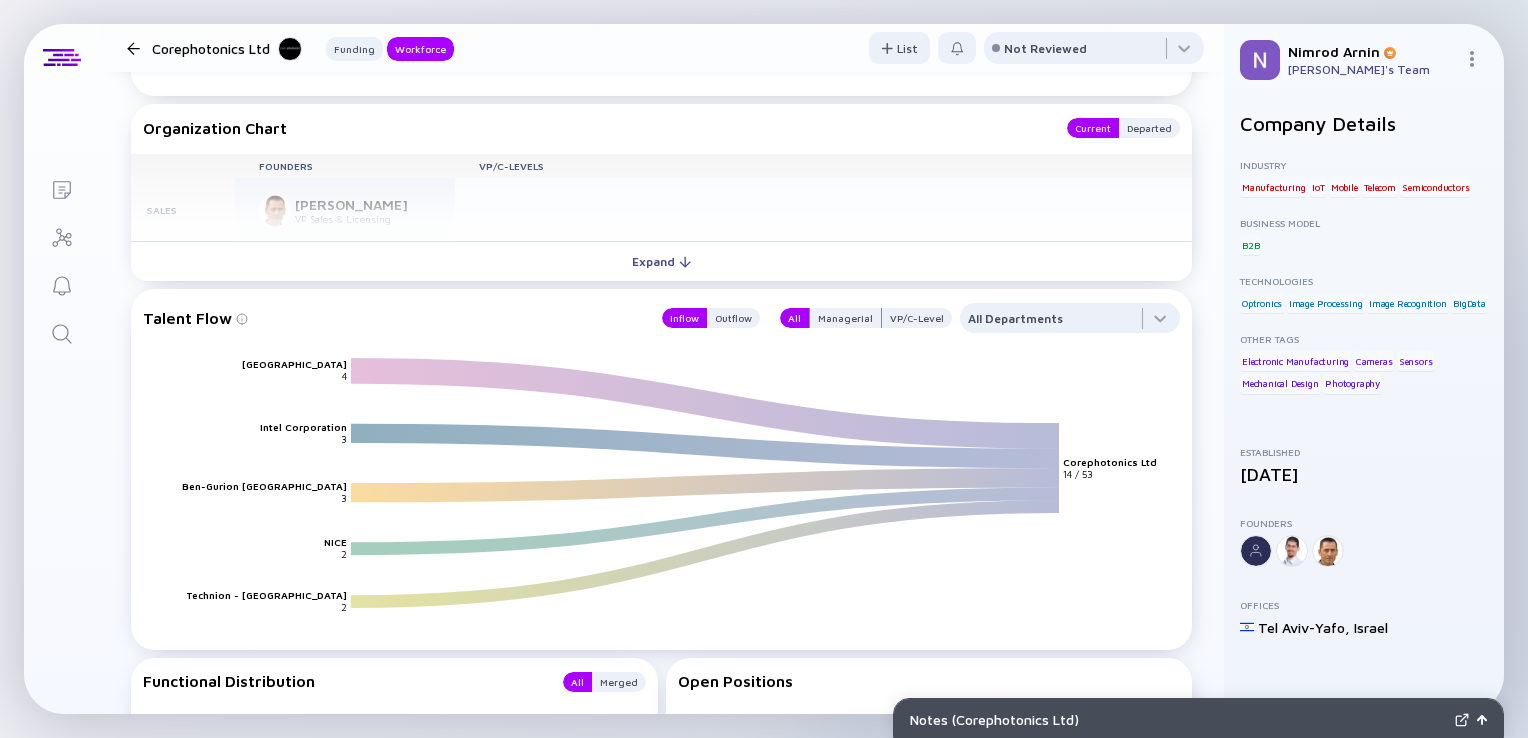 scroll, scrollTop: 2015, scrollLeft: 0, axis: vertical 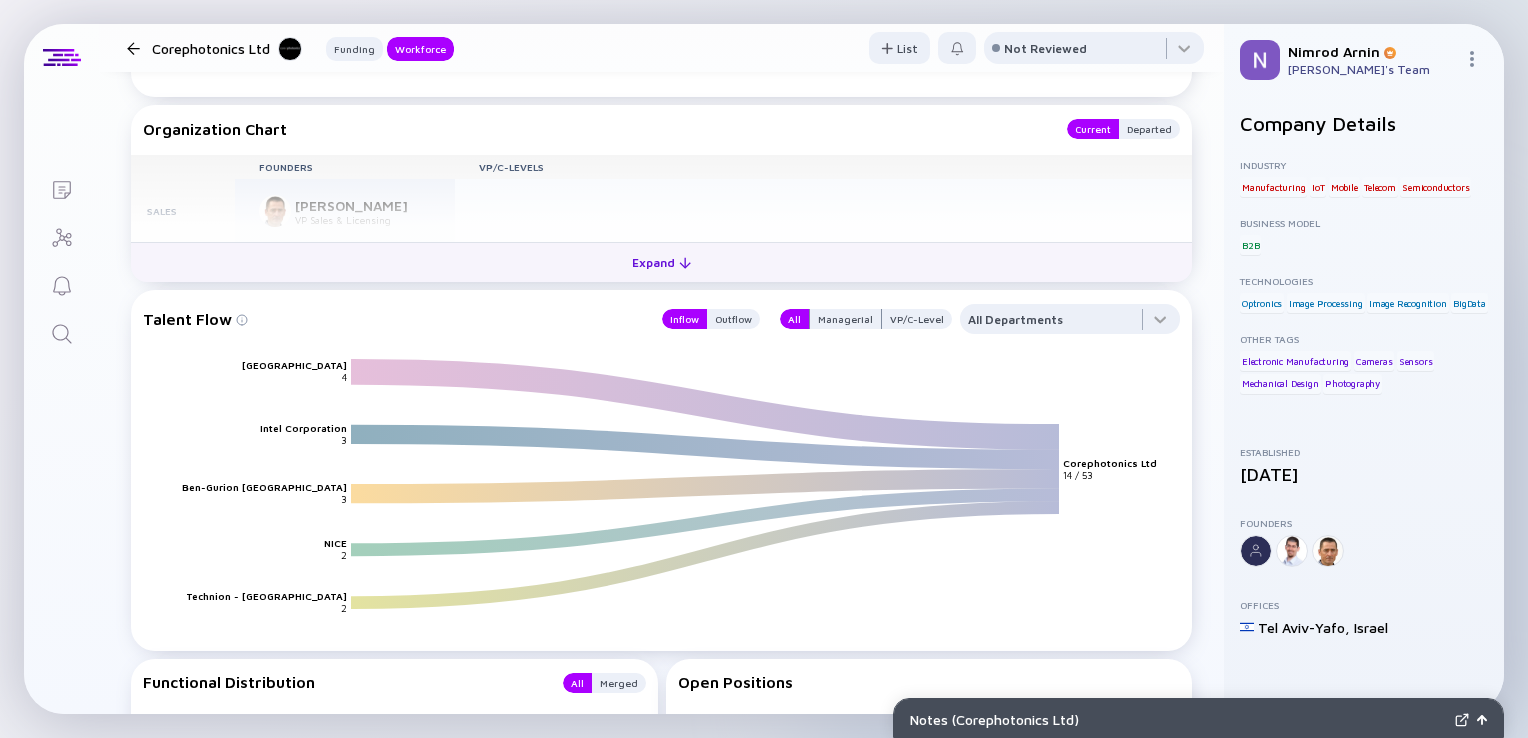 click on "Expand" at bounding box center [661, 262] 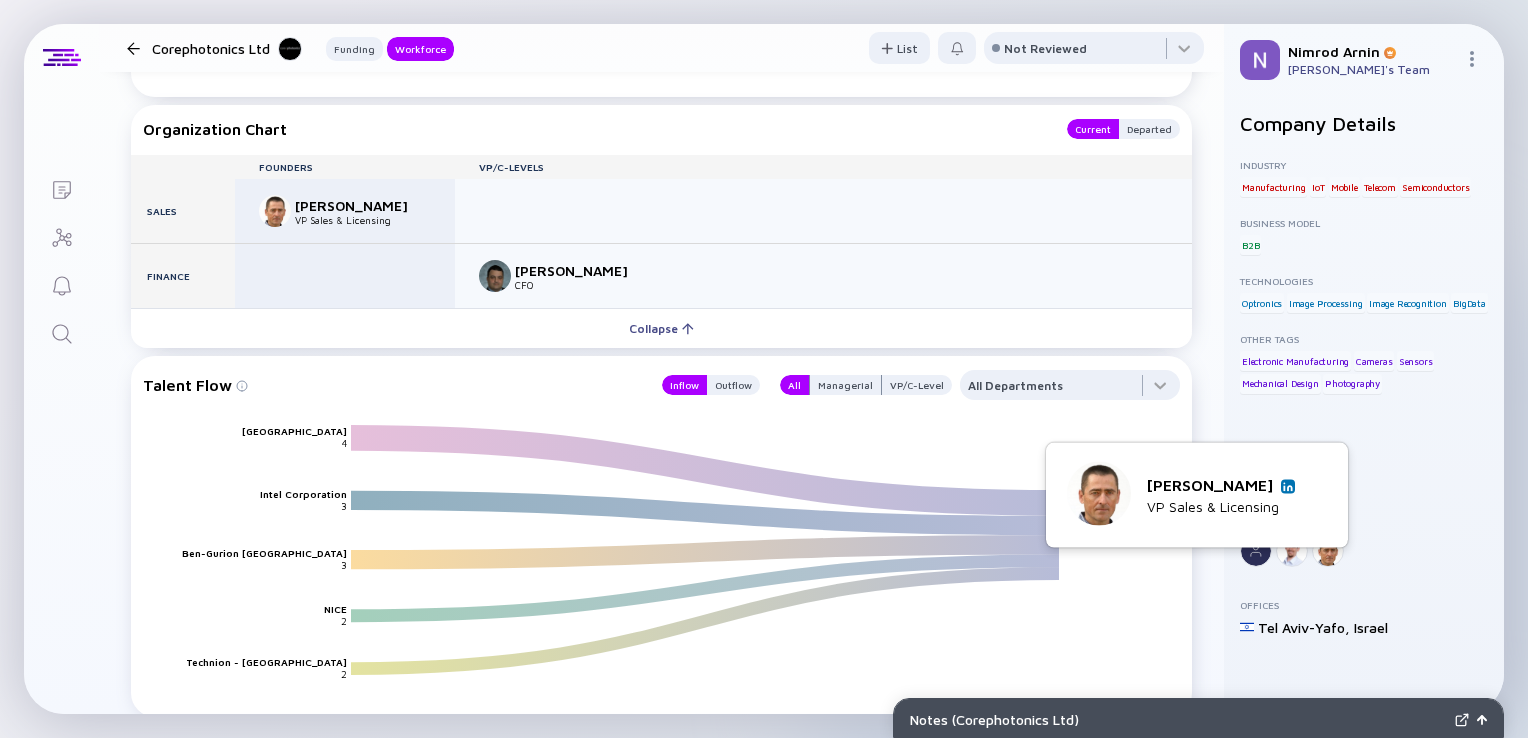 click at bounding box center [1288, 486] 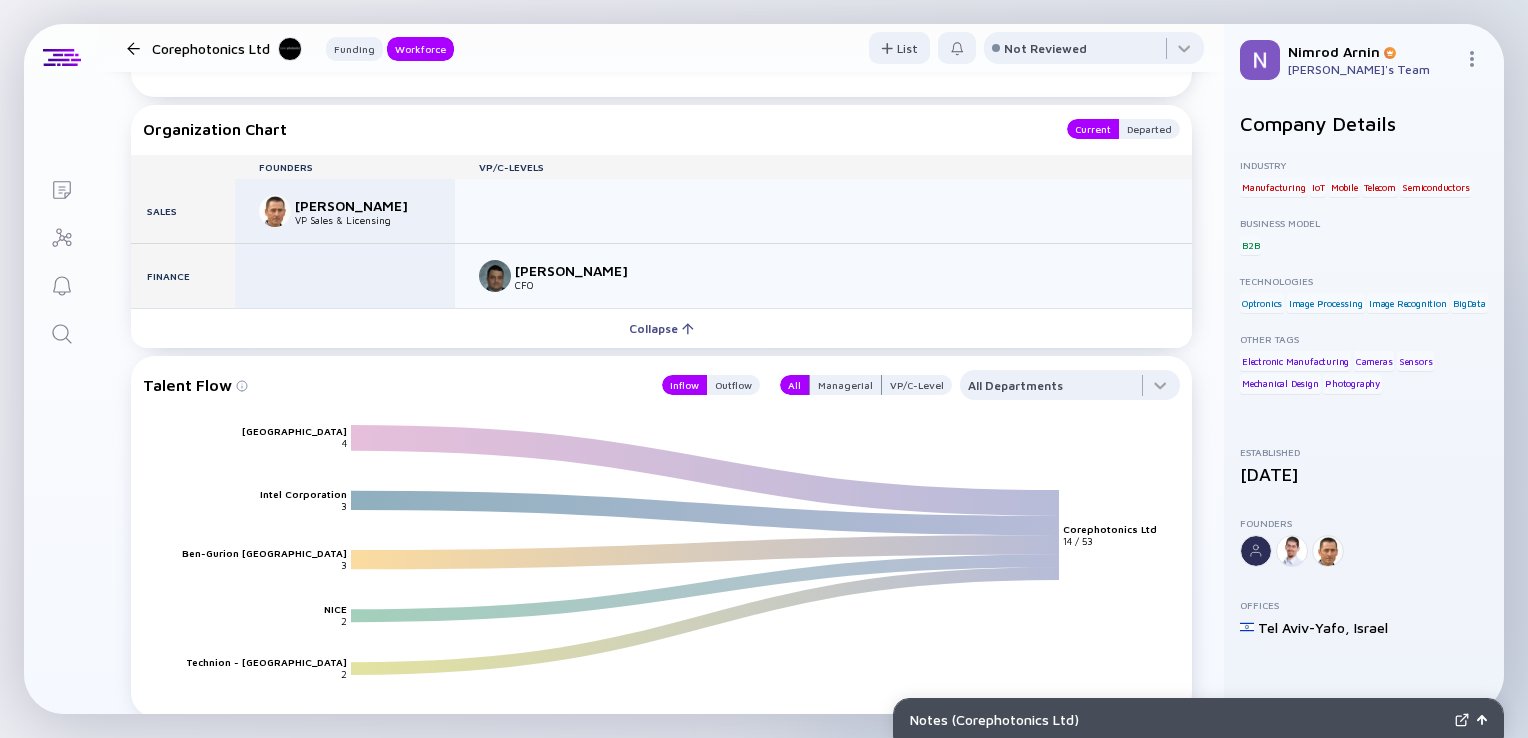 click at bounding box center [133, 48] 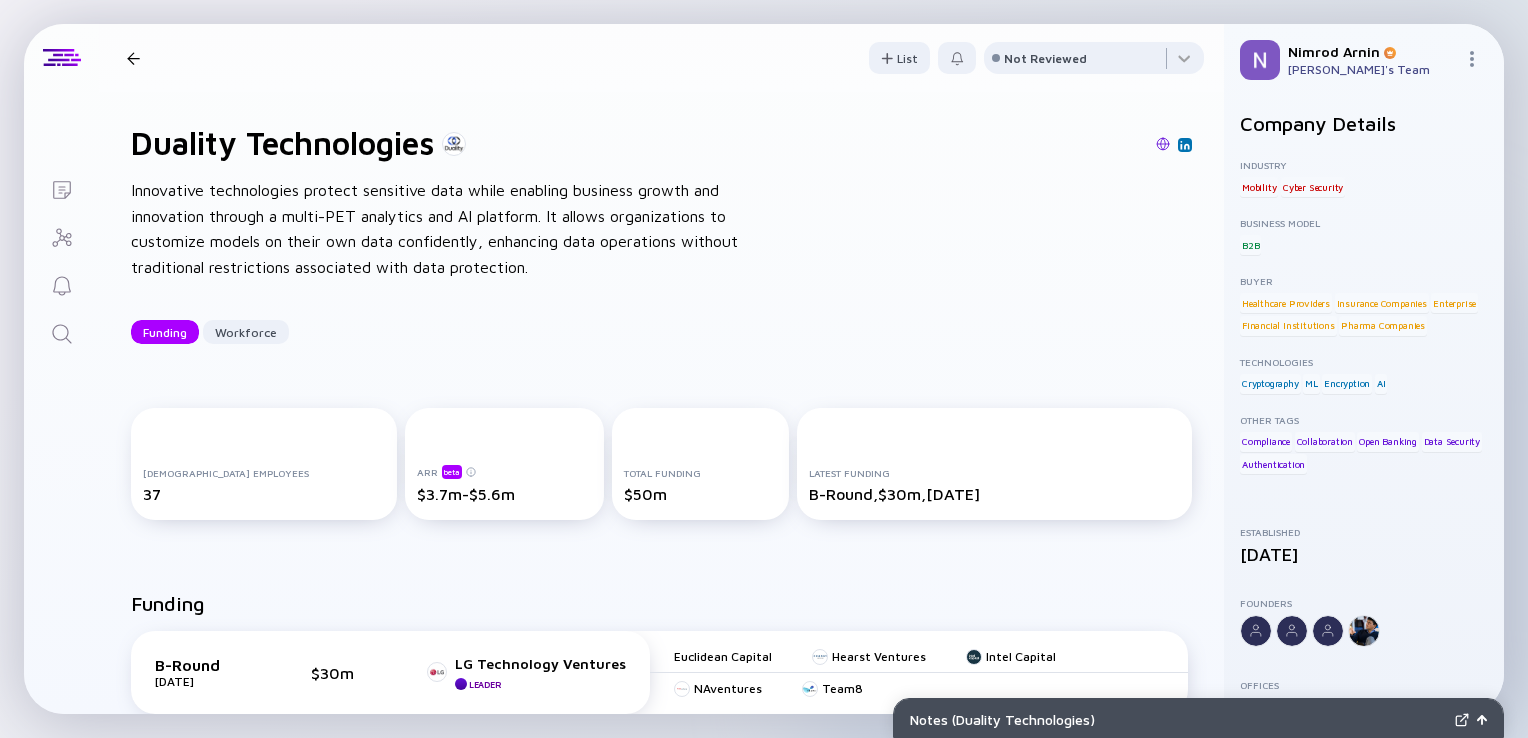 click 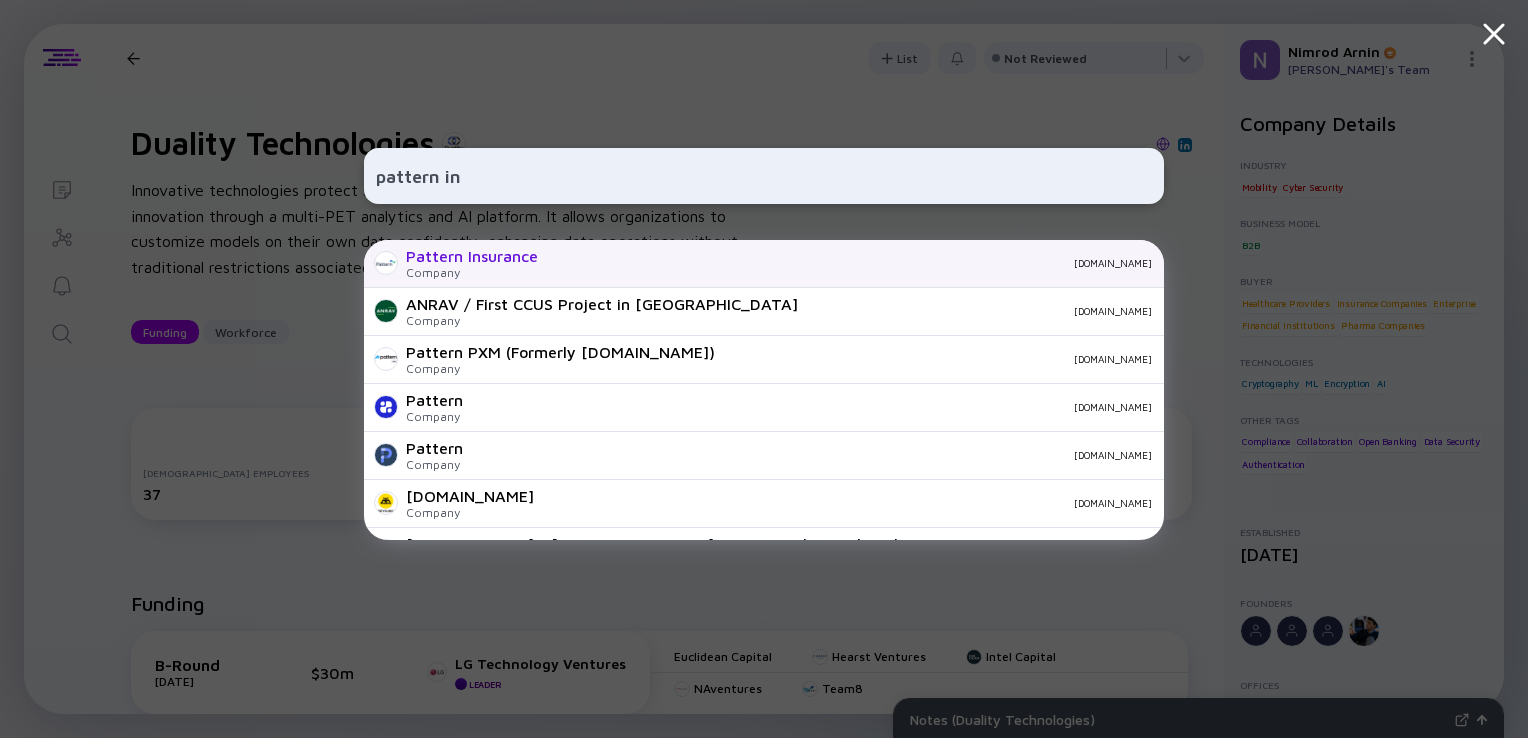 type on "pattern in" 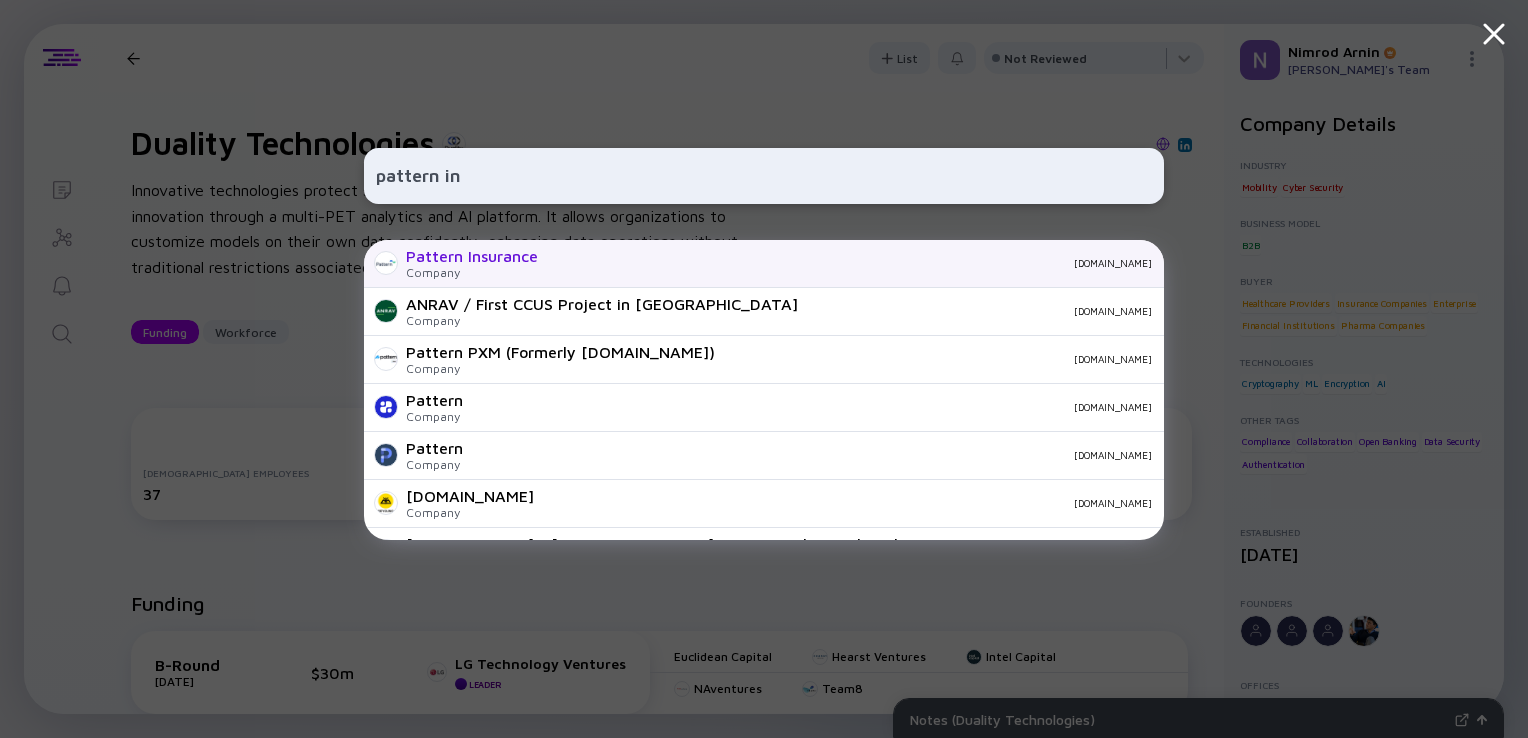click on "Pattern Insurance" at bounding box center (472, 256) 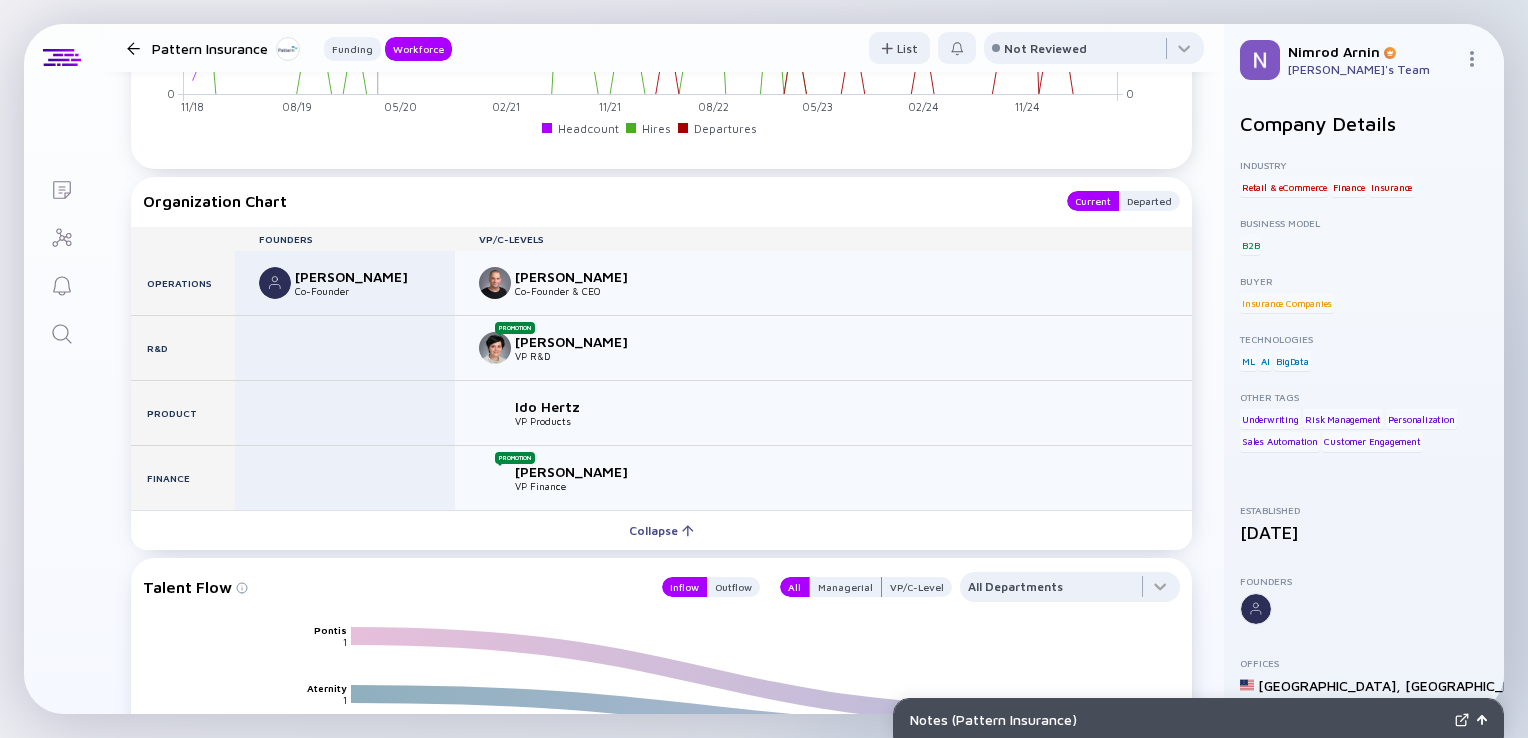 scroll, scrollTop: 2102, scrollLeft: 0, axis: vertical 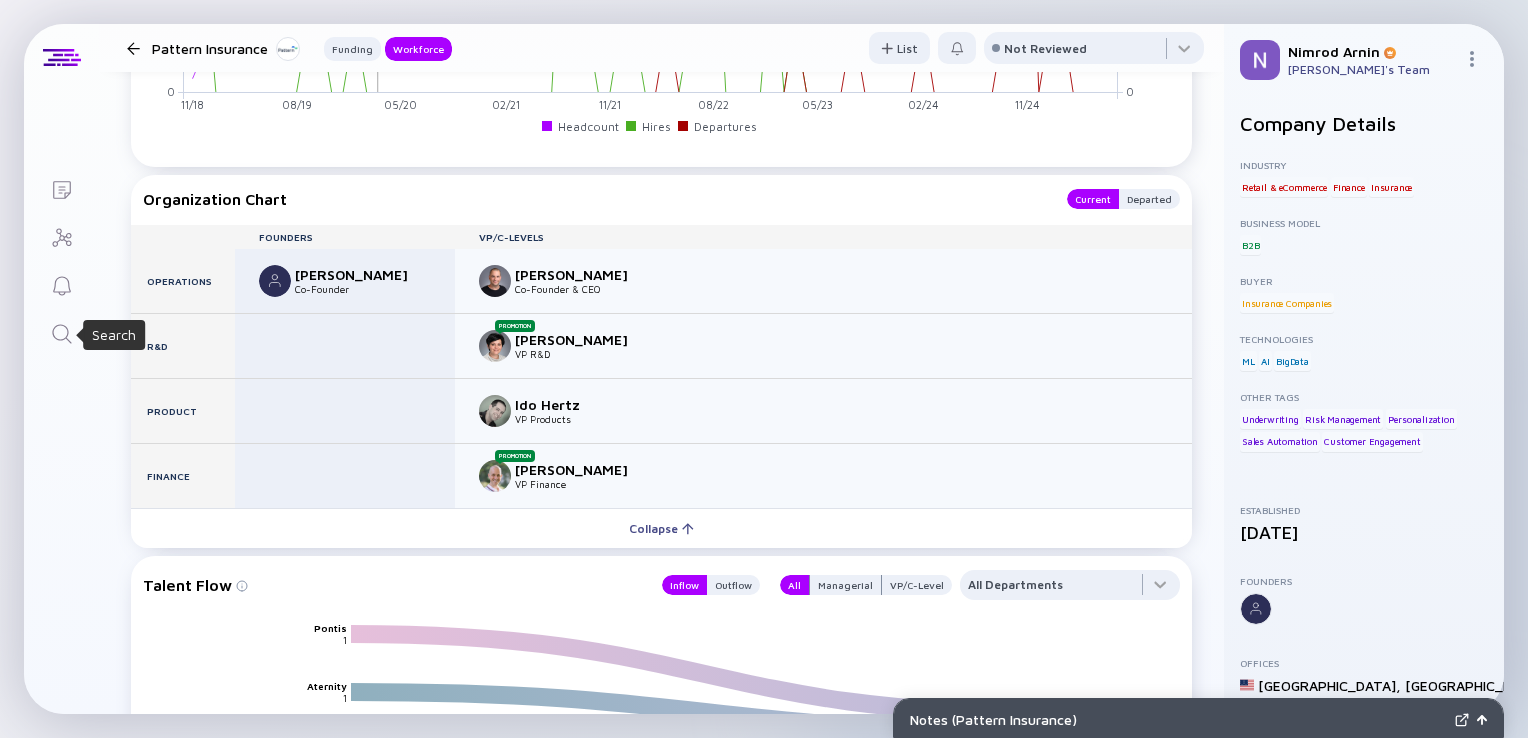 click 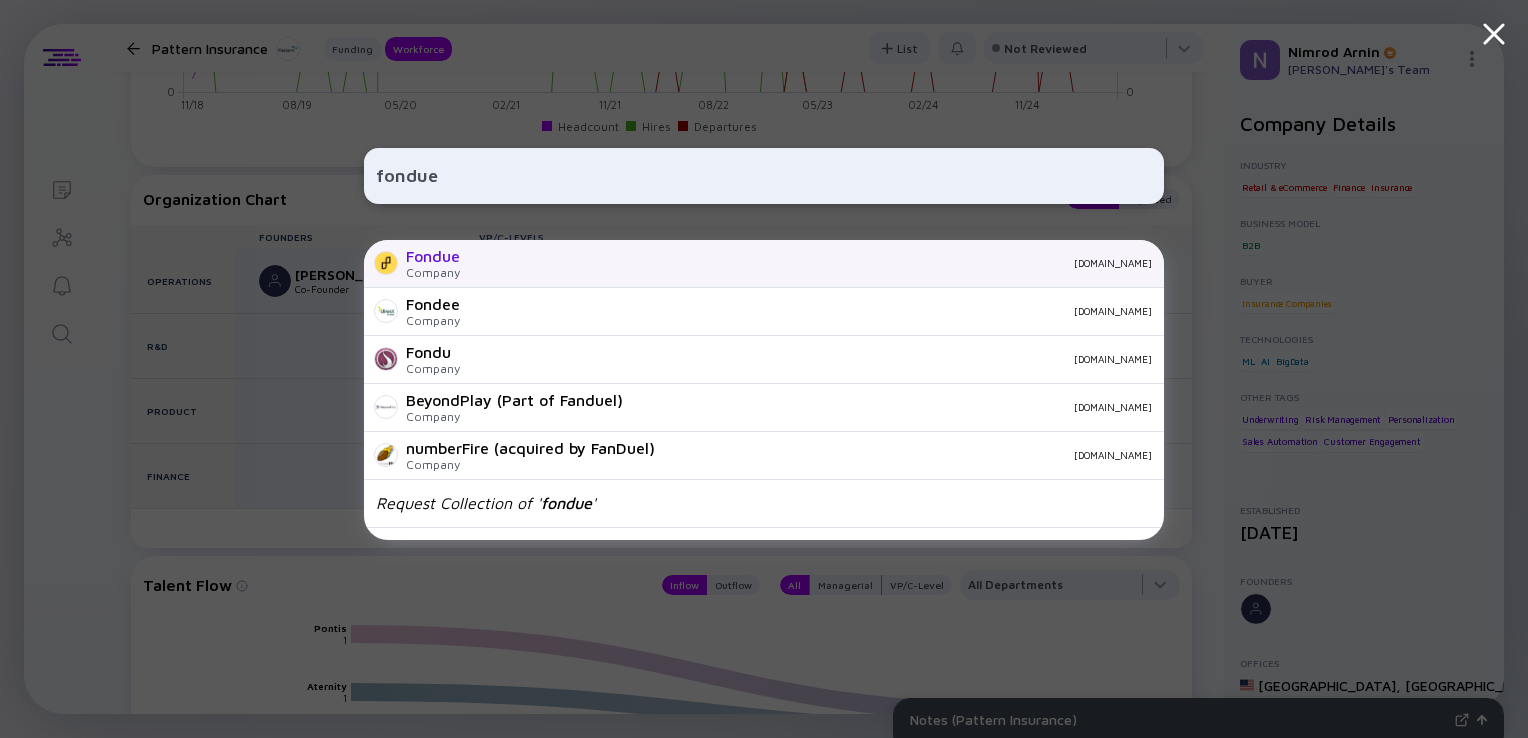 type on "fondue" 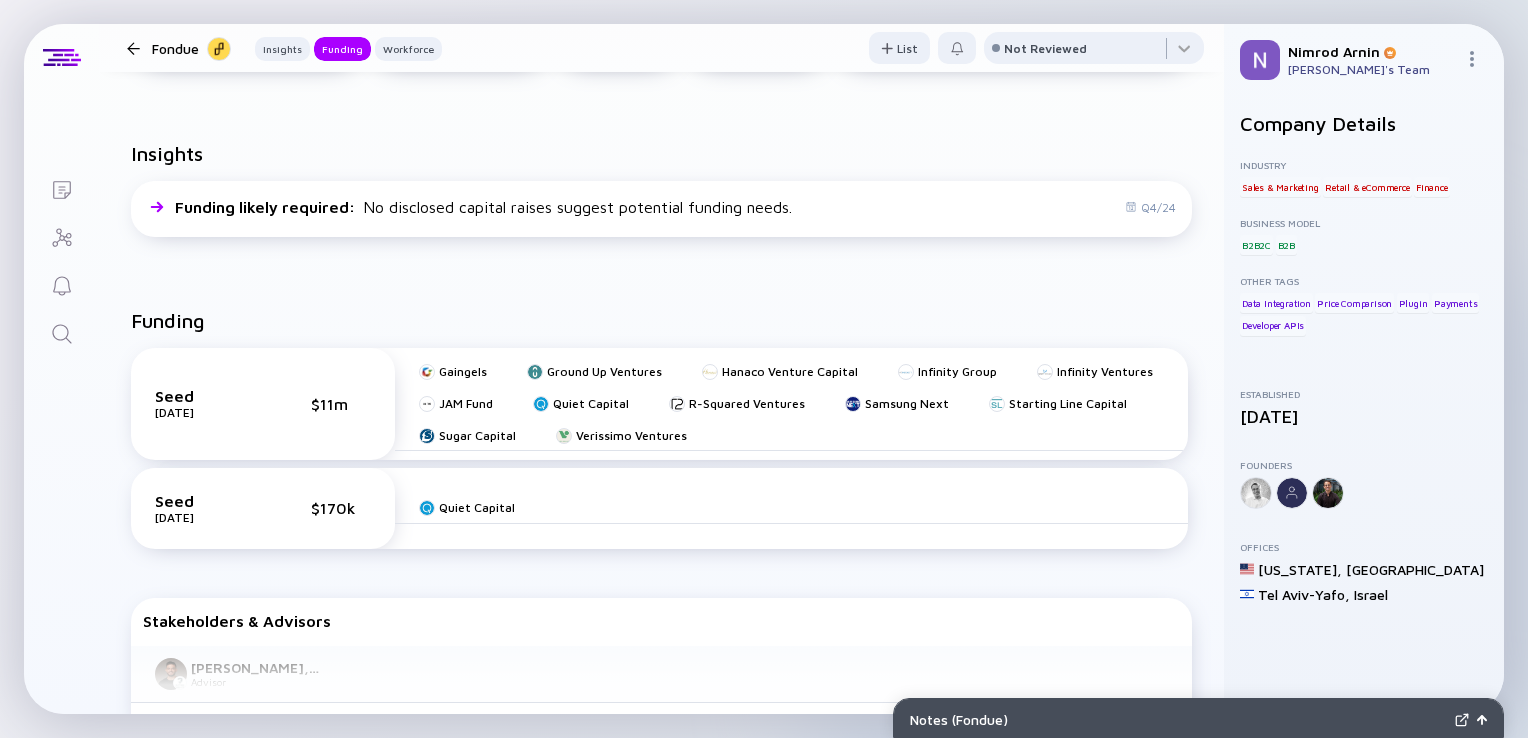 scroll, scrollTop: 427, scrollLeft: 0, axis: vertical 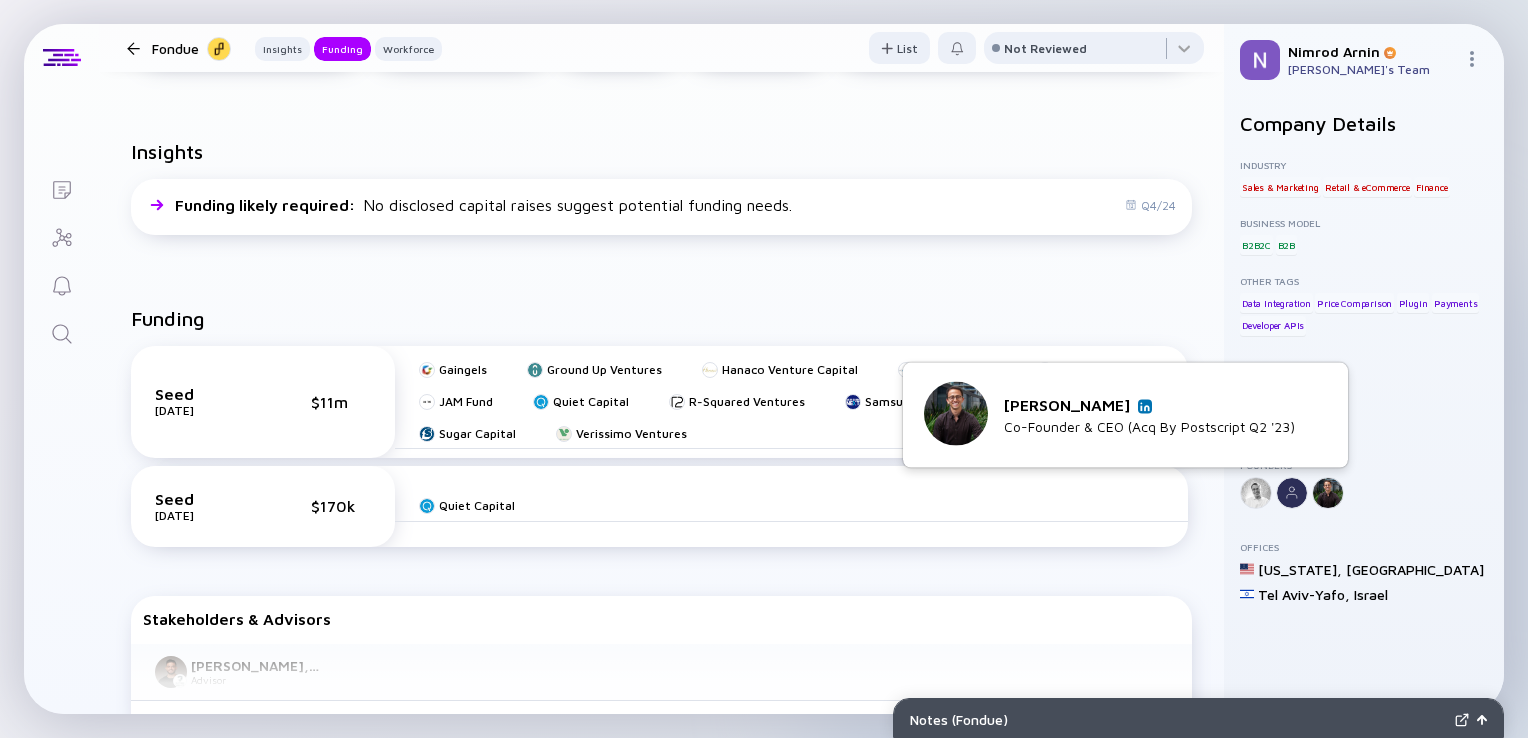 click at bounding box center [1145, 406] 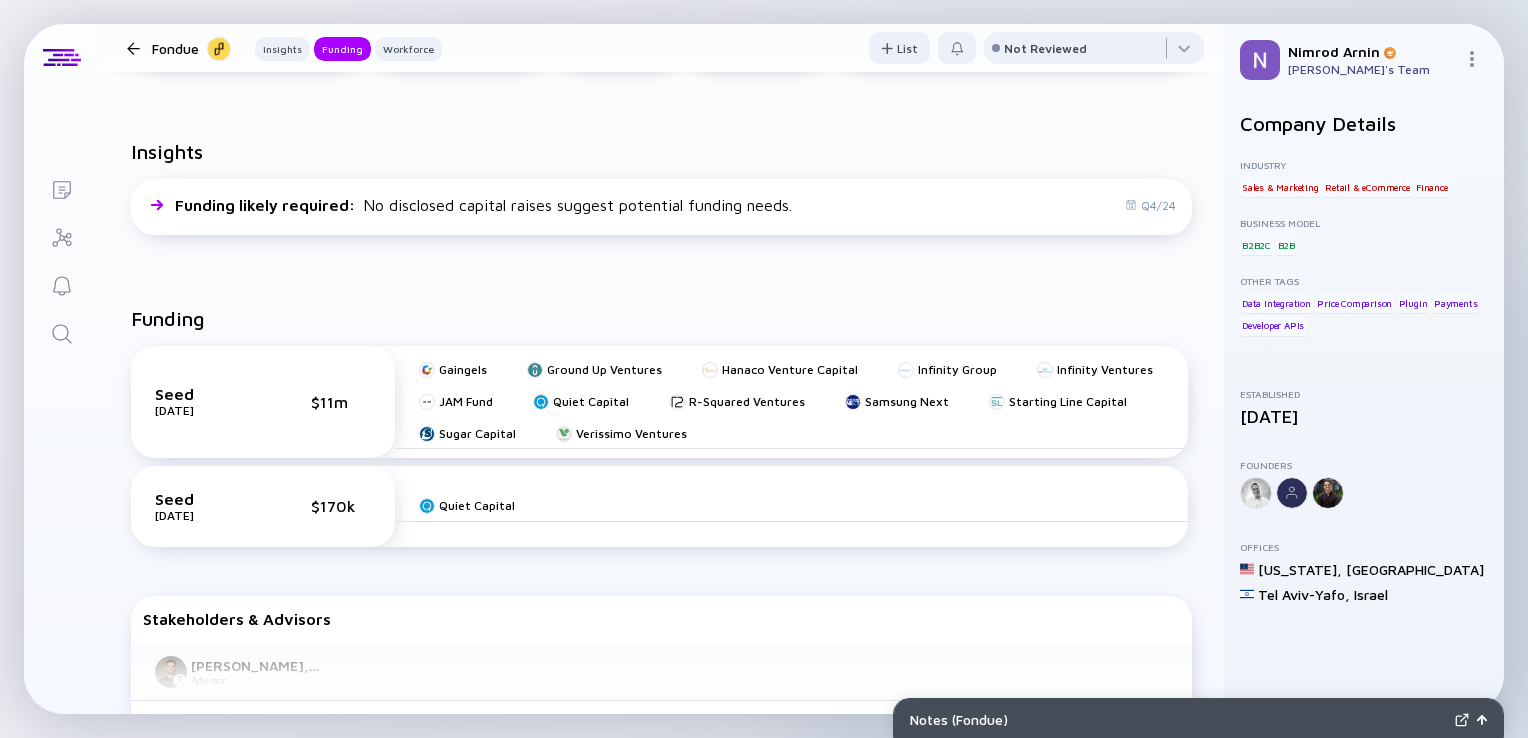 click 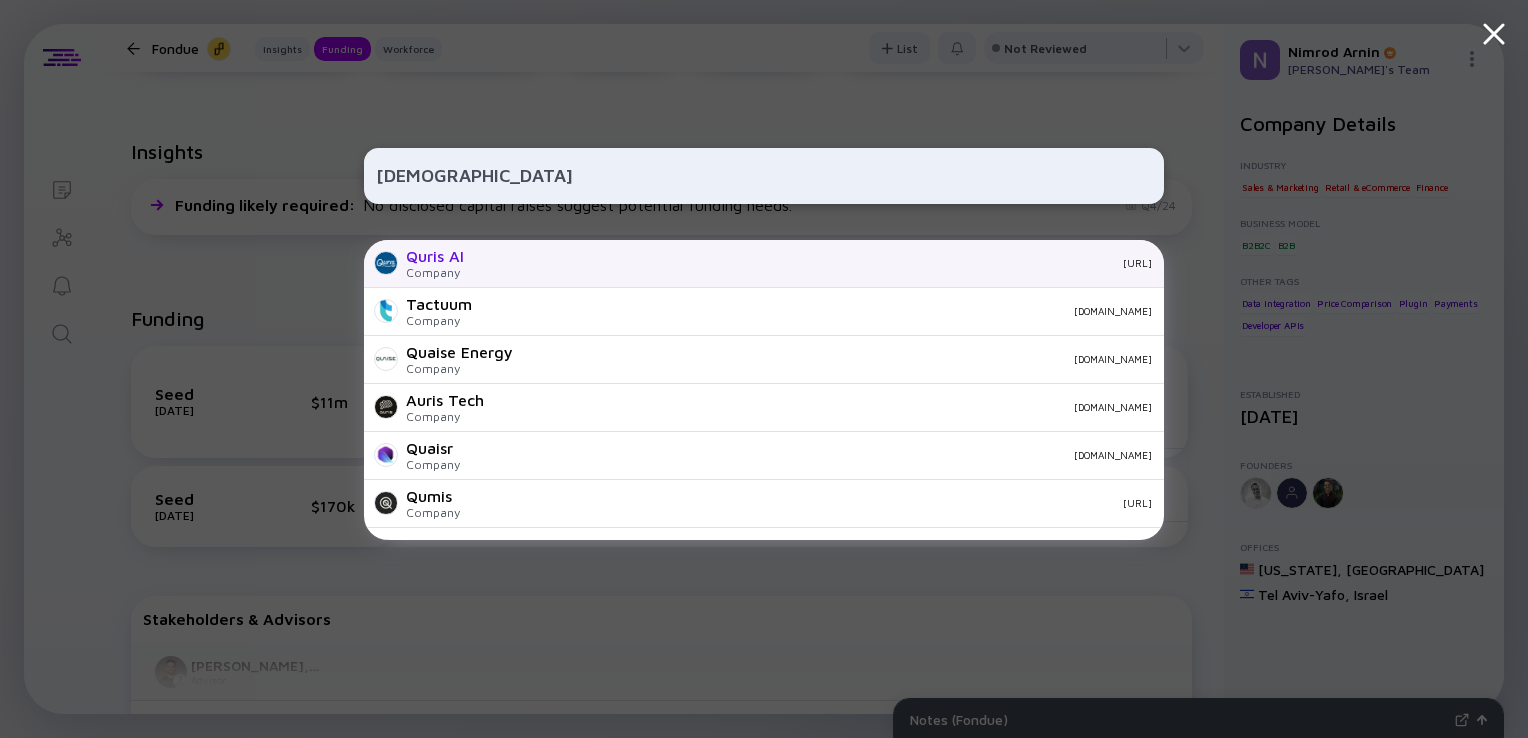 type on "[DEMOGRAPHIC_DATA]" 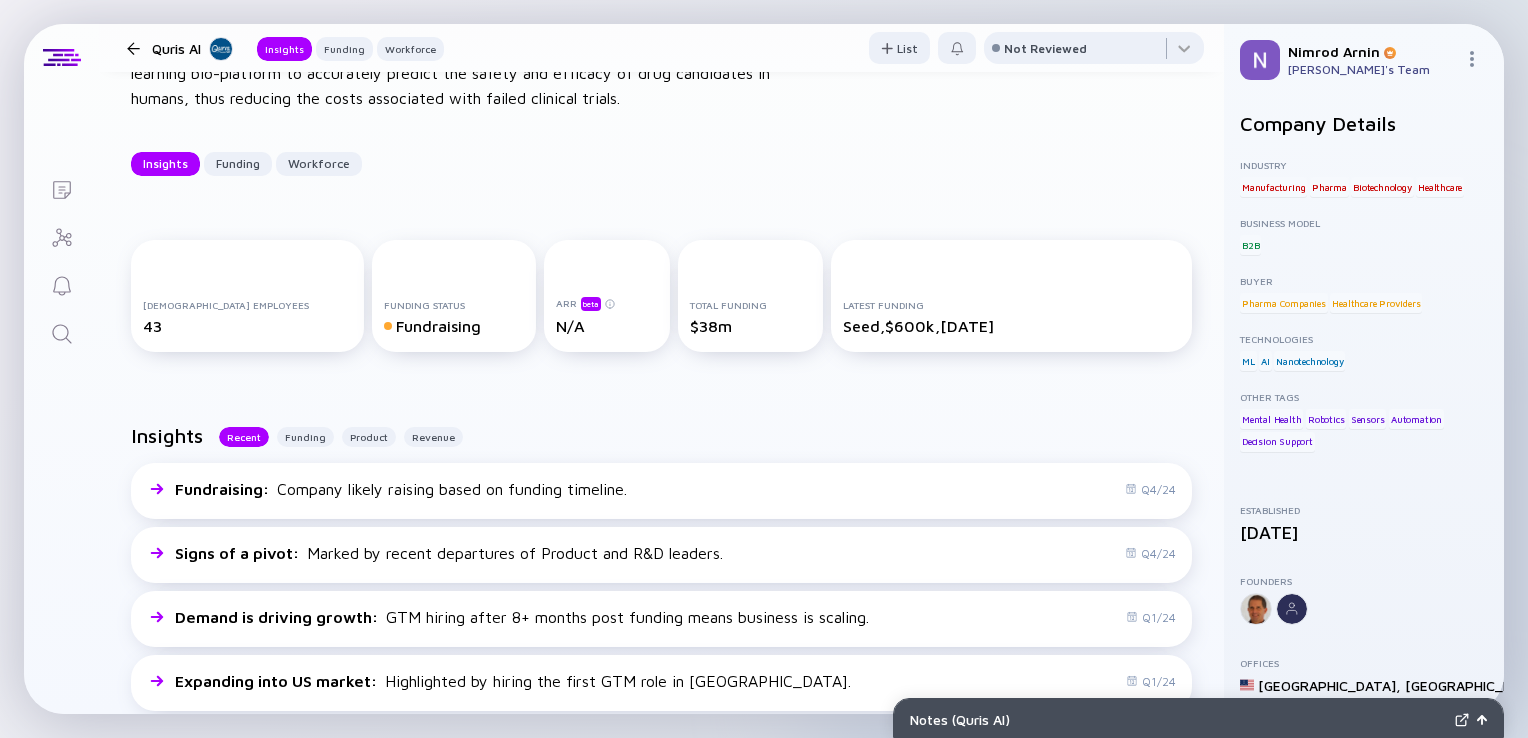 scroll, scrollTop: 0, scrollLeft: 0, axis: both 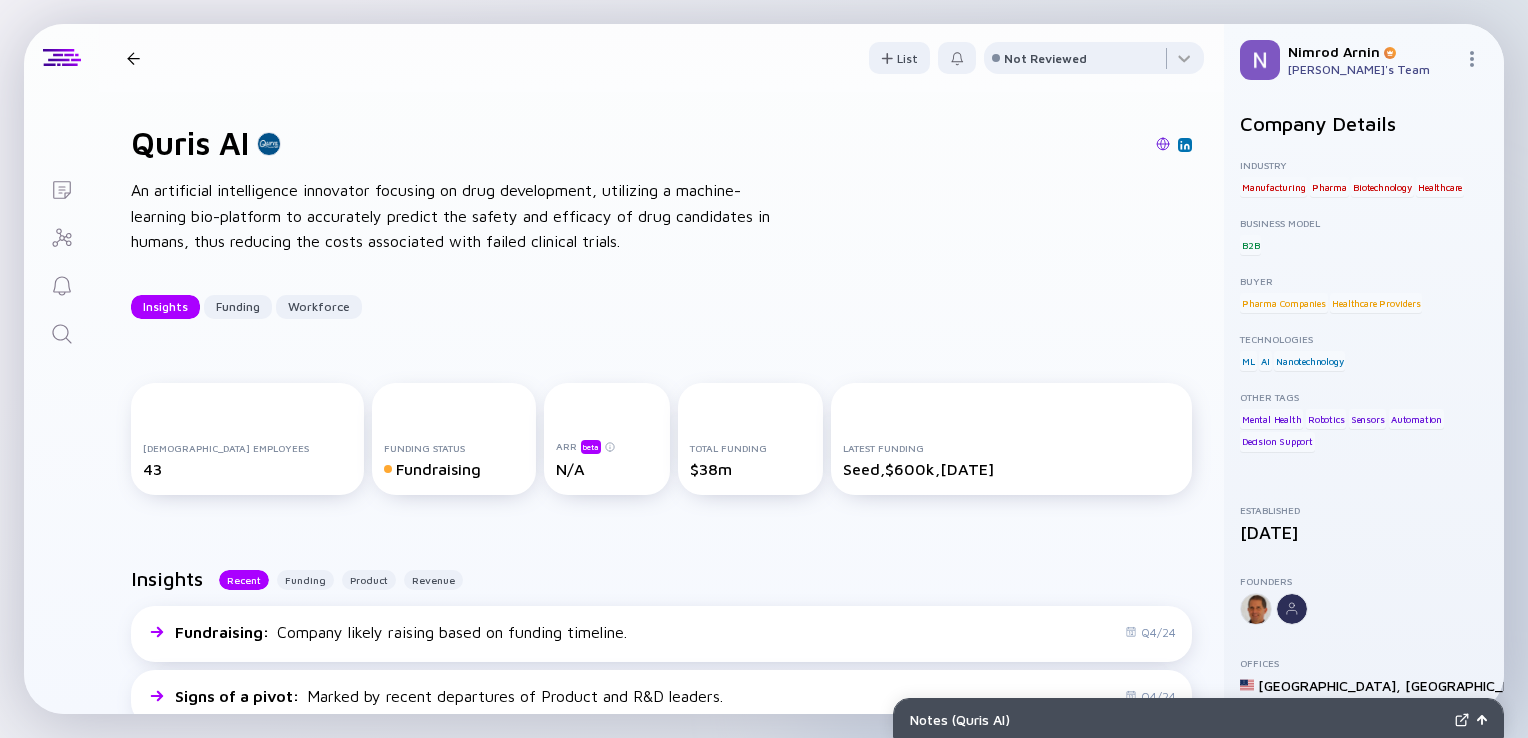 click at bounding box center (133, 58) 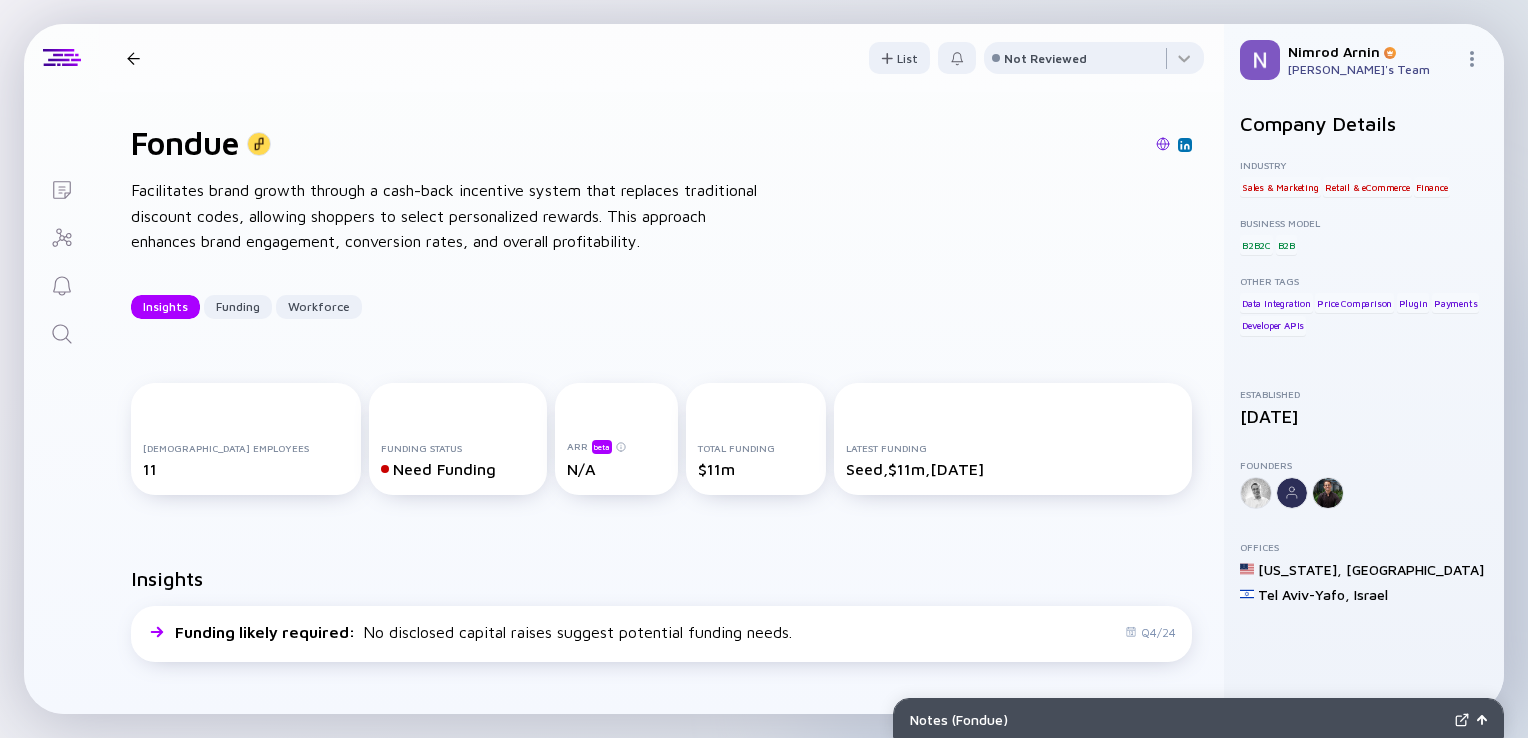 click 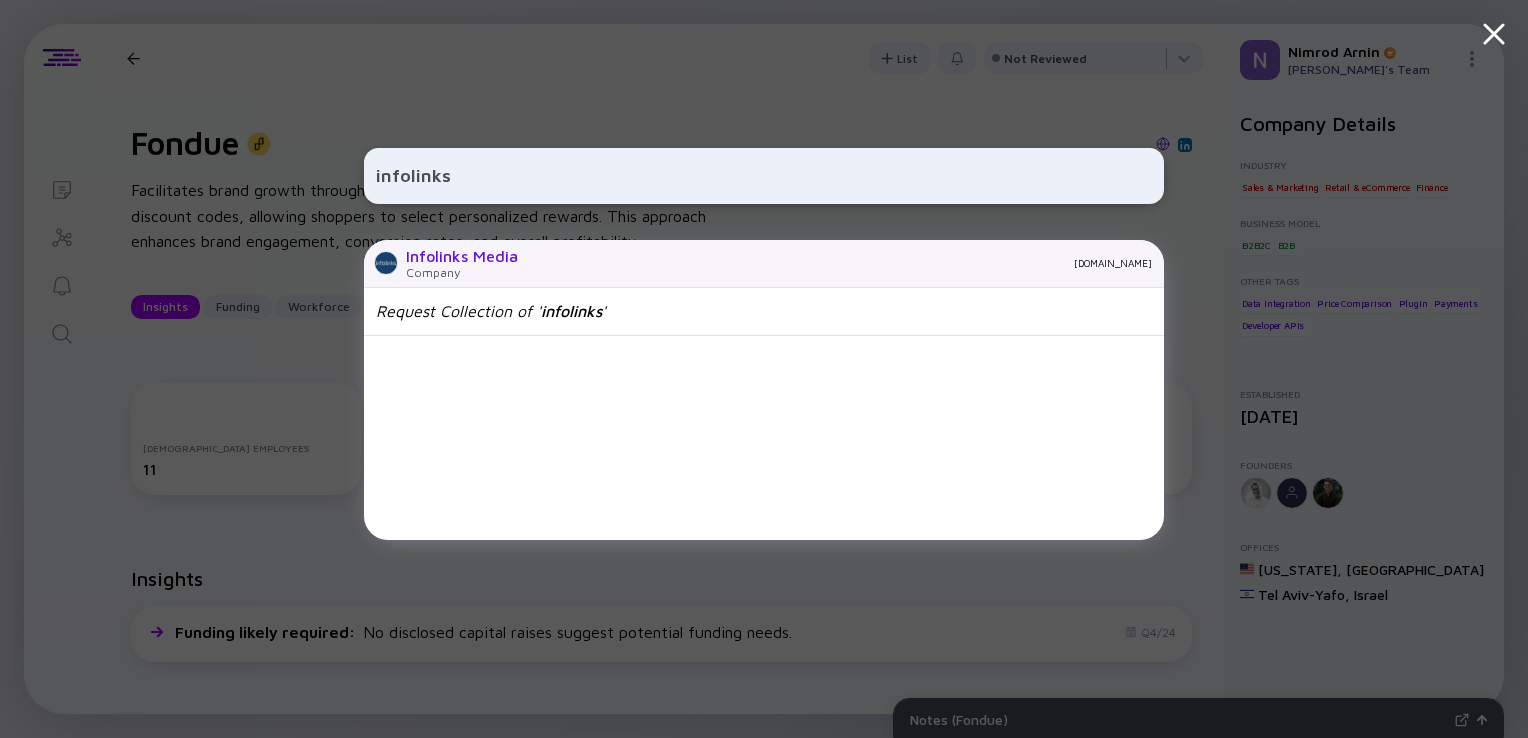 type on "infolinks" 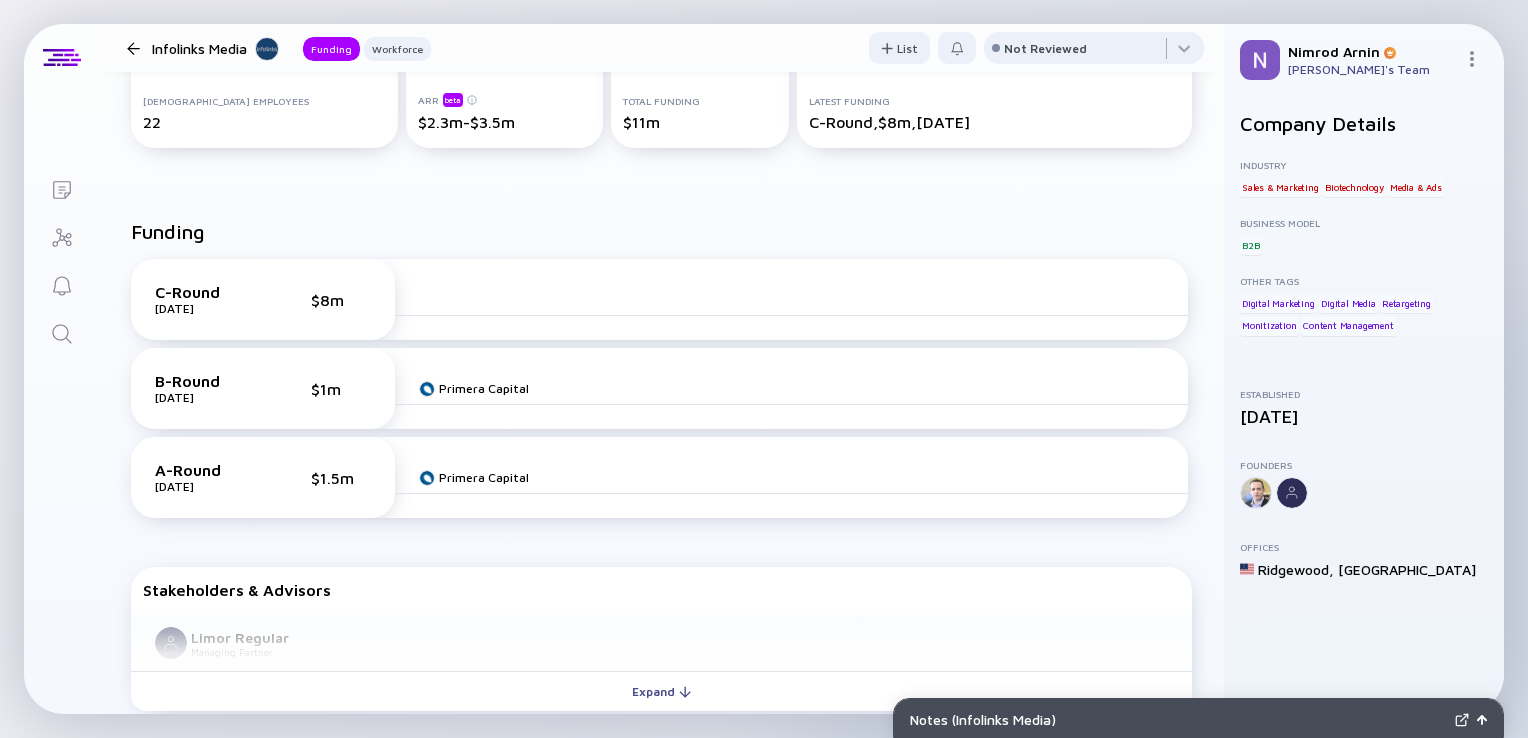 scroll, scrollTop: 372, scrollLeft: 0, axis: vertical 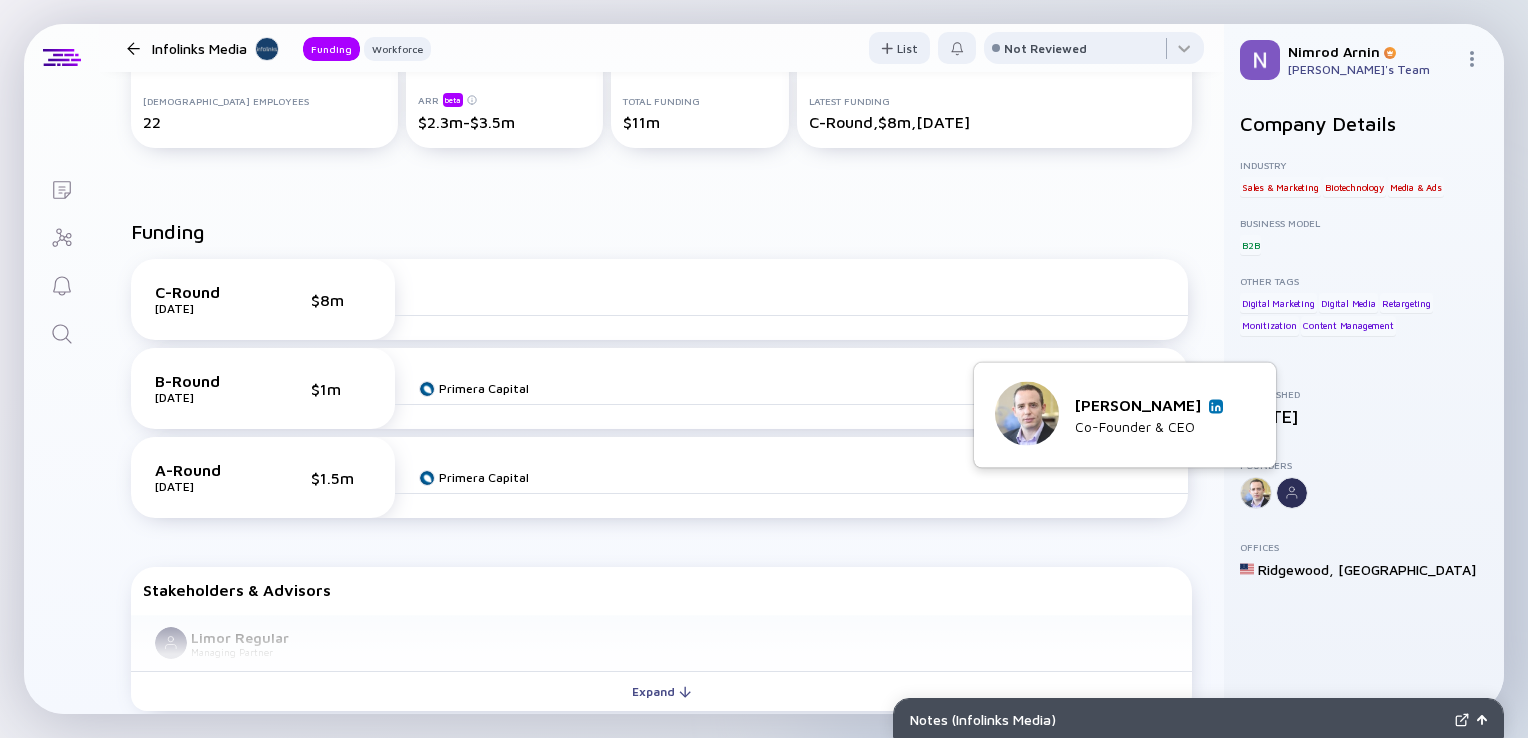 click at bounding box center [1216, 406] 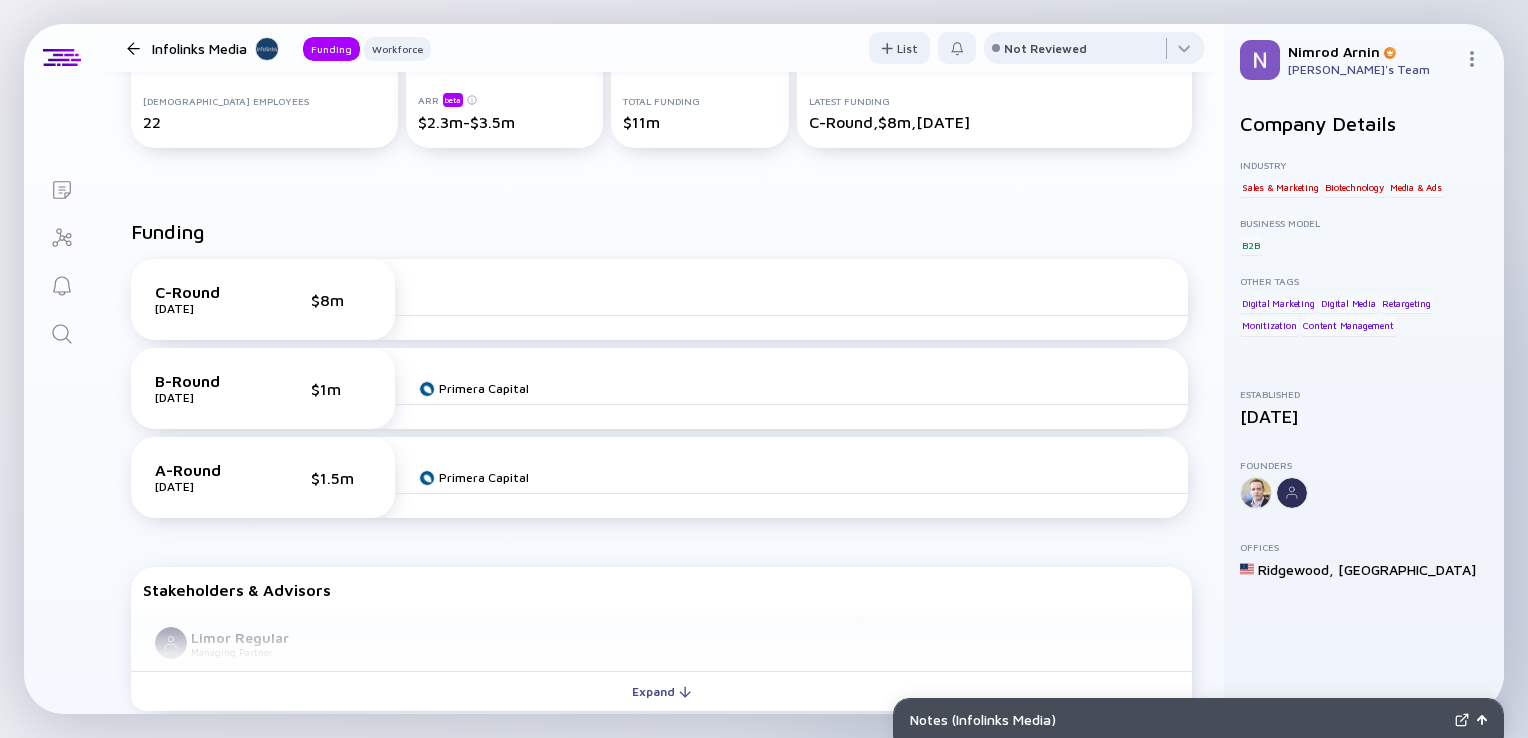click 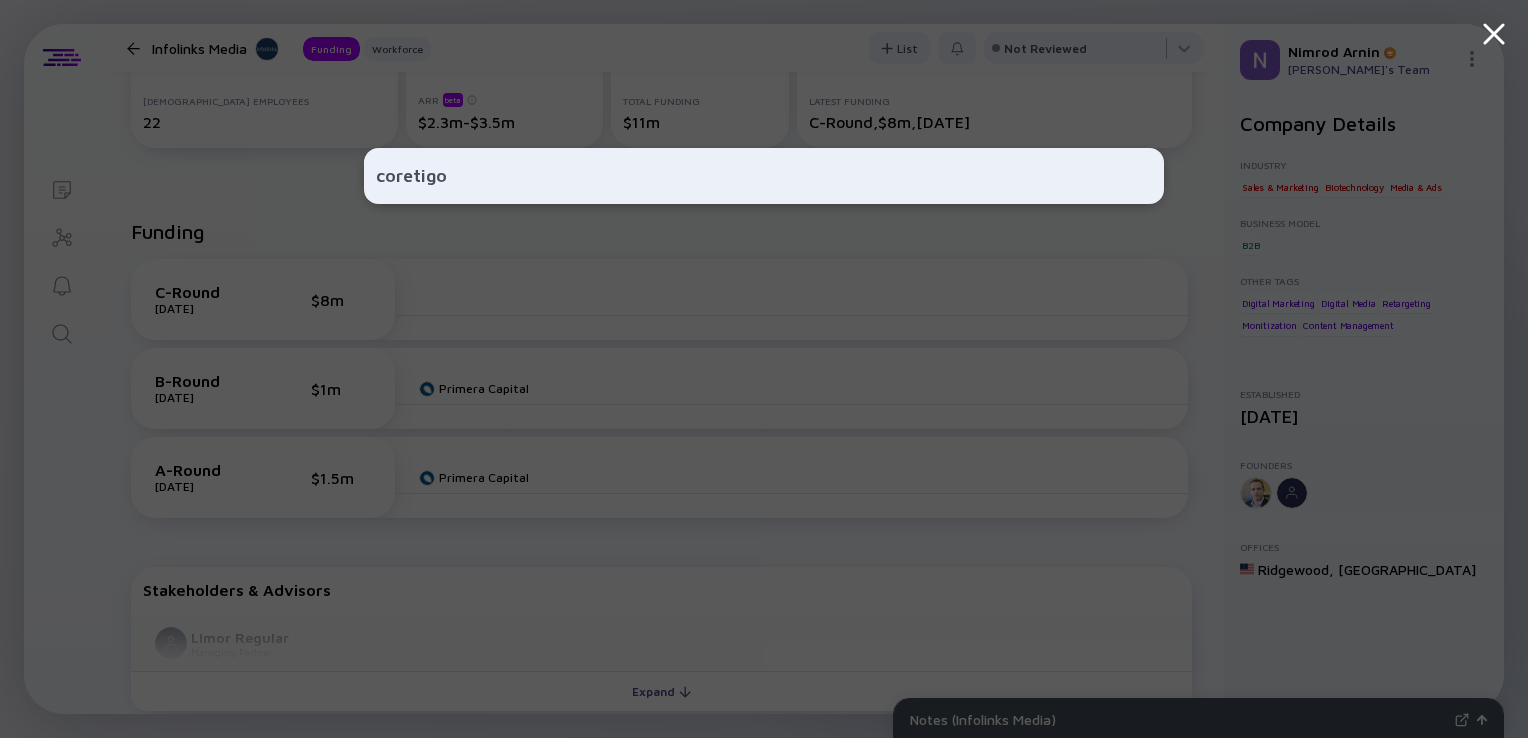 type on "coretigo" 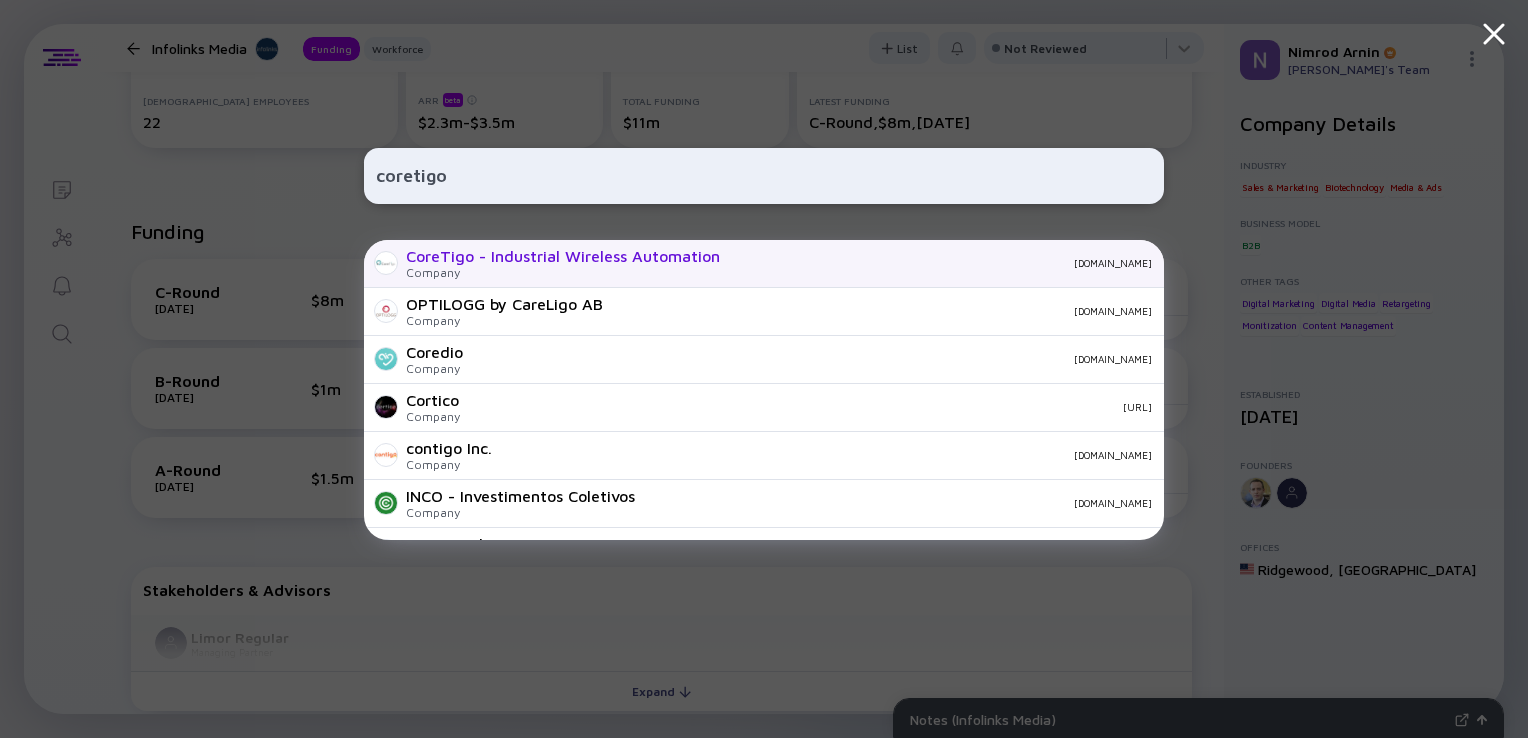 click on "CoreTigo - Industrial Wireless Automation" at bounding box center [563, 256] 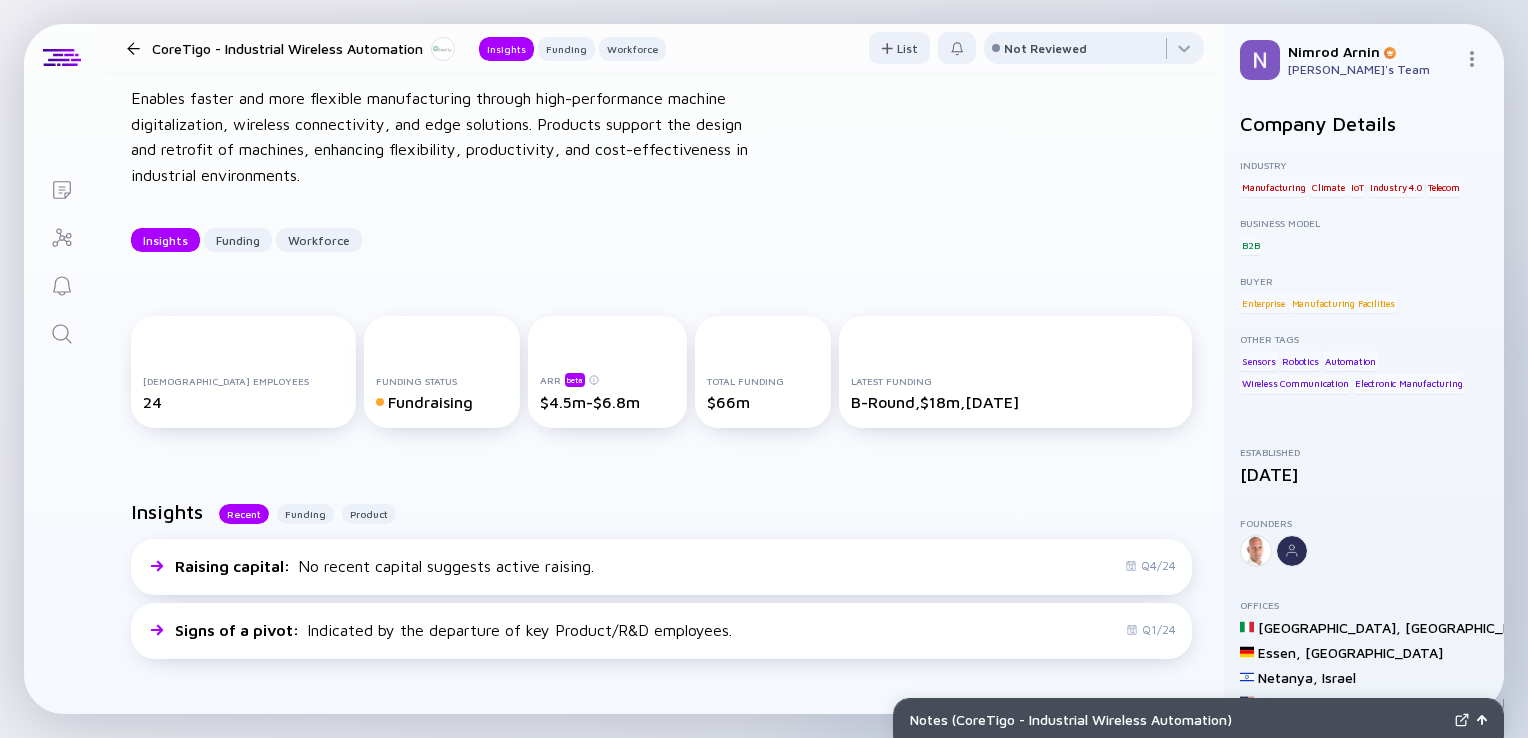 scroll, scrollTop: 94, scrollLeft: 0, axis: vertical 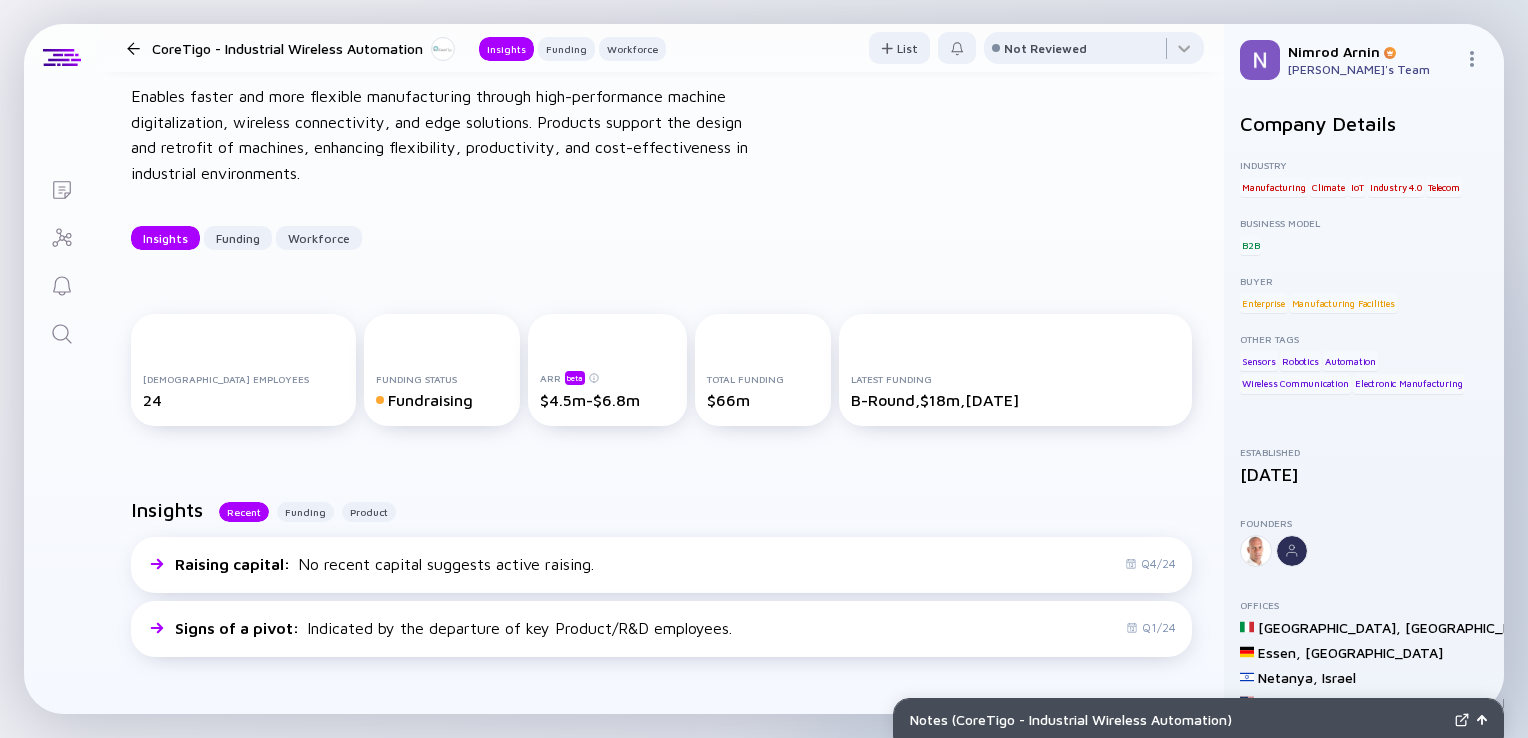 click 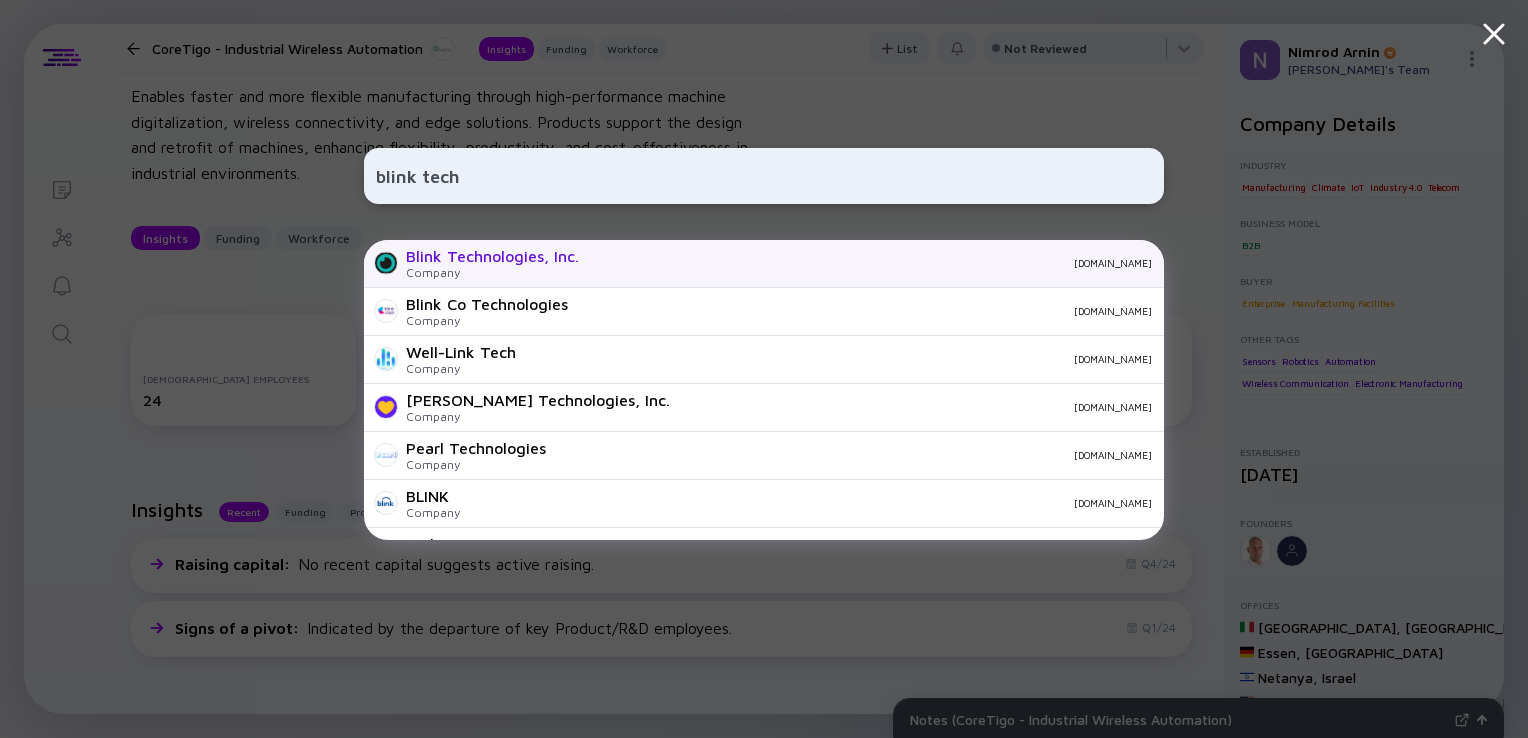 type on "blink tech" 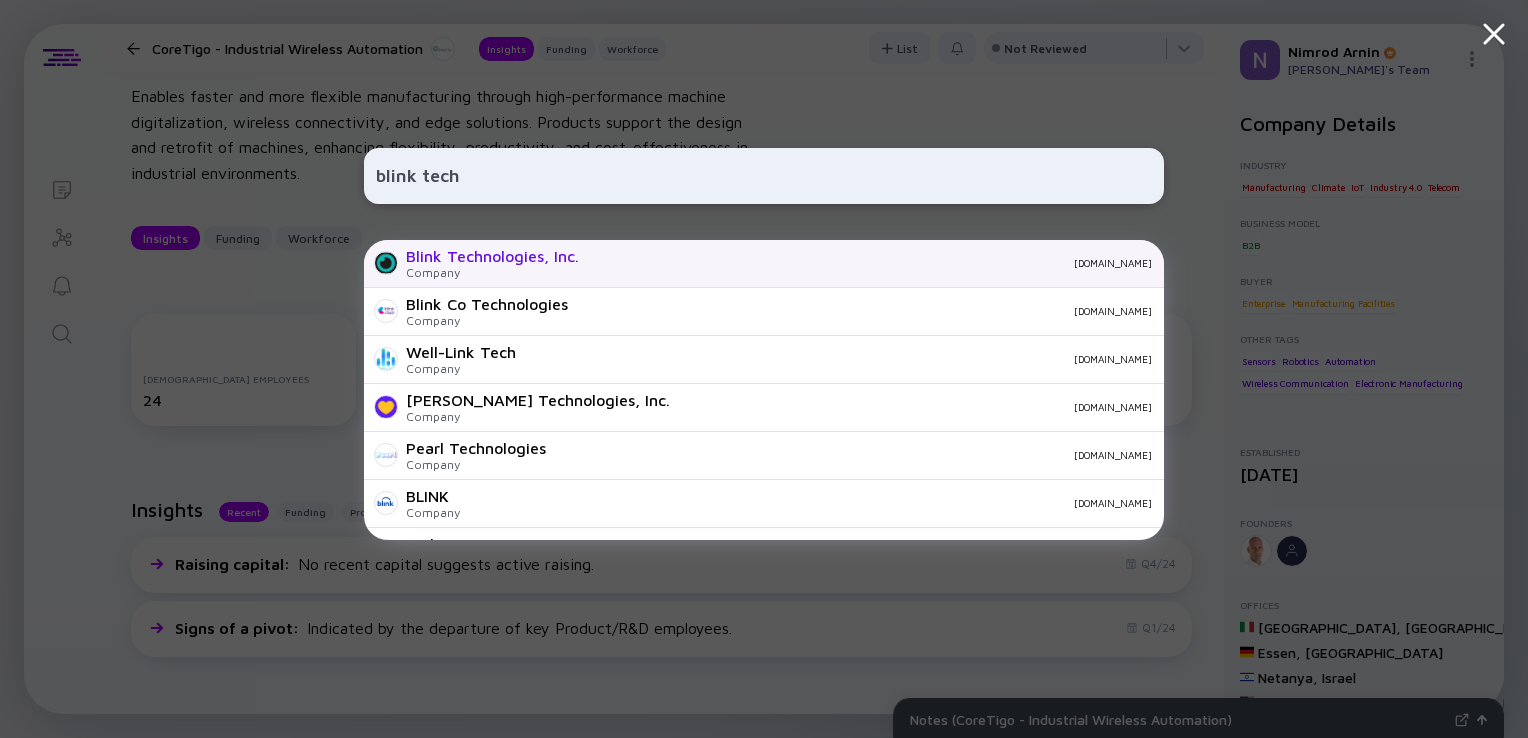 click on "Company" at bounding box center (492, 272) 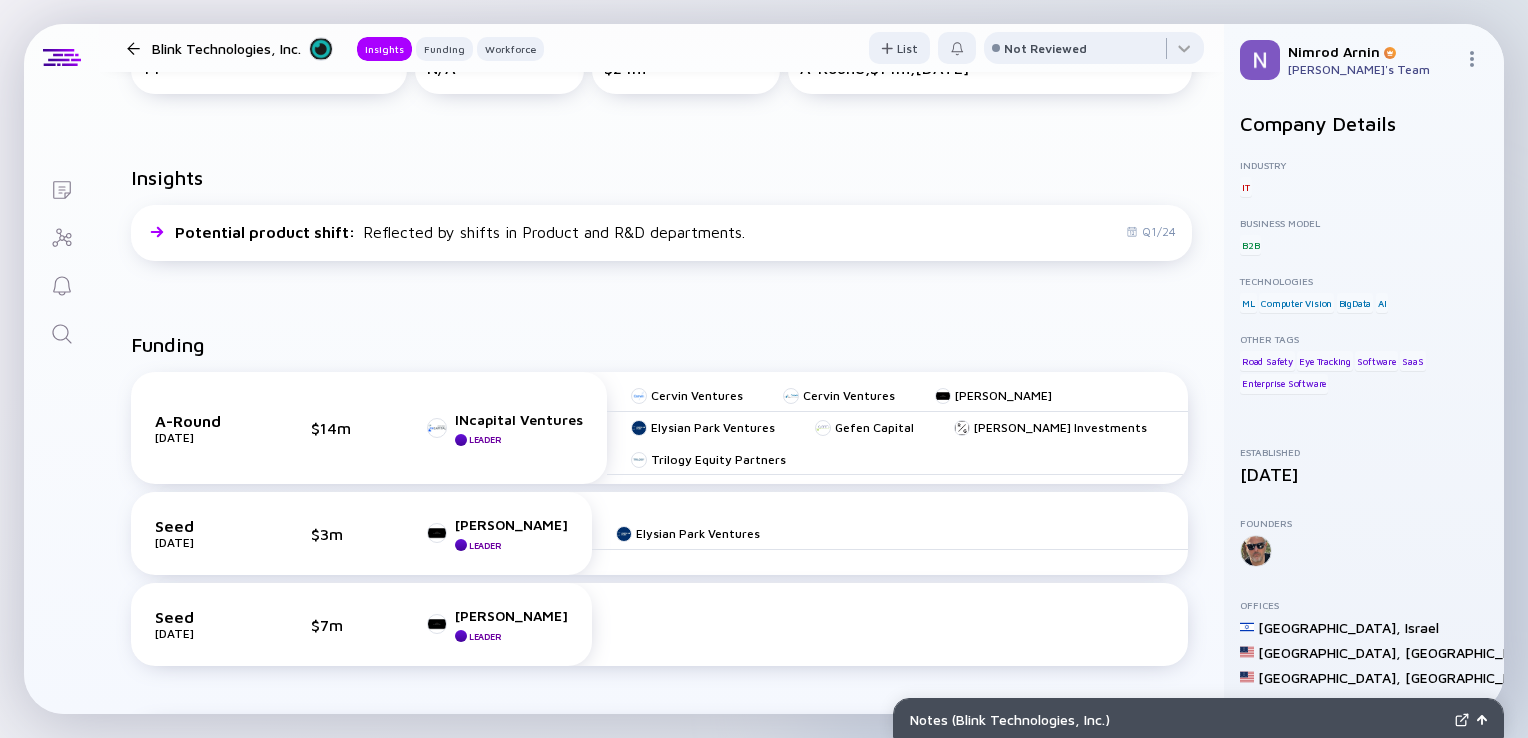 scroll, scrollTop: 376, scrollLeft: 0, axis: vertical 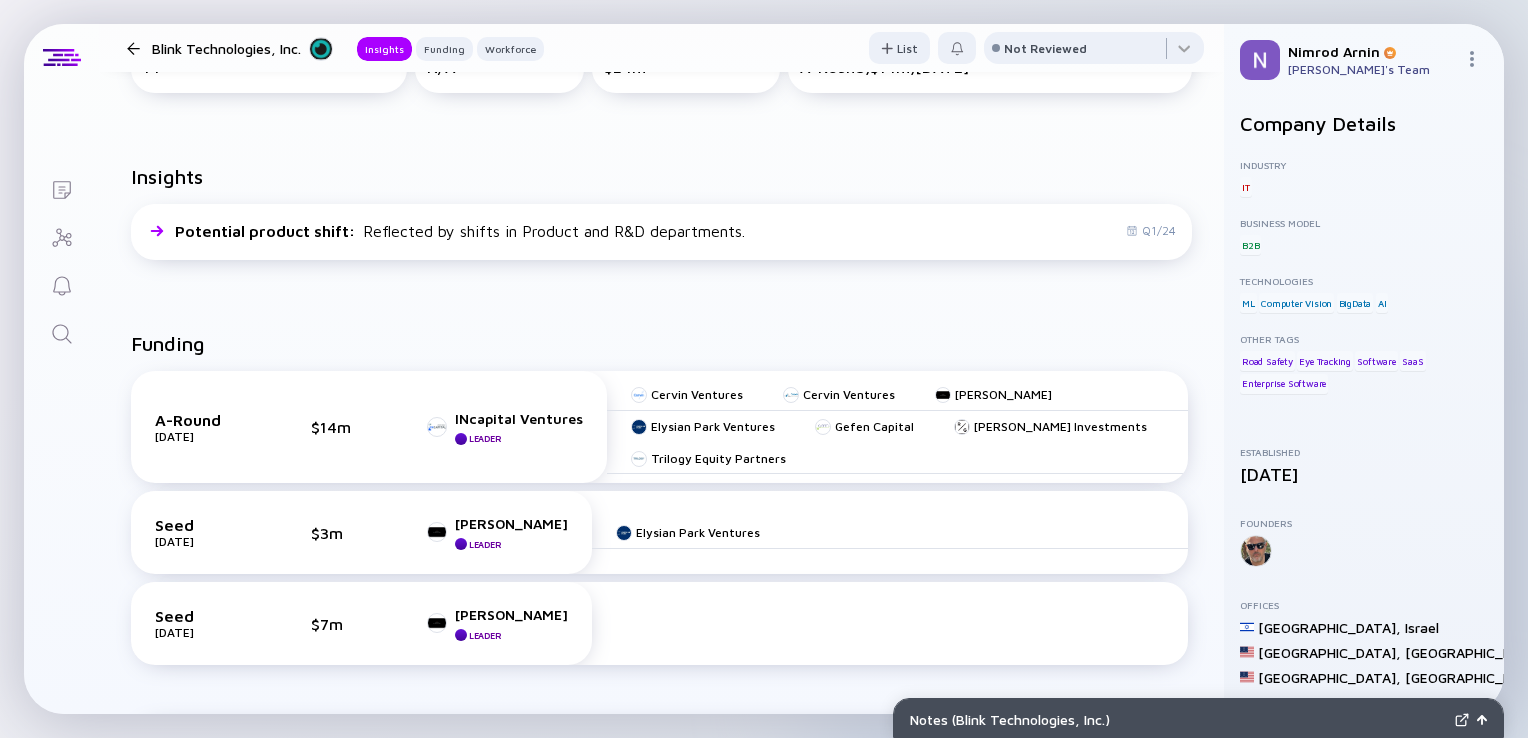 click at bounding box center (133, 48) 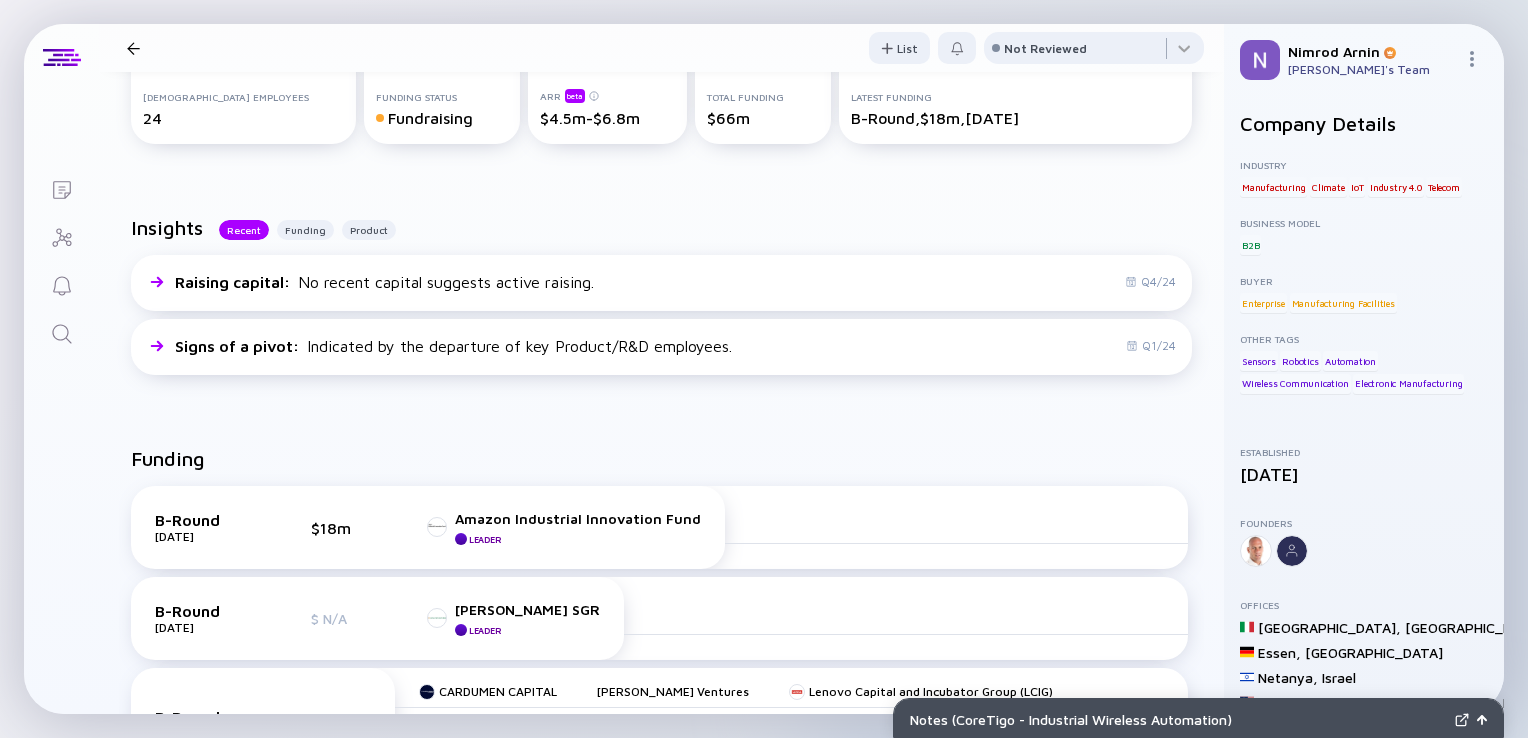 scroll, scrollTop: 0, scrollLeft: 0, axis: both 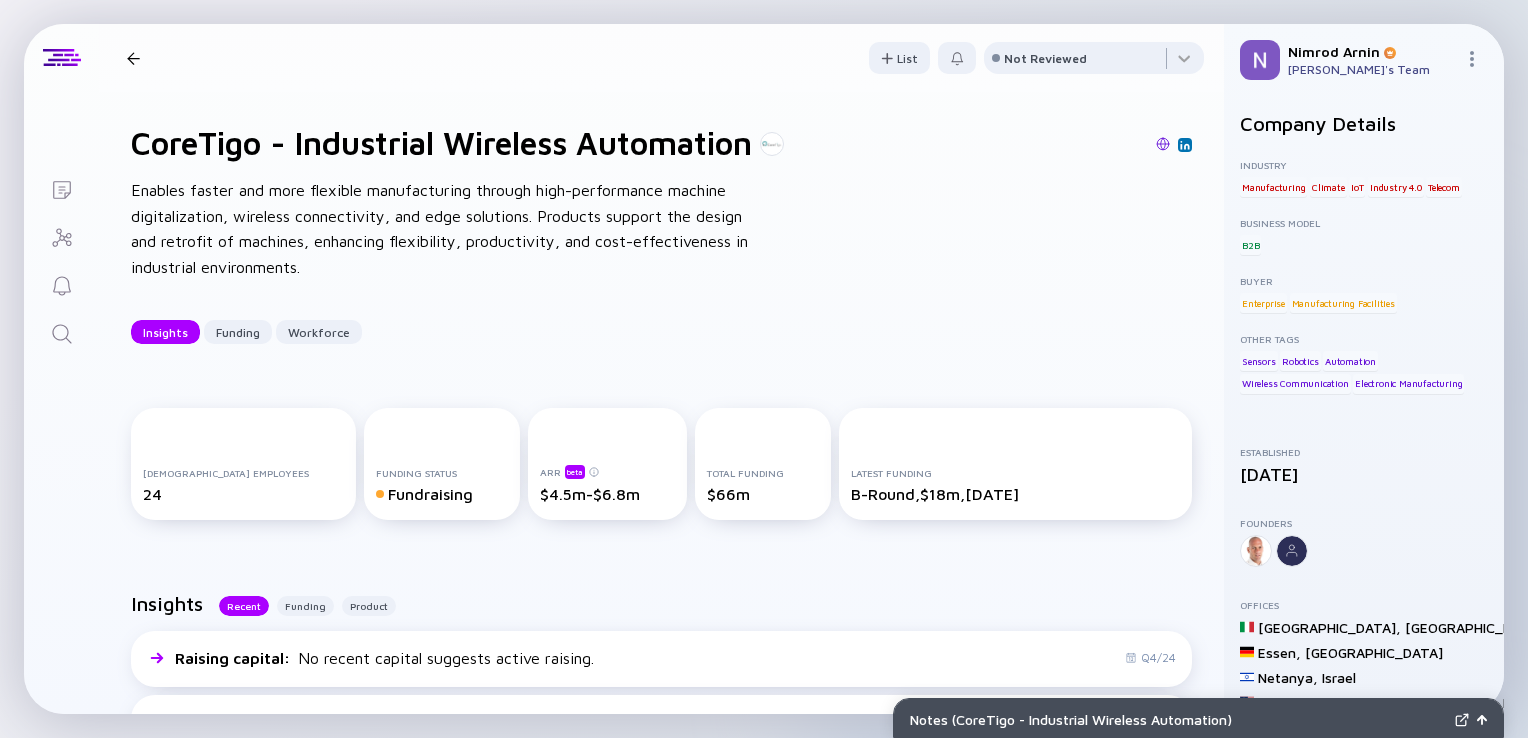 click 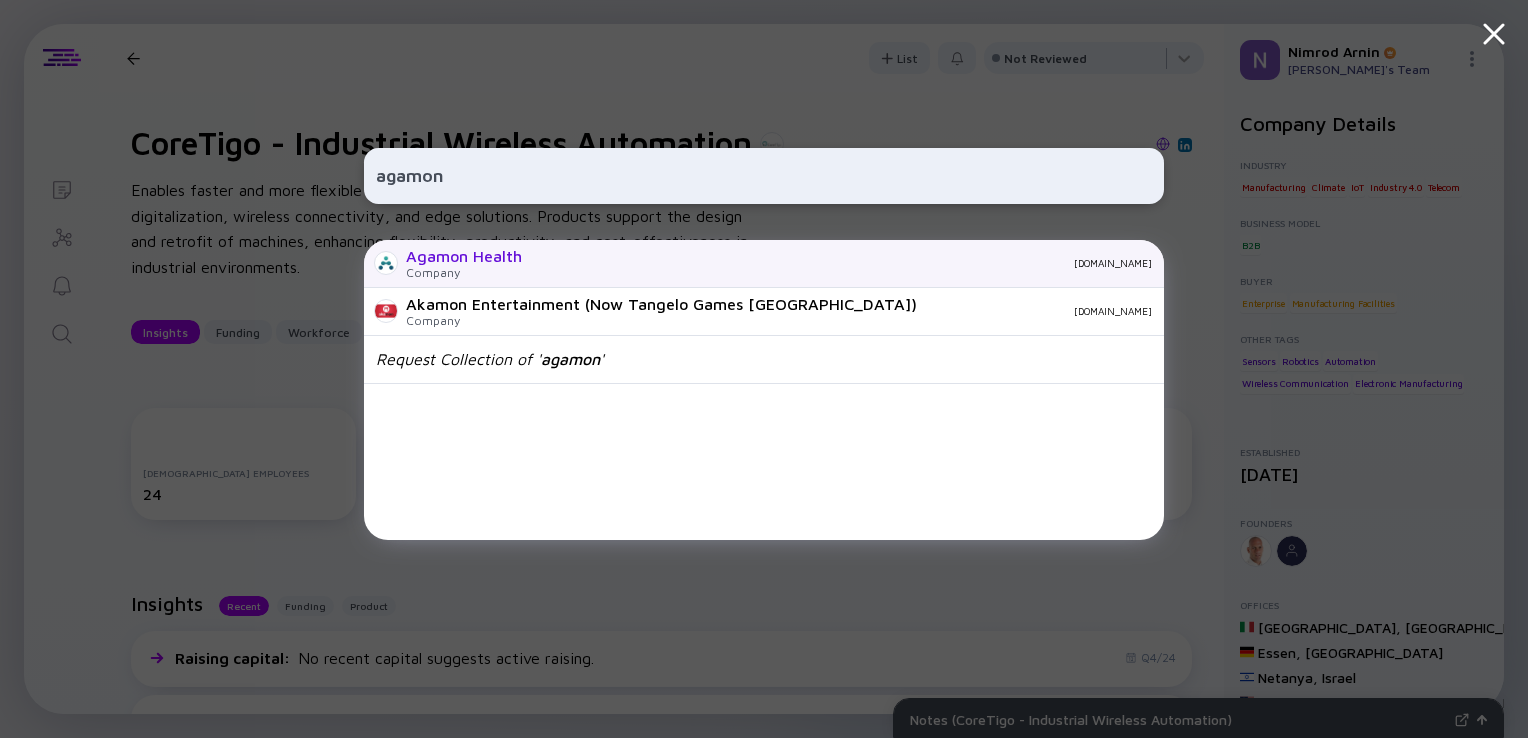 type on "agamon" 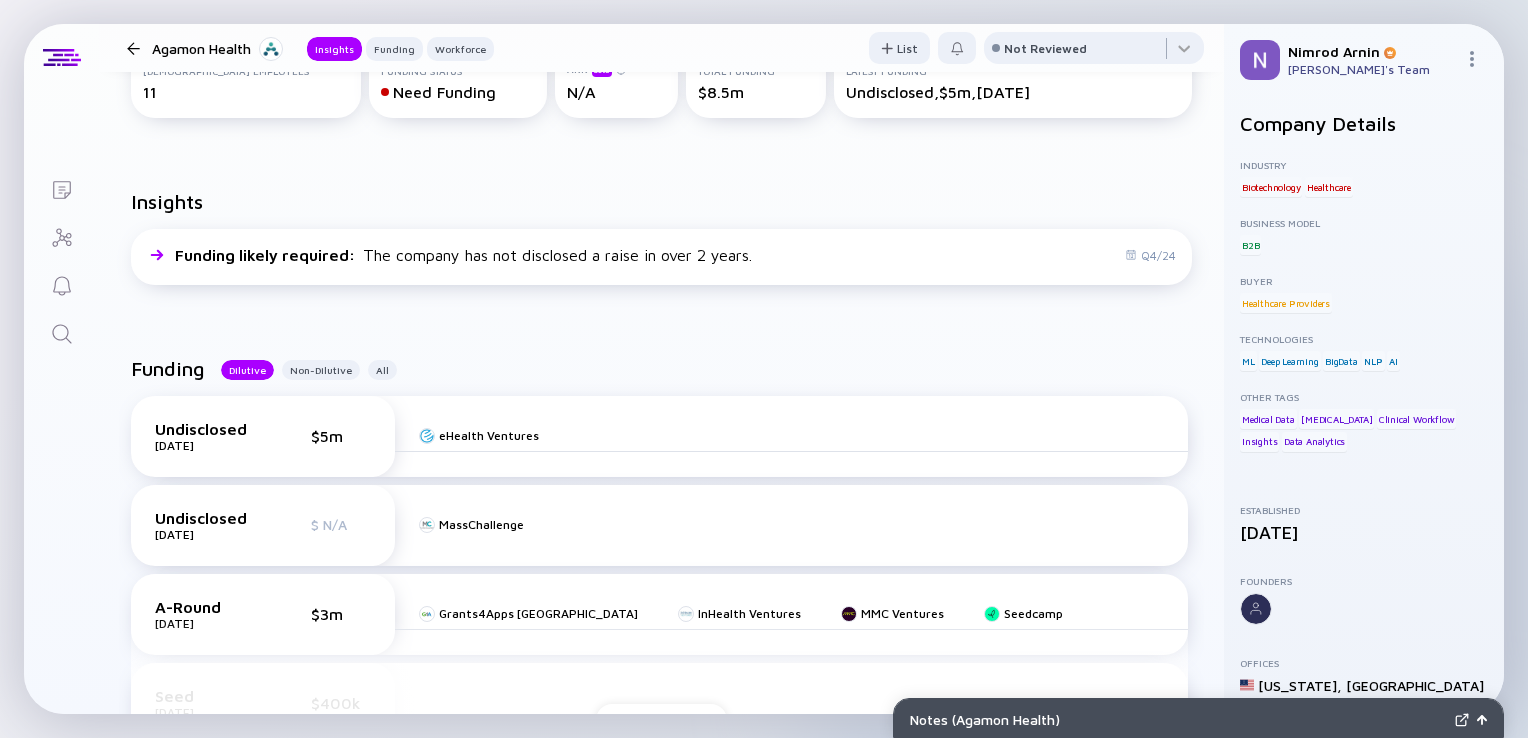 scroll, scrollTop: 429, scrollLeft: 0, axis: vertical 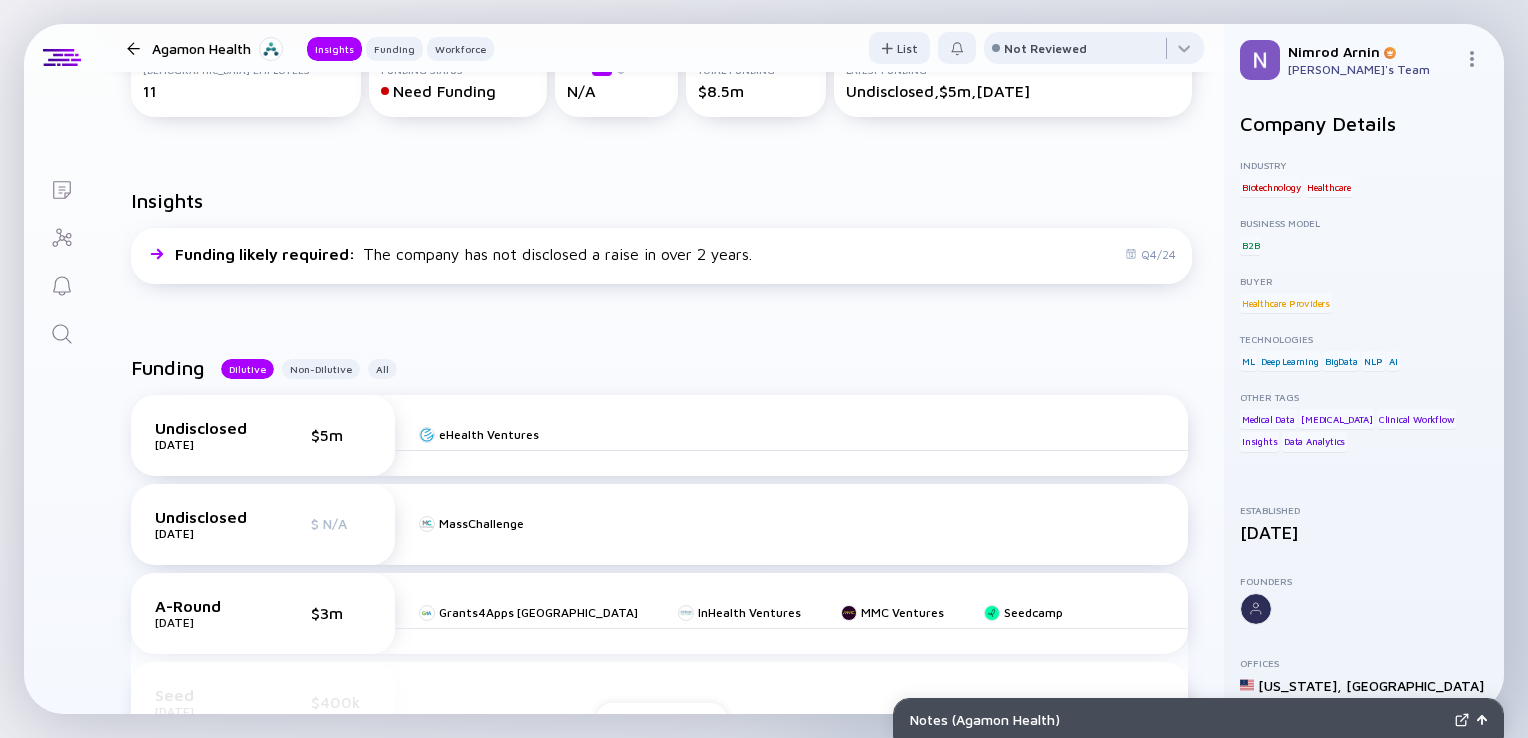 click at bounding box center (61, 332) 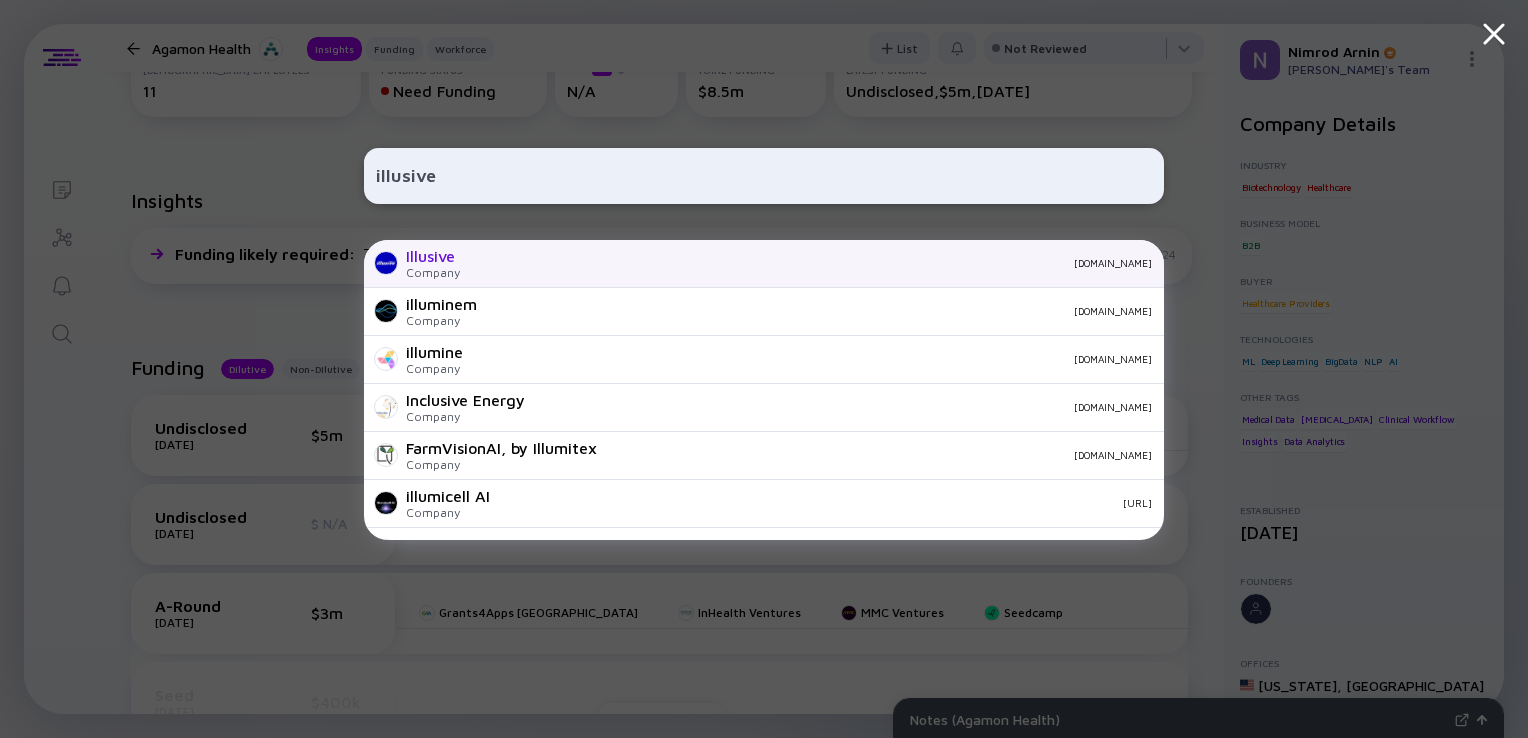 type on "illusive" 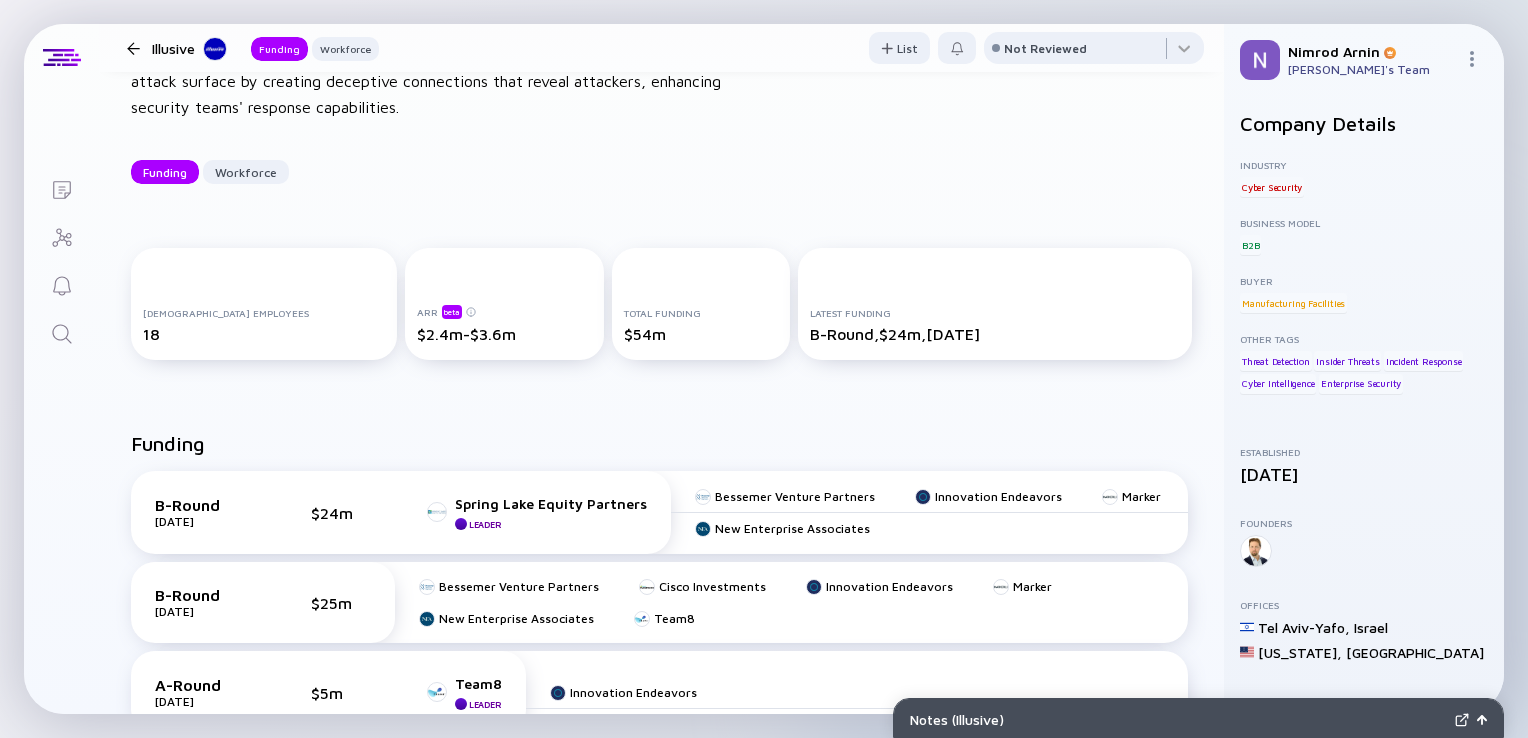 scroll, scrollTop: 164, scrollLeft: 0, axis: vertical 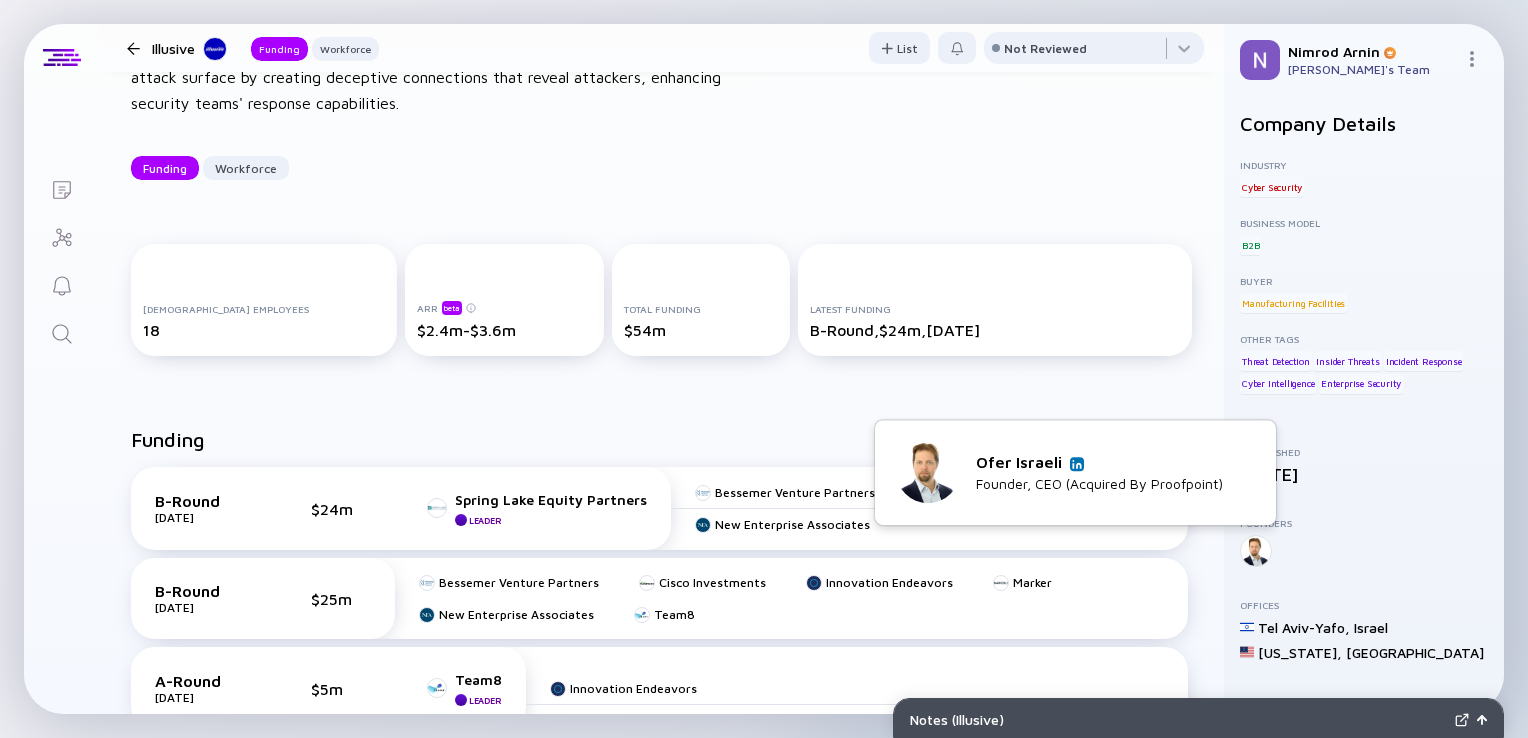 click at bounding box center [1077, 464] 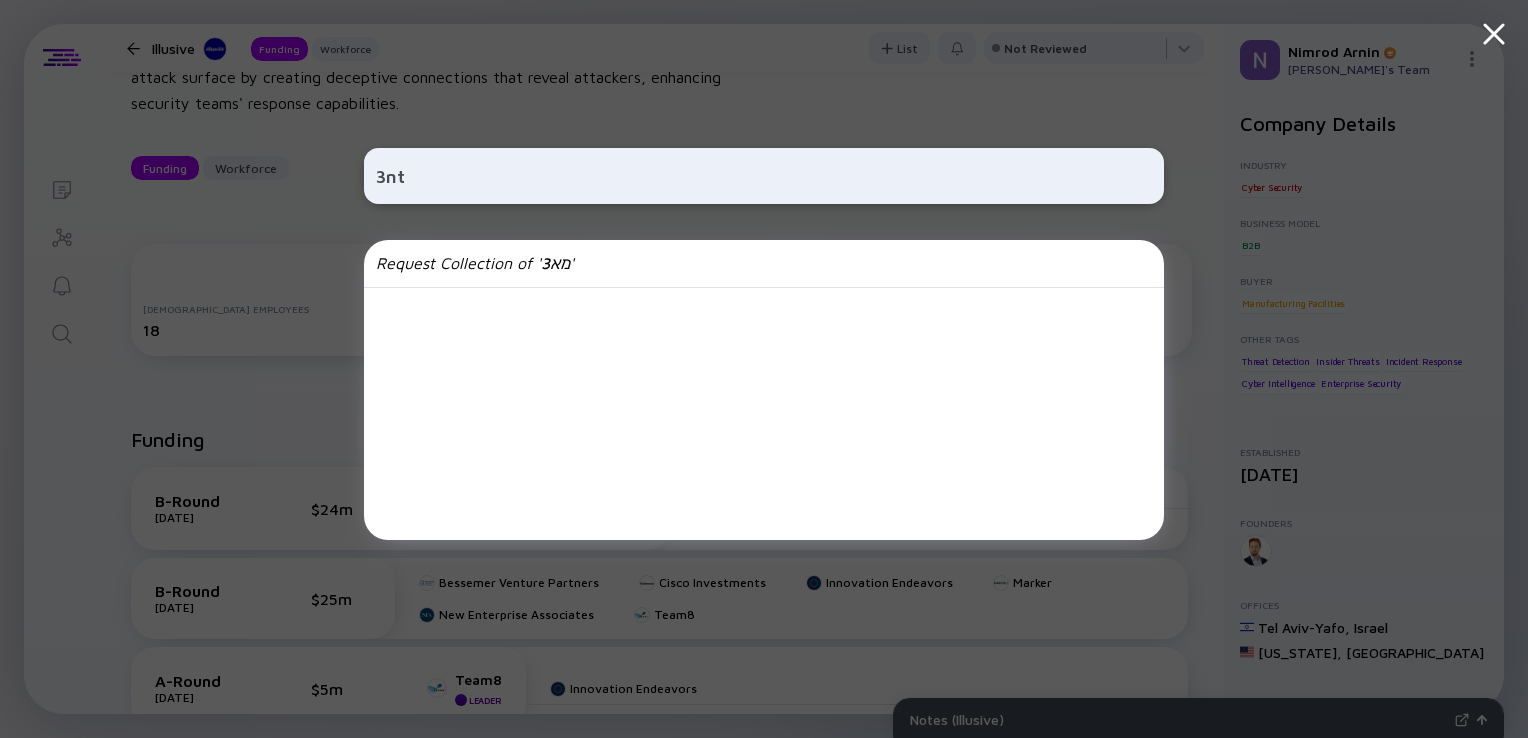 type on "3nt" 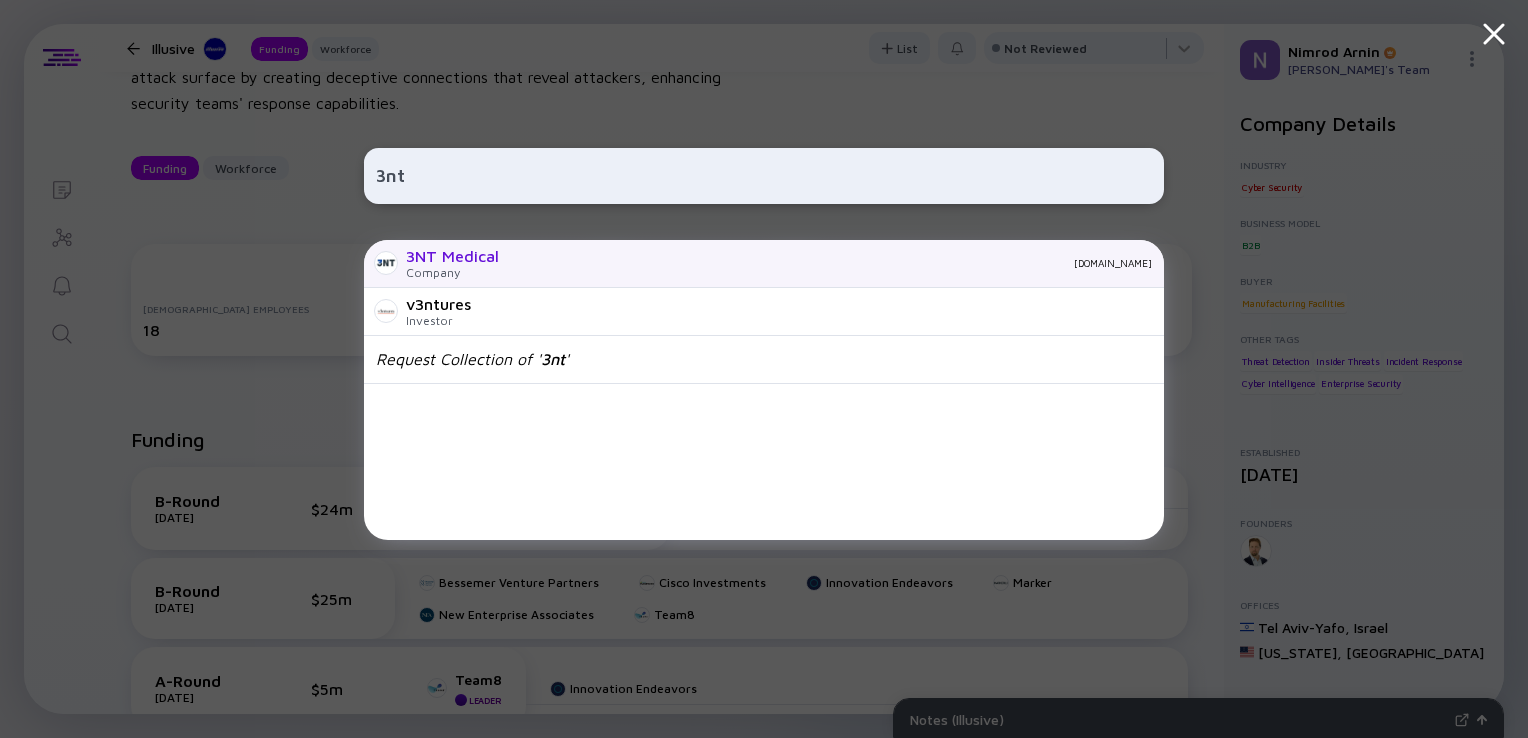click on "3NT Medical" at bounding box center (452, 256) 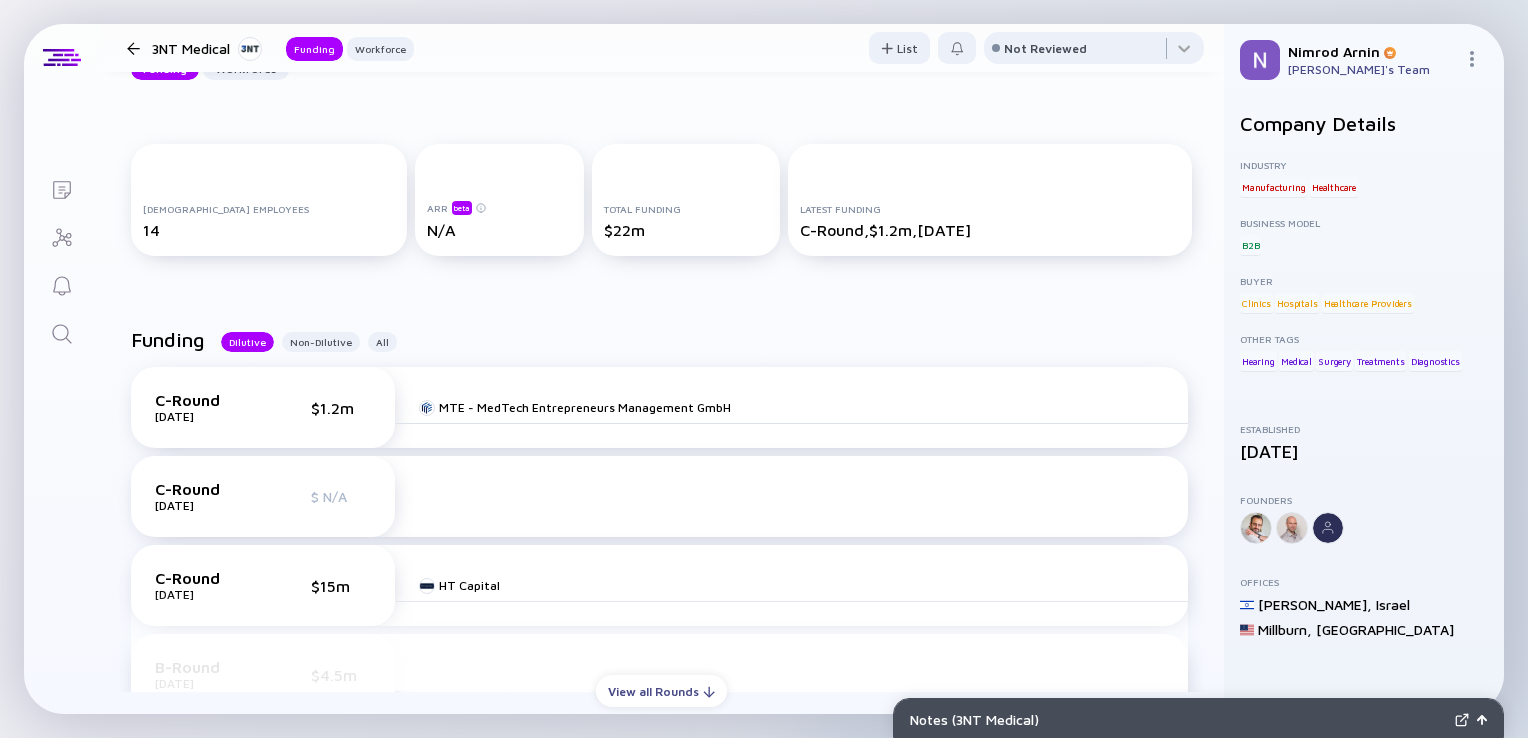 scroll, scrollTop: 0, scrollLeft: 0, axis: both 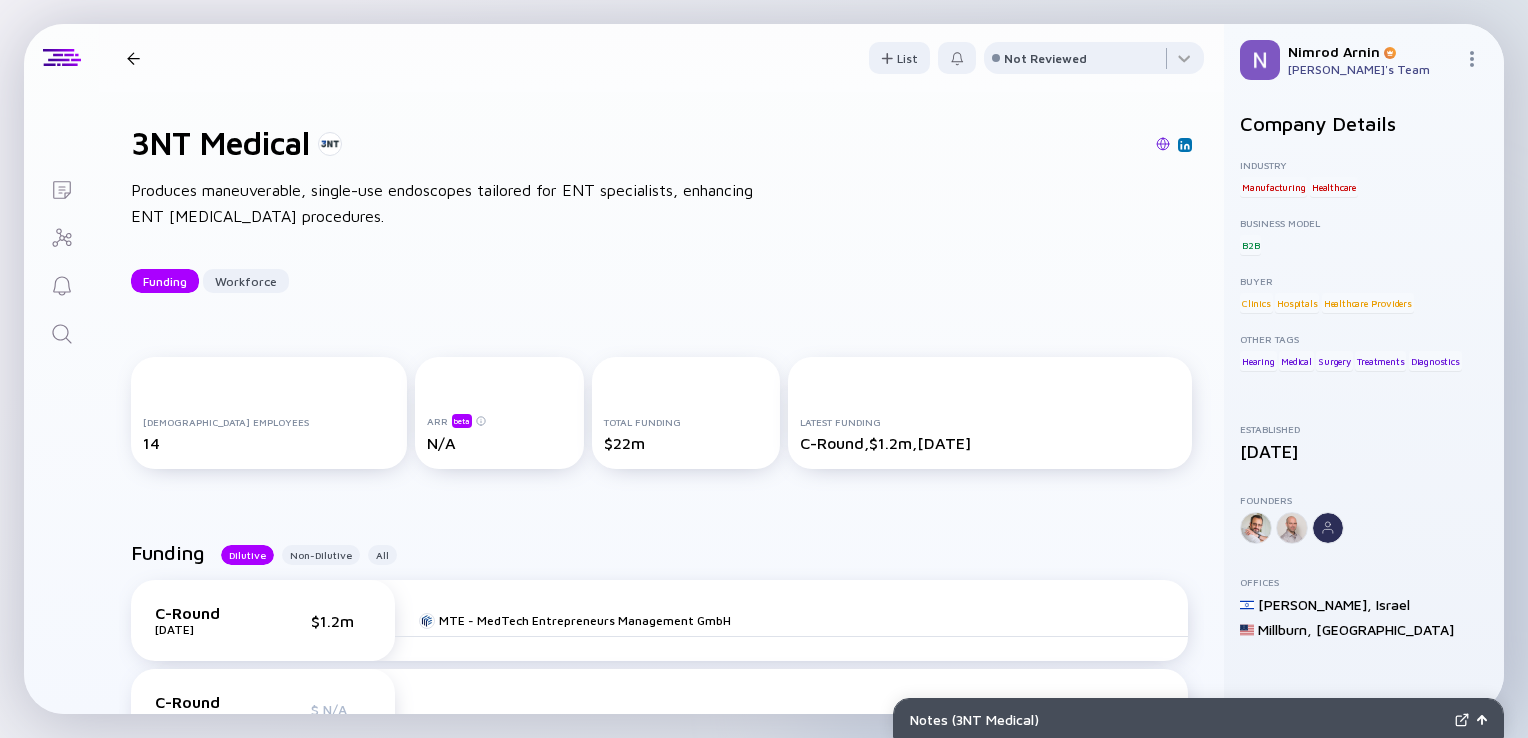 click at bounding box center (62, 335) 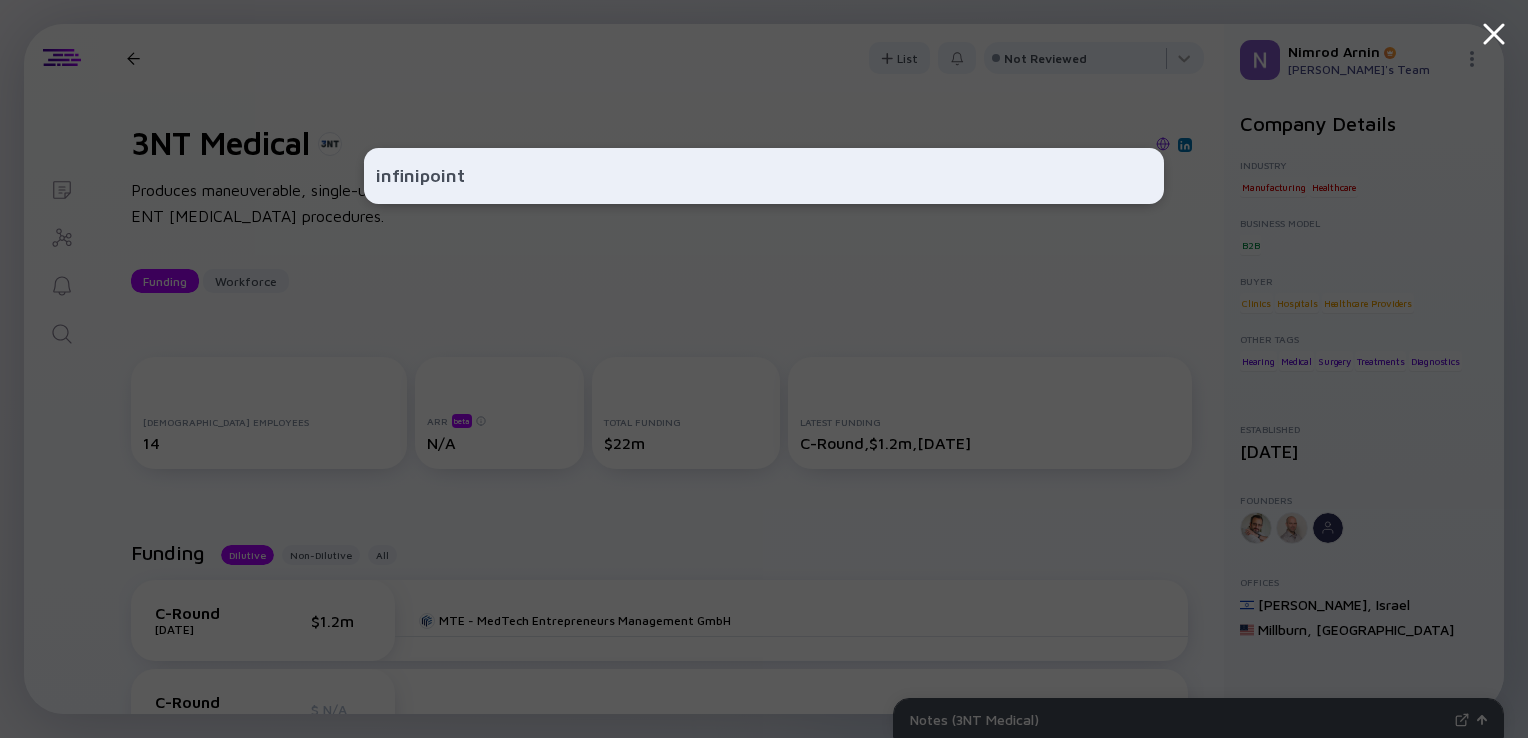 type on "infinipoint" 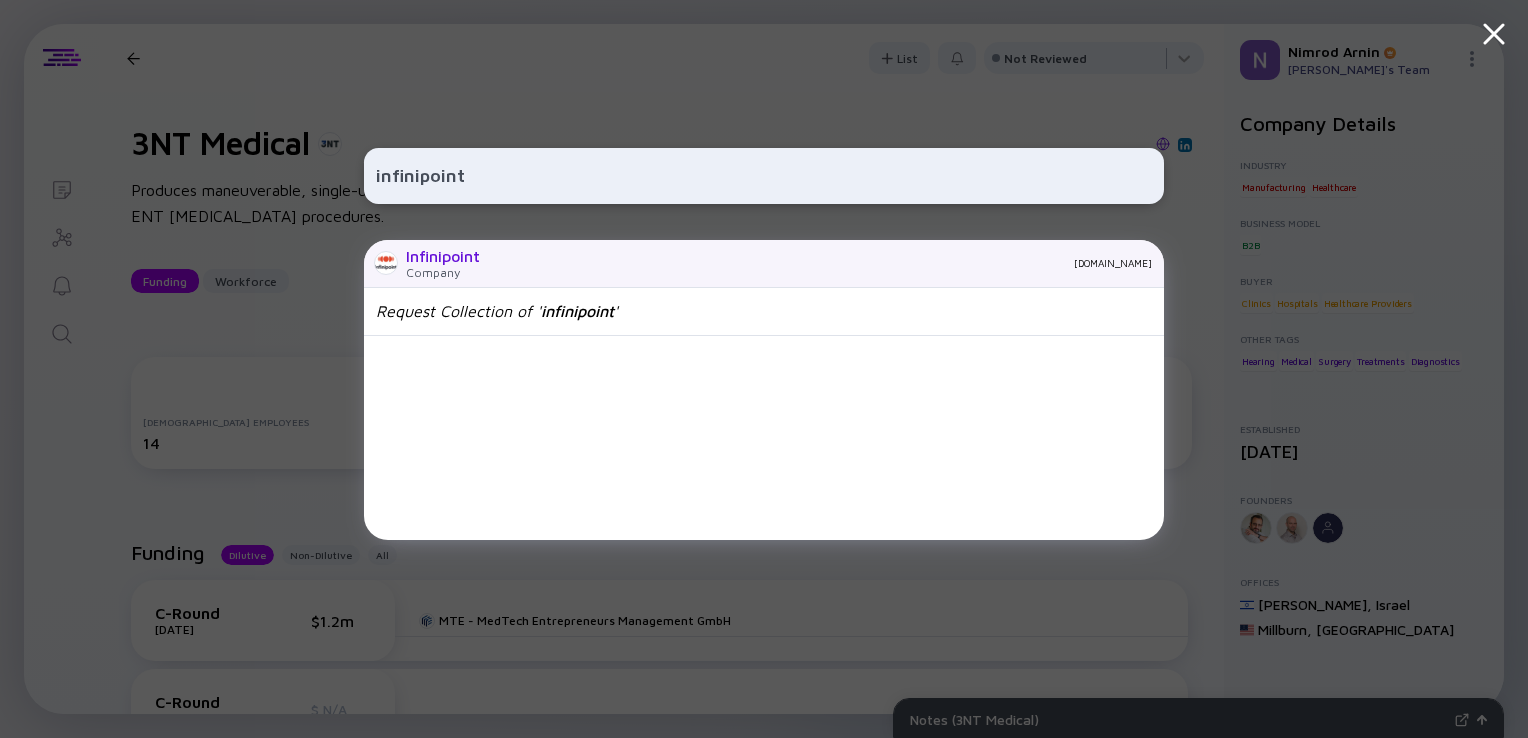 click on "Infinipoint Company [DOMAIN_NAME]" at bounding box center [764, 264] 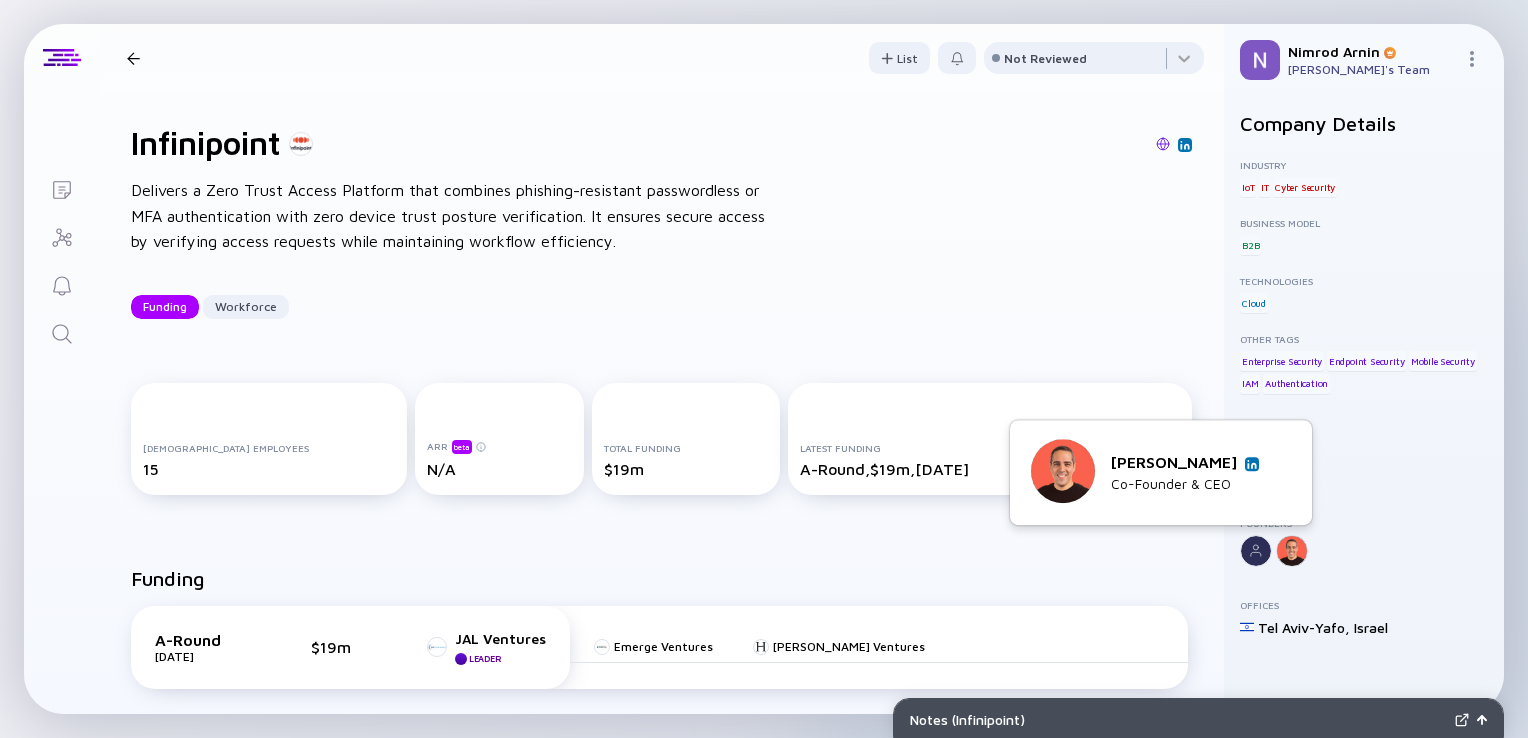 click at bounding box center [1252, 464] 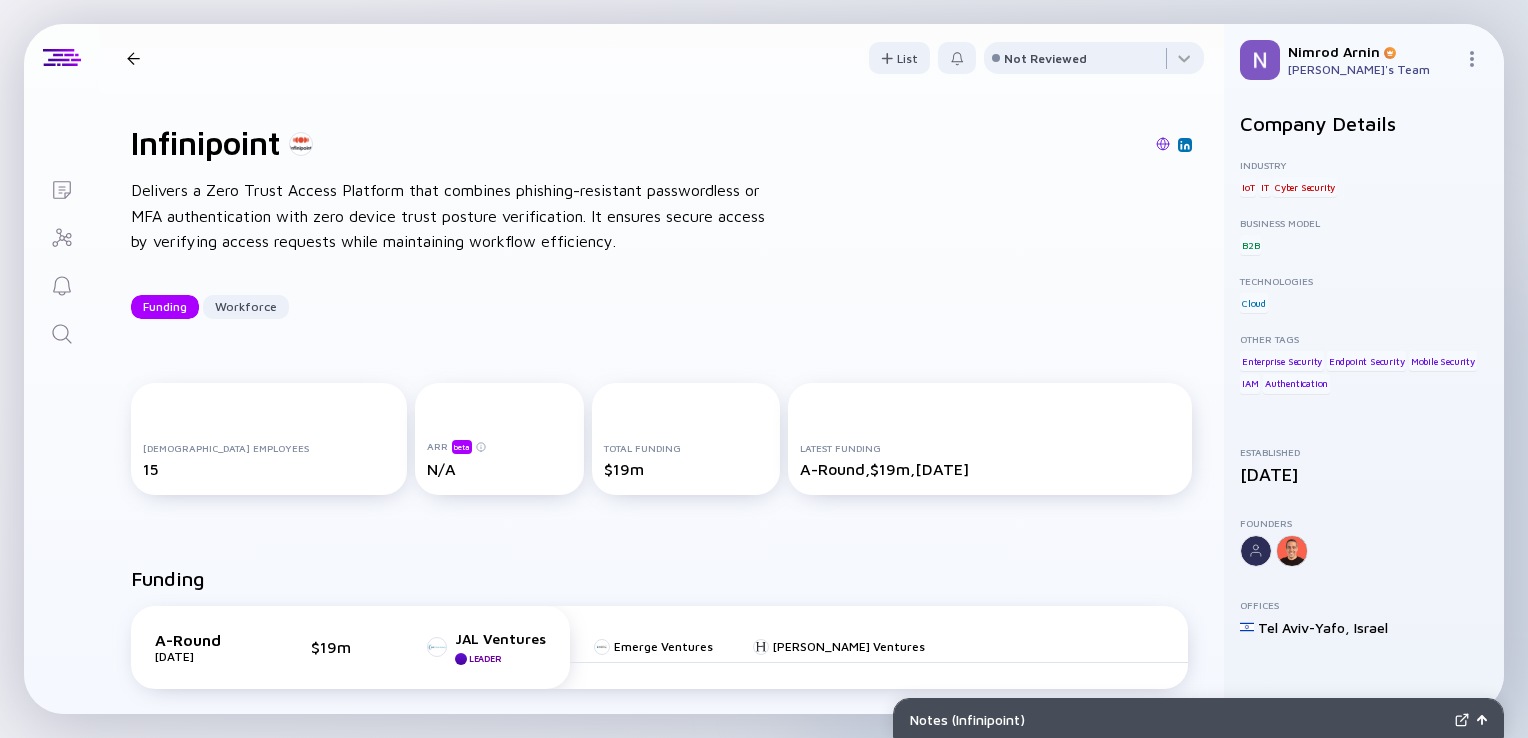 click 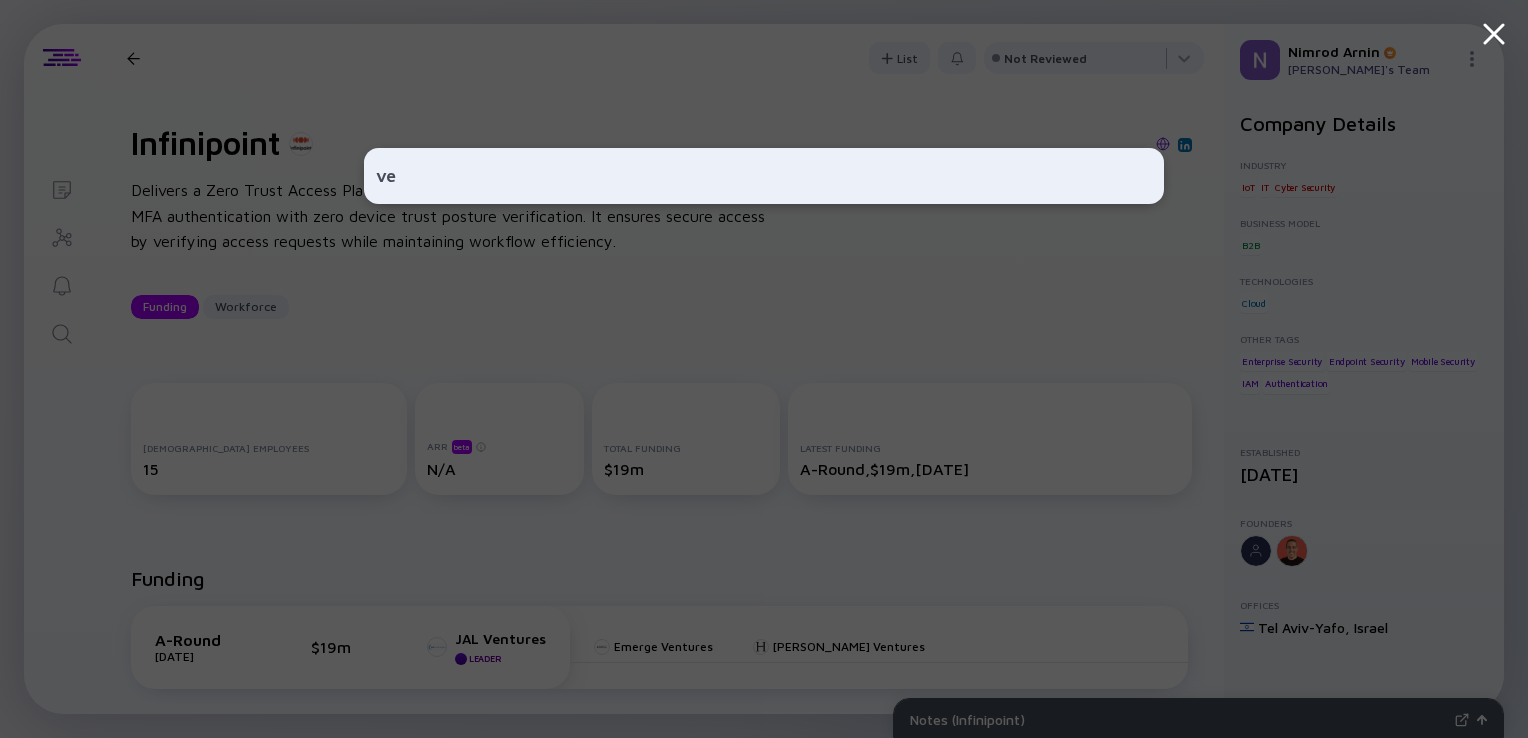 type on "ver" 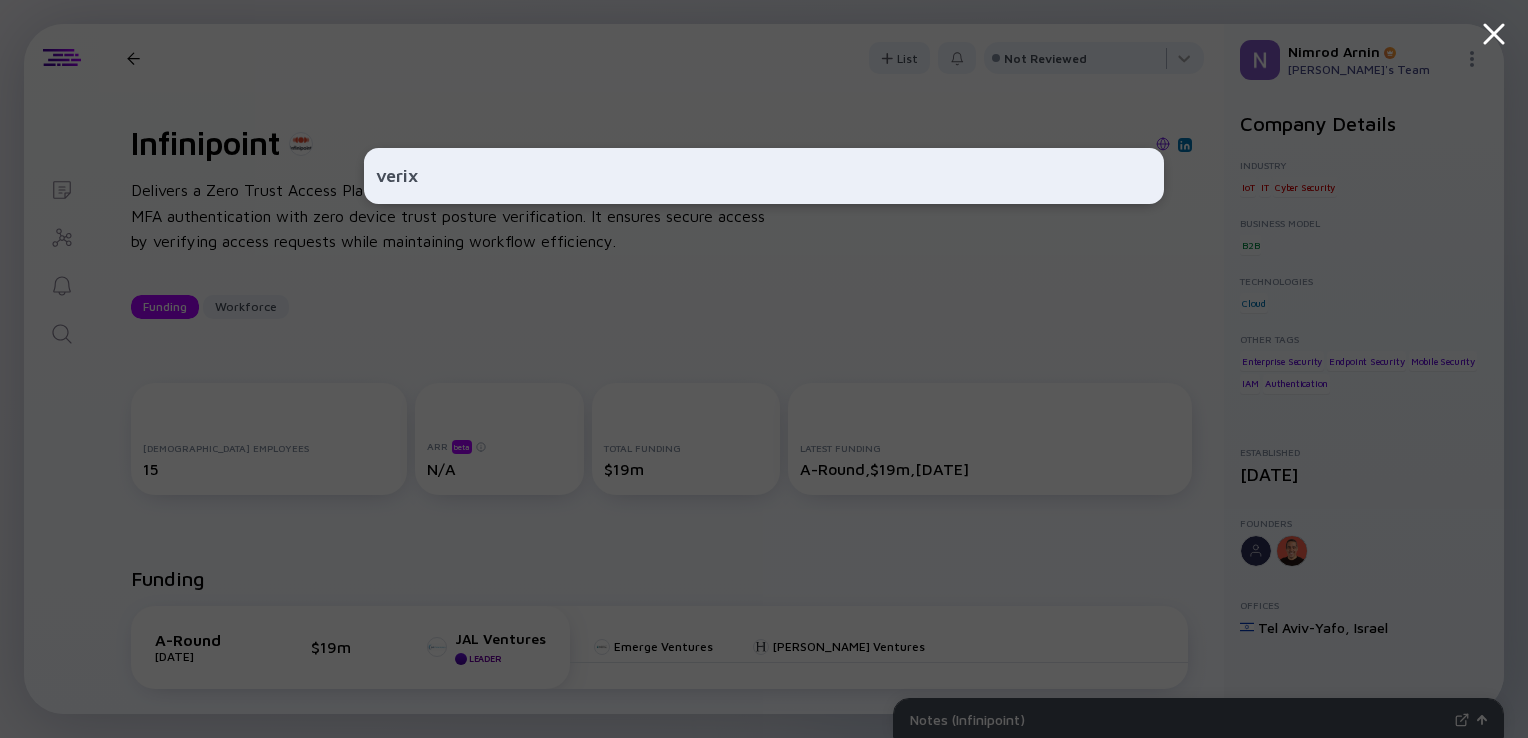 scroll, scrollTop: 0, scrollLeft: 0, axis: both 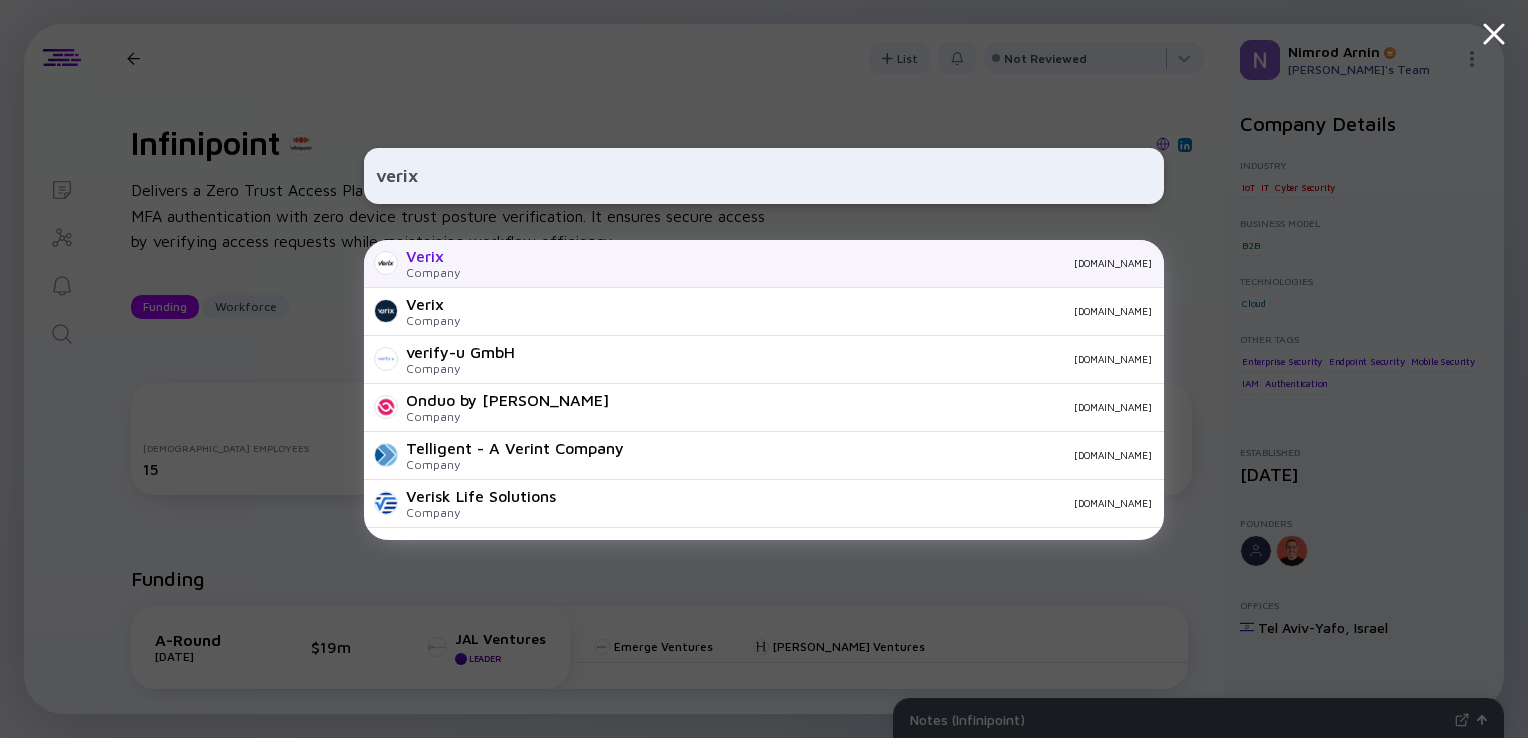 click on "[DOMAIN_NAME]" at bounding box center [814, 263] 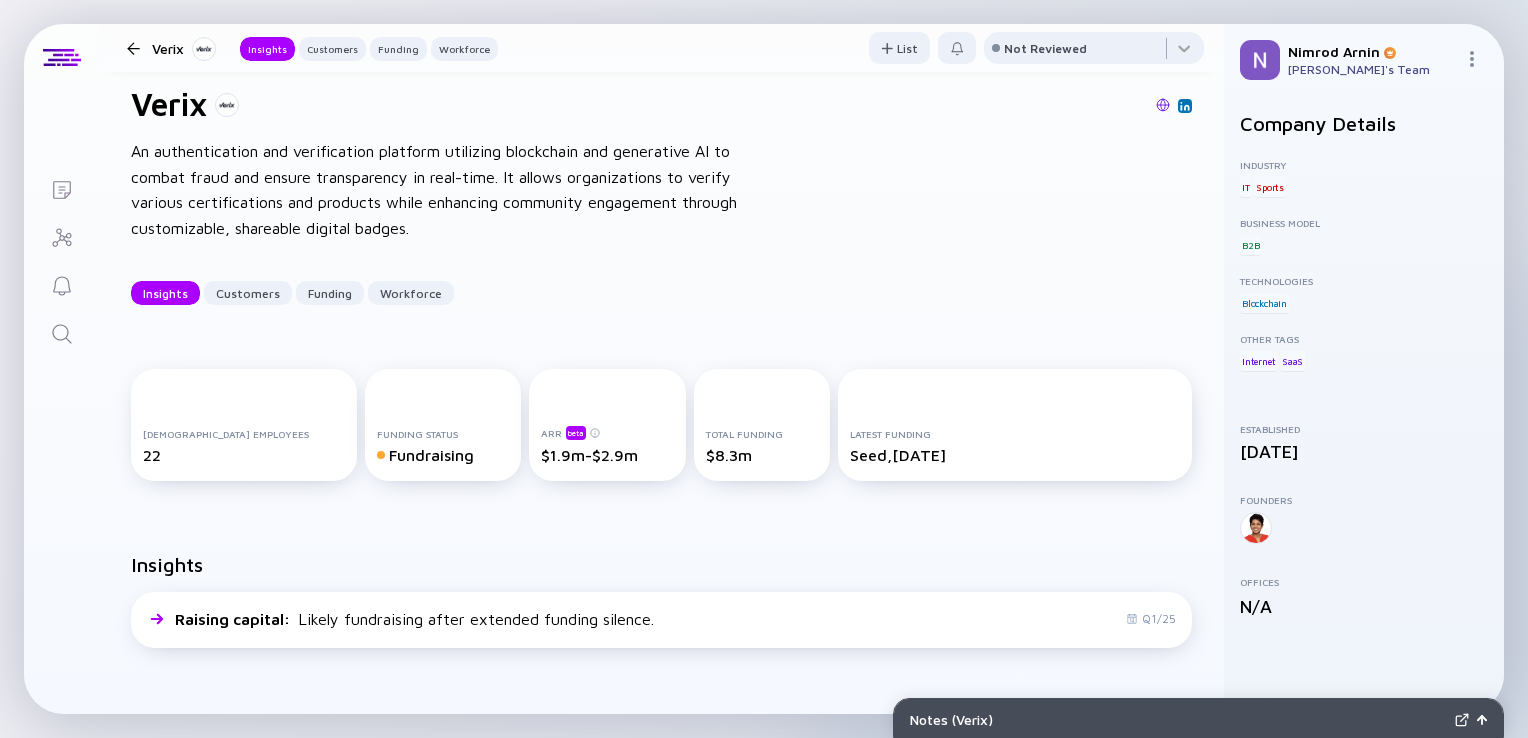 scroll, scrollTop: 0, scrollLeft: 0, axis: both 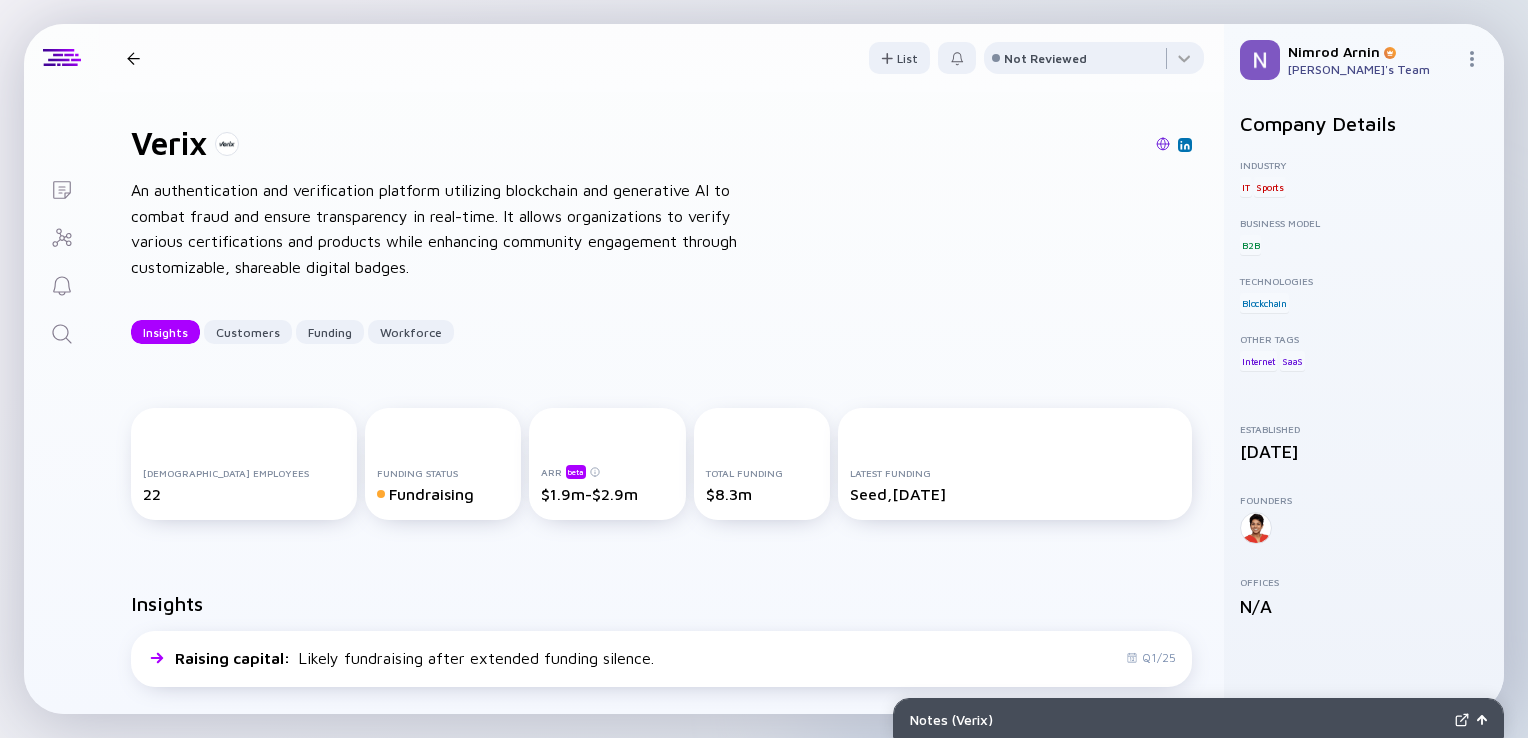 click 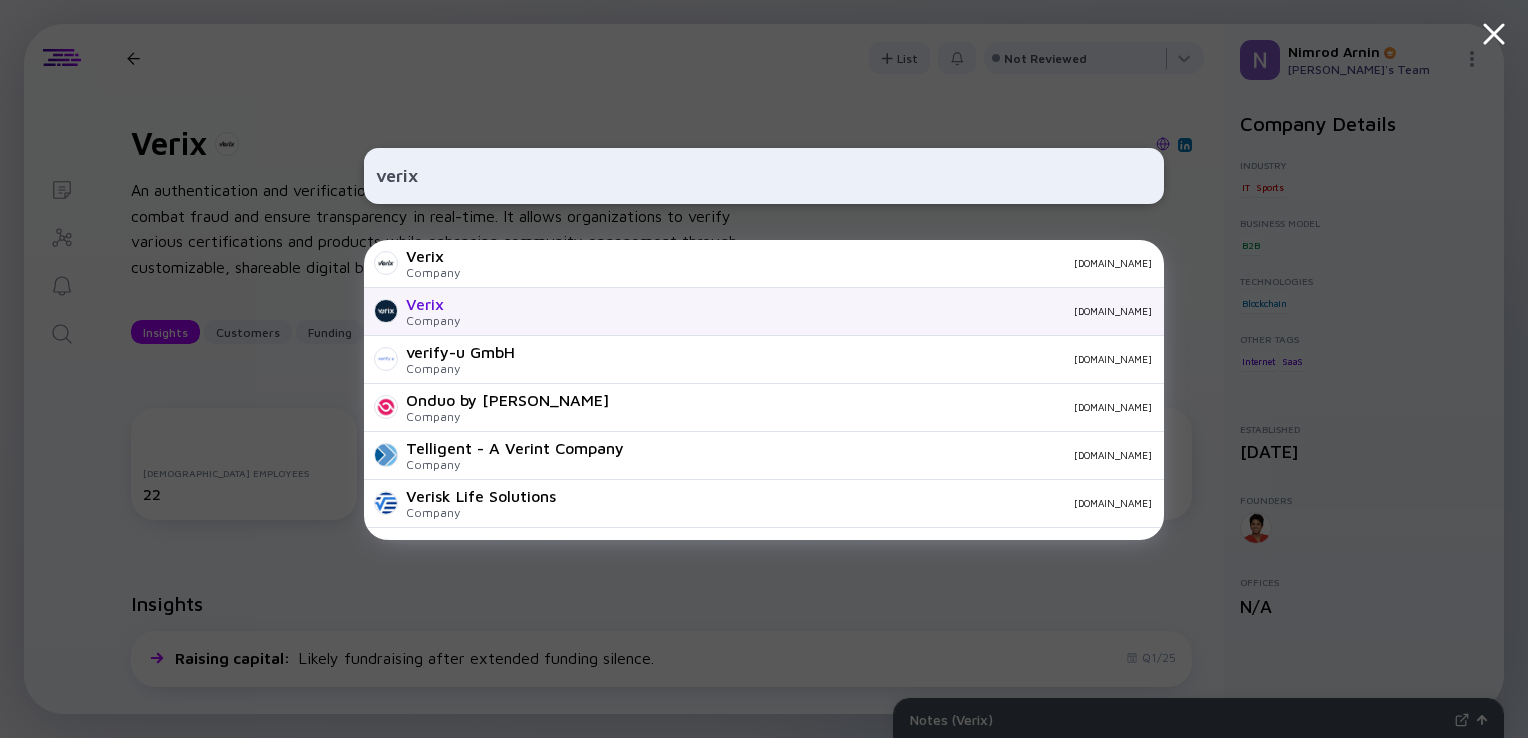 type on "verix" 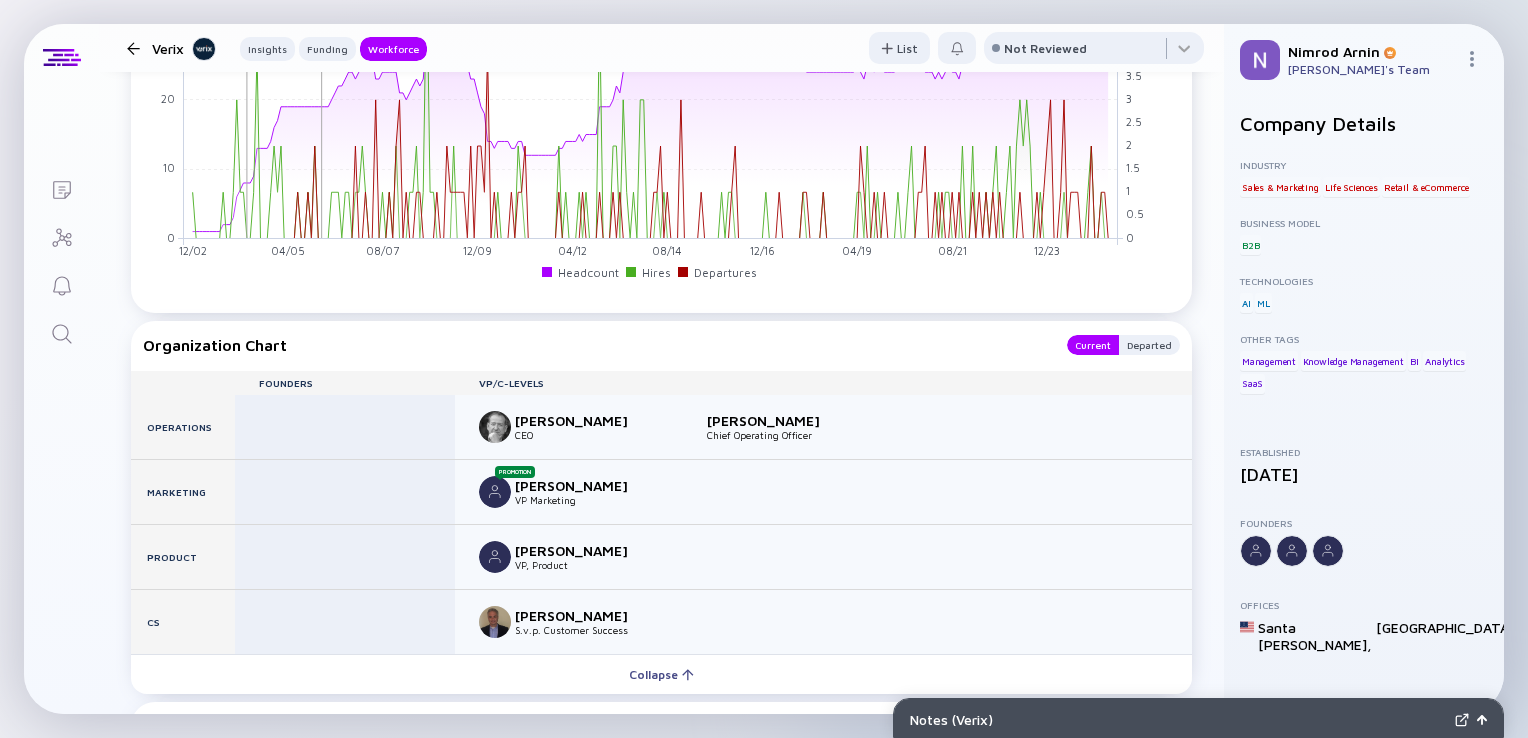 scroll, scrollTop: 1796, scrollLeft: 0, axis: vertical 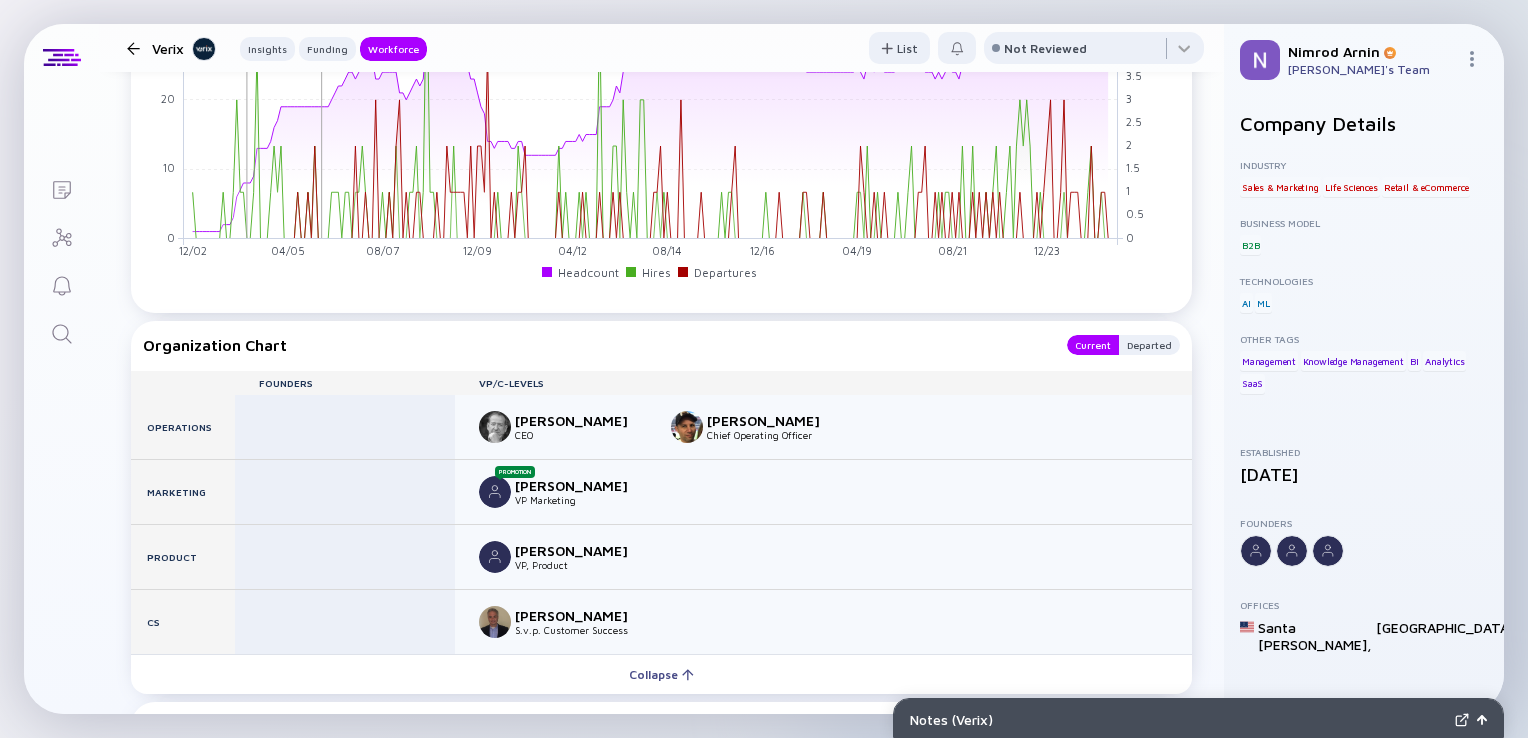 click at bounding box center [133, 48] 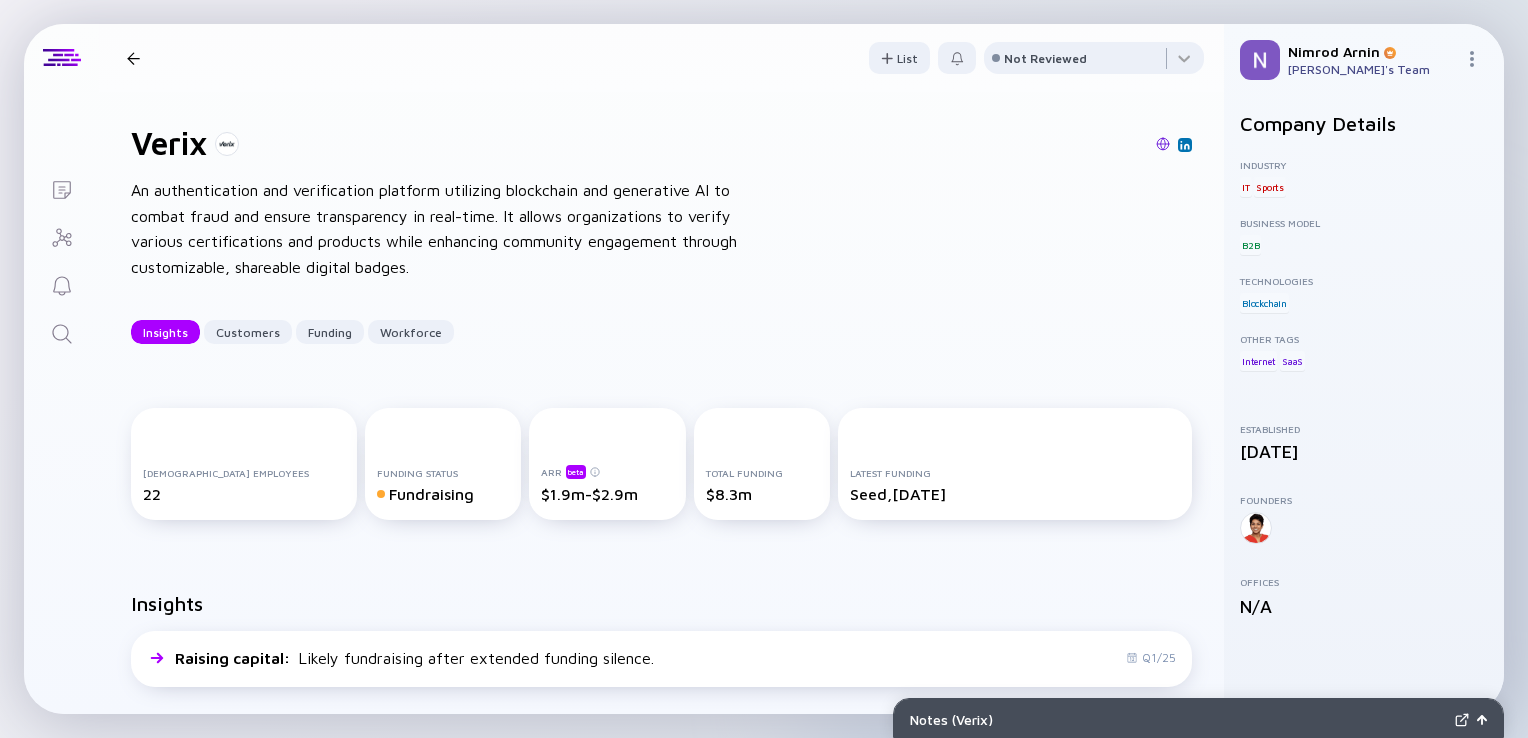 click 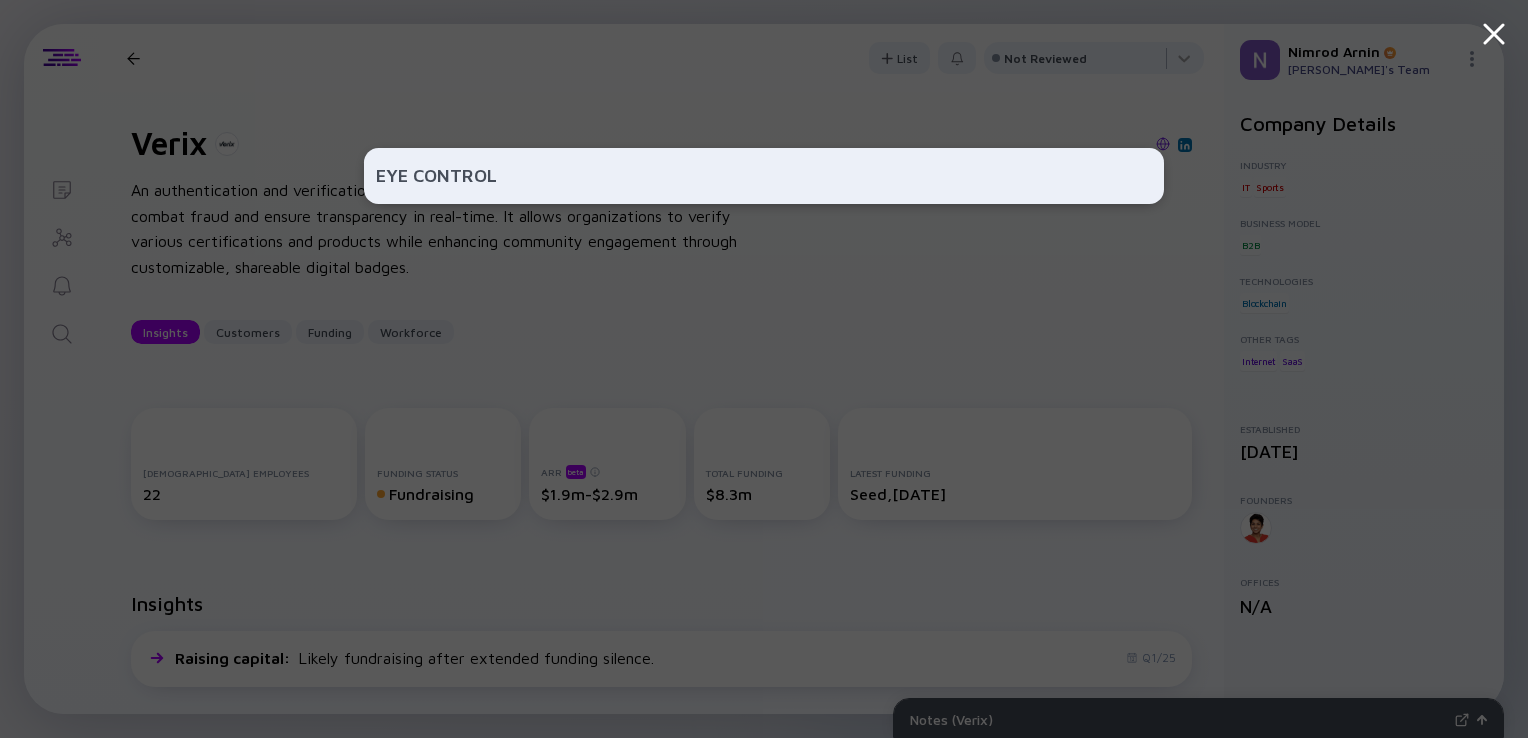type on "EYE CONTROL" 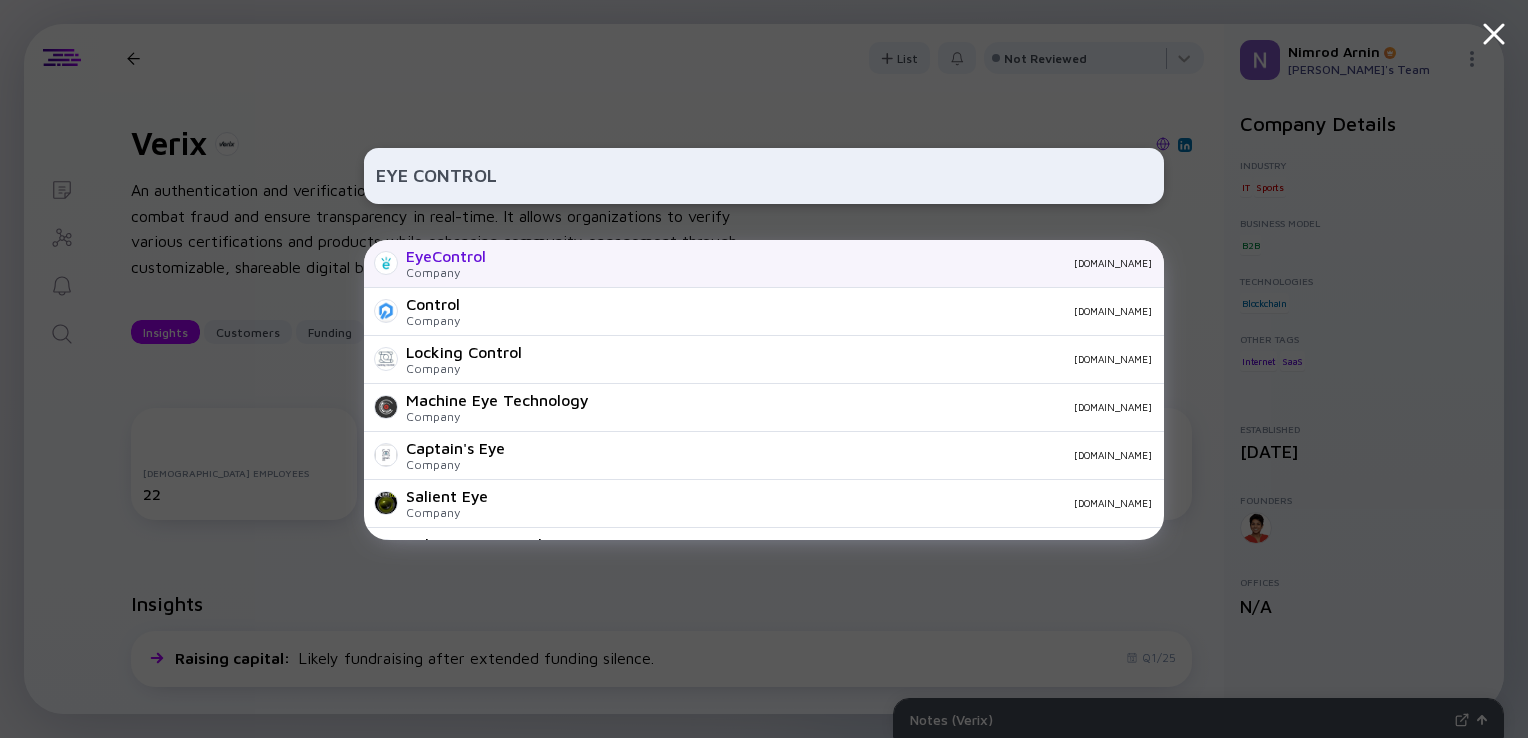 click on "Company" at bounding box center [446, 272] 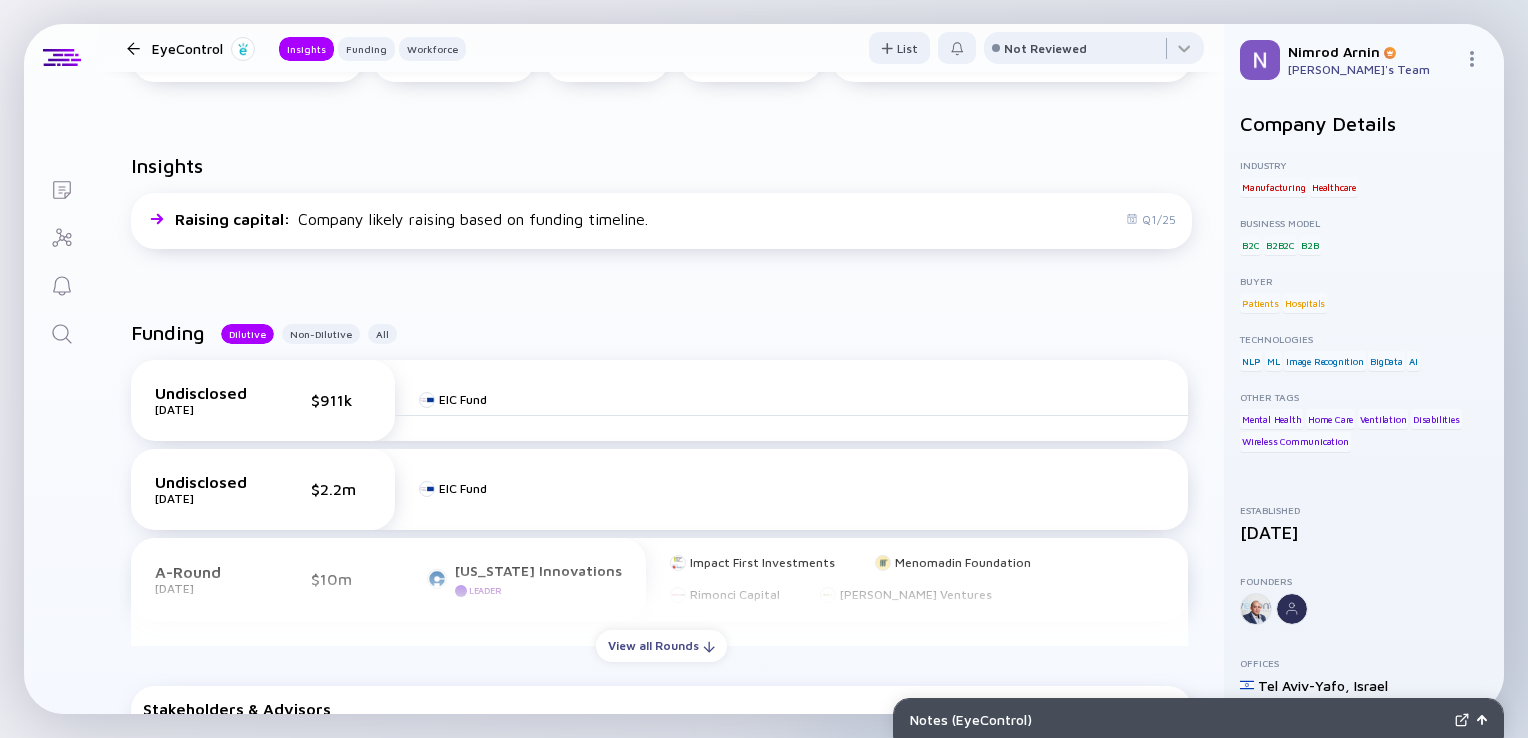 scroll, scrollTop: 466, scrollLeft: 0, axis: vertical 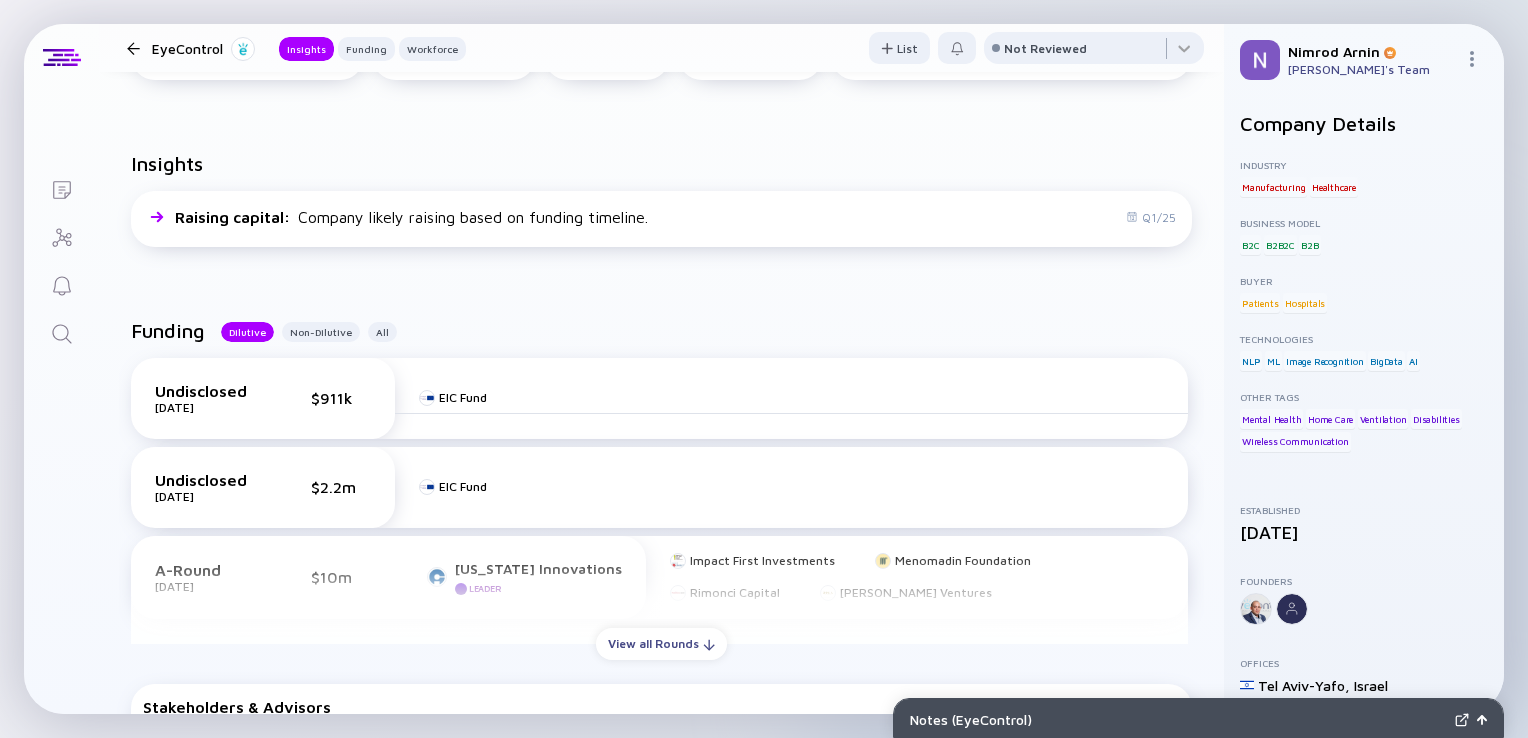 click at bounding box center (62, 335) 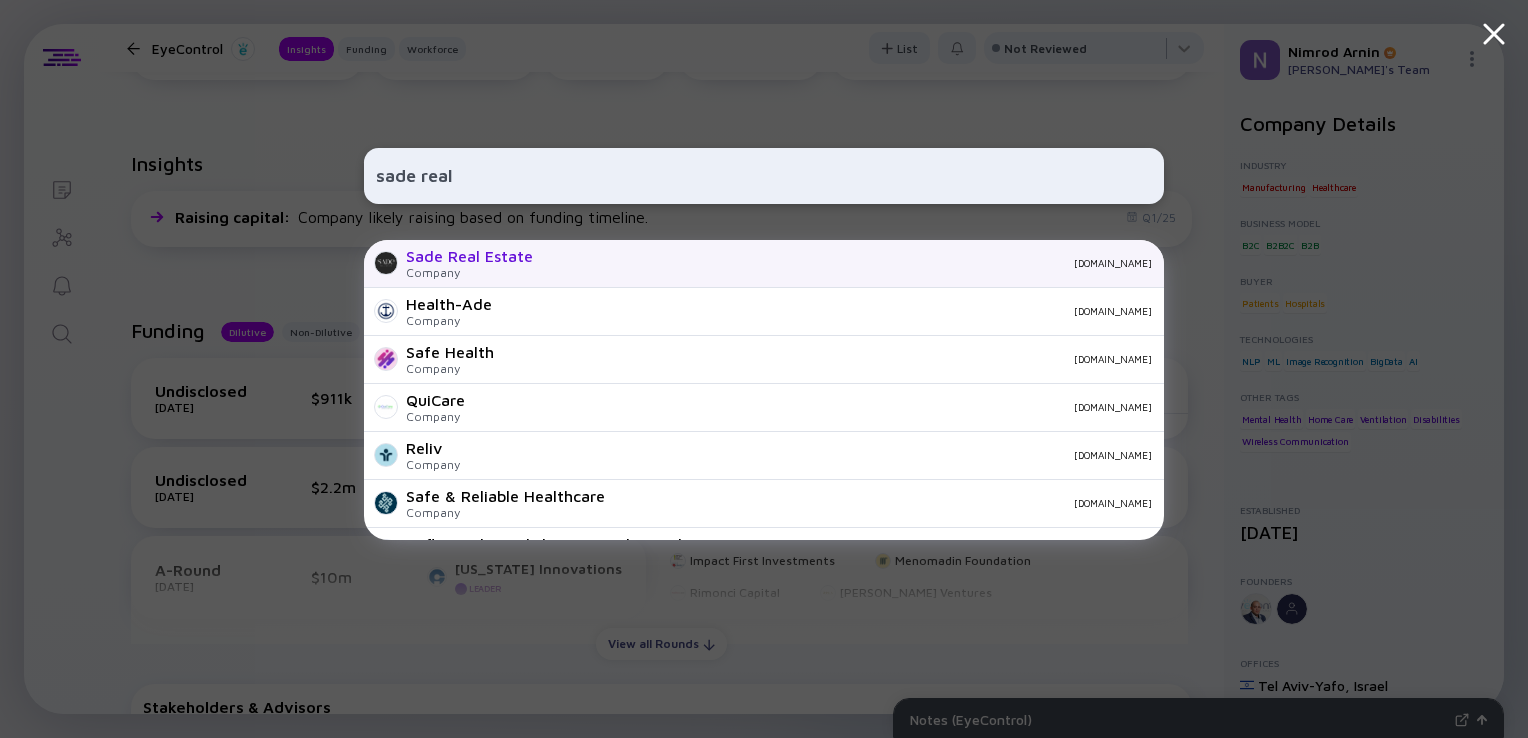 type on "sade real" 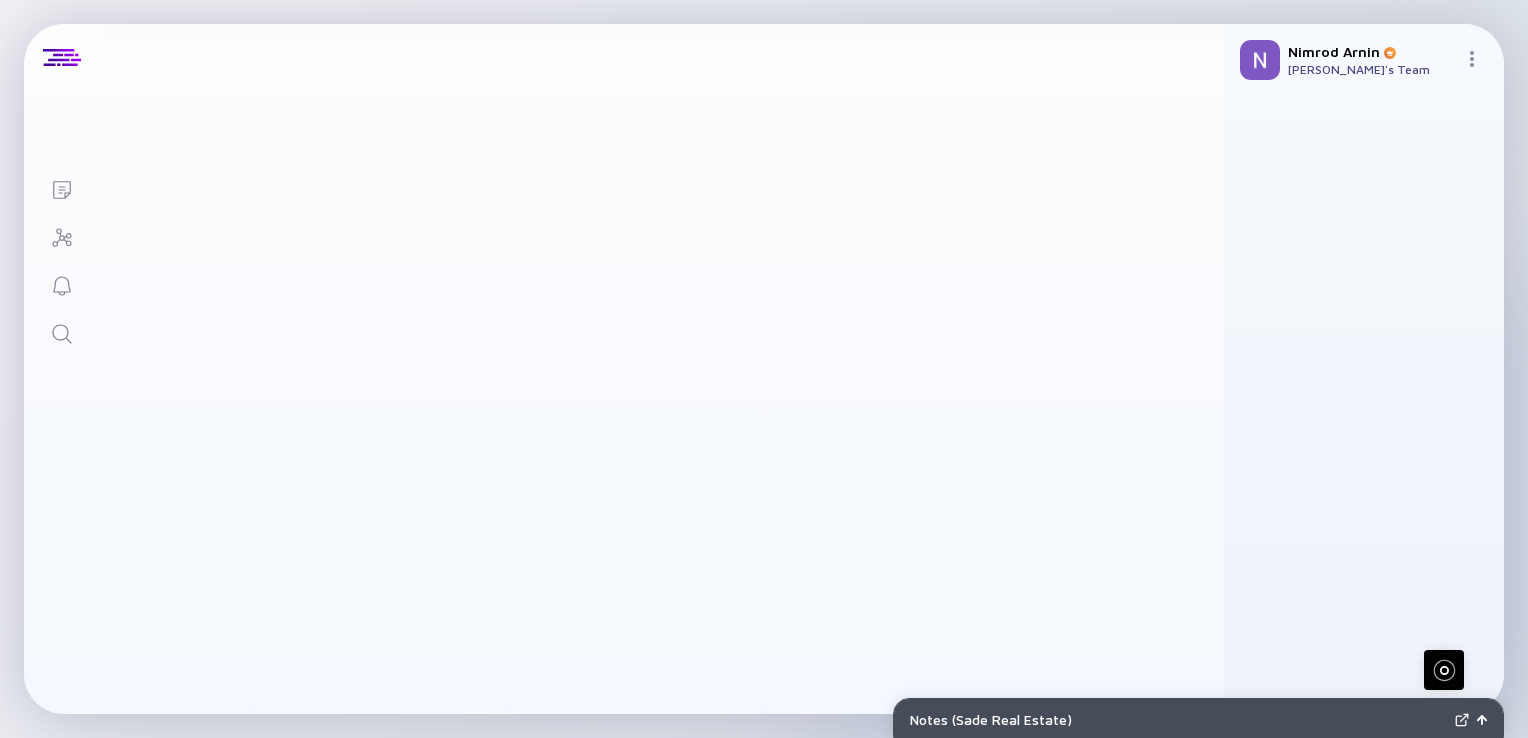 scroll, scrollTop: 0, scrollLeft: 0, axis: both 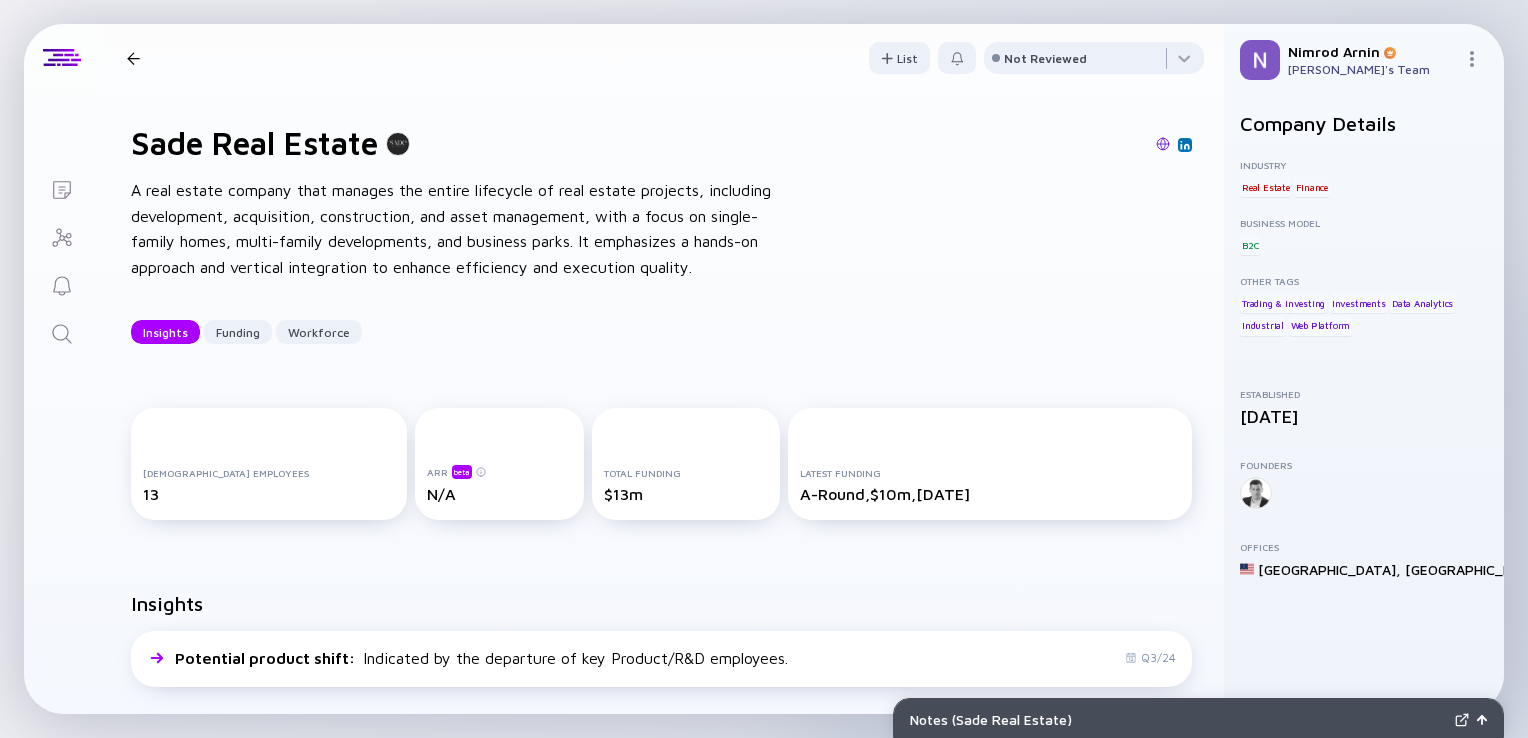 click 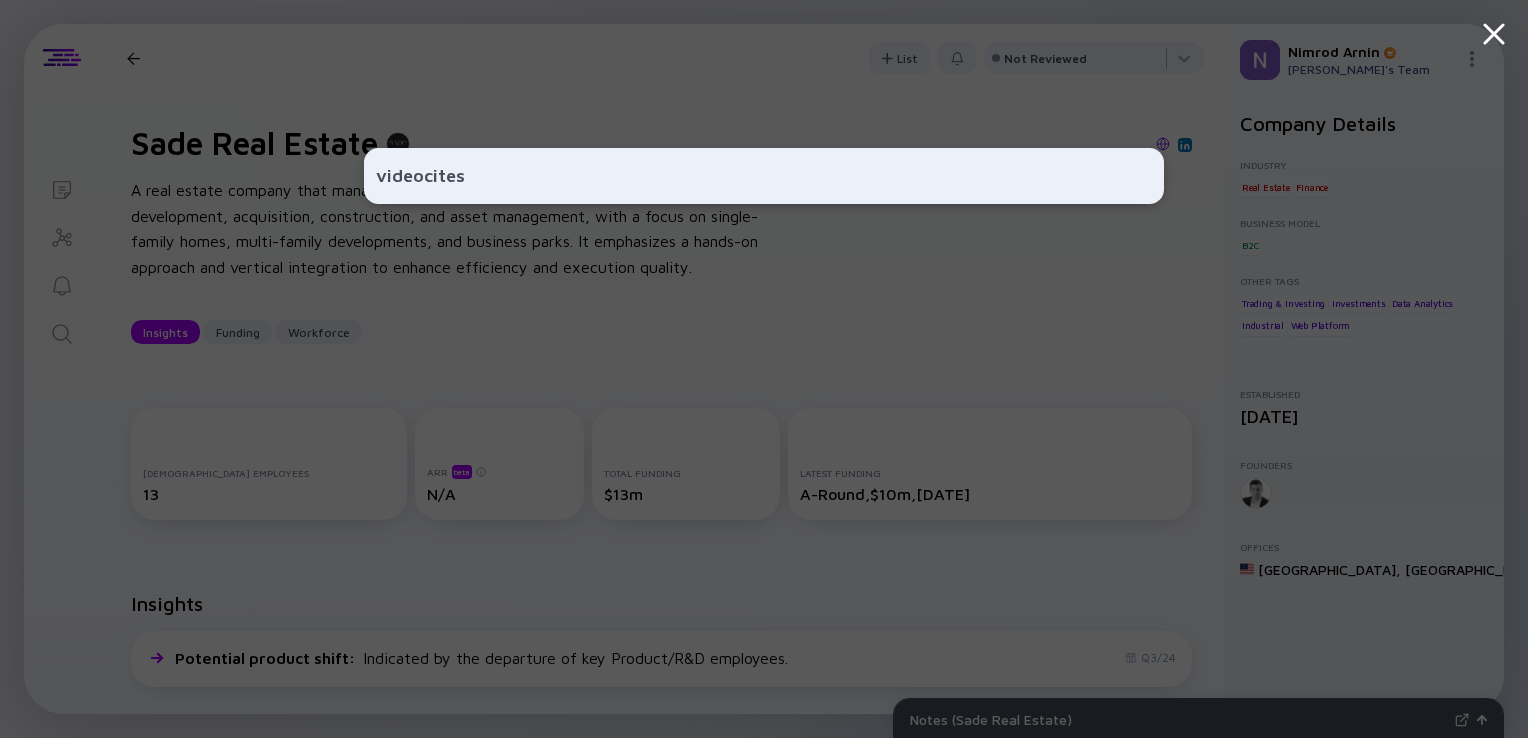 type on "videocites" 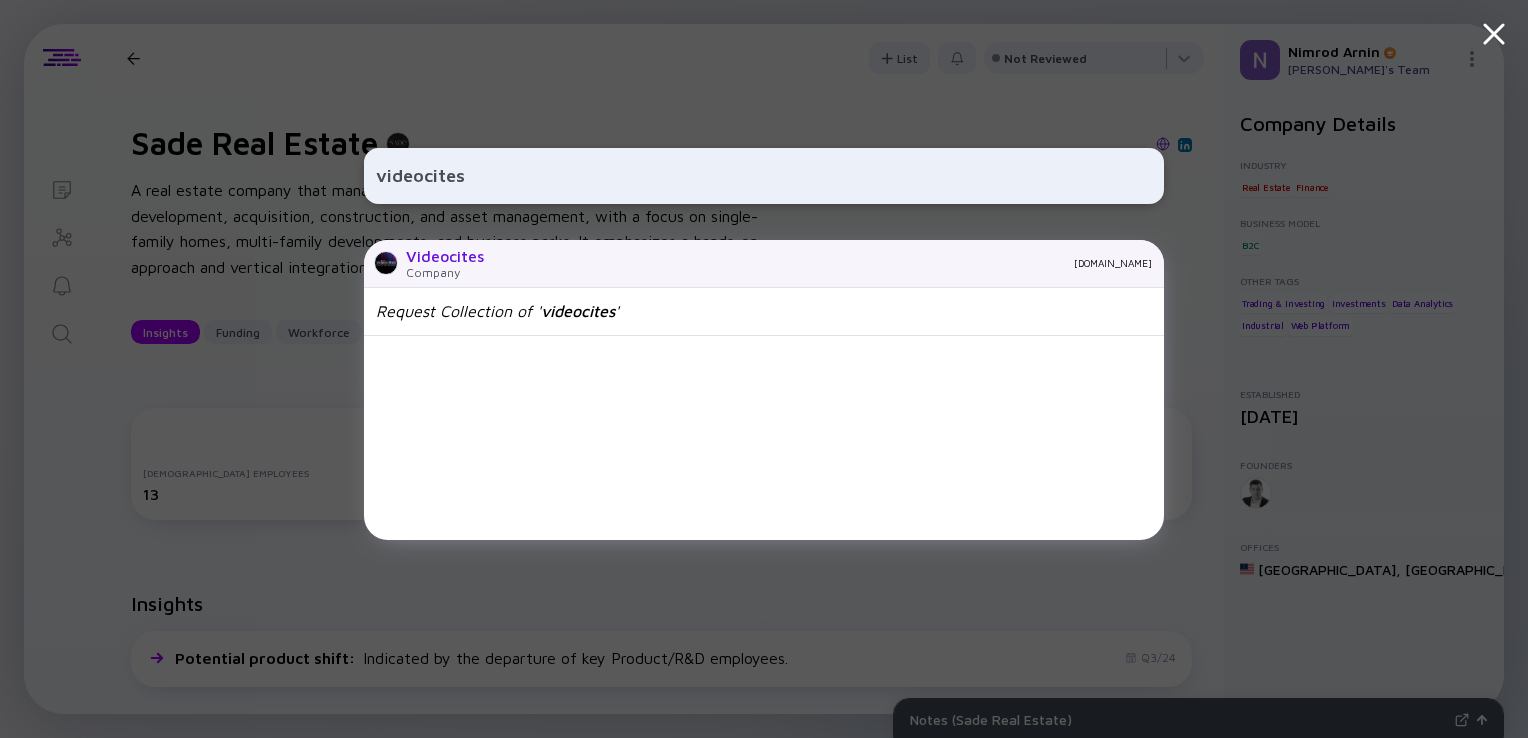 click on "Company" at bounding box center (445, 272) 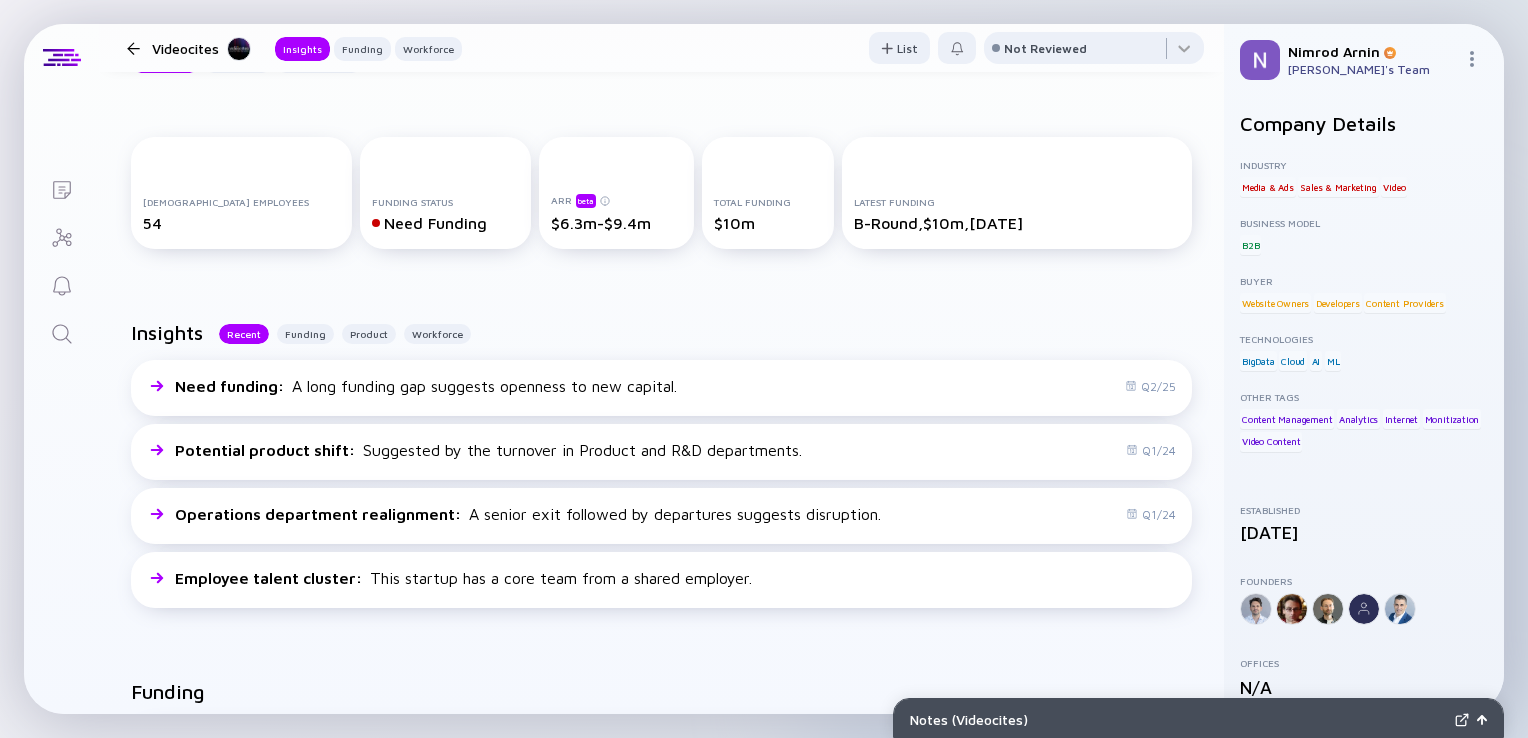 scroll, scrollTop: 248, scrollLeft: 0, axis: vertical 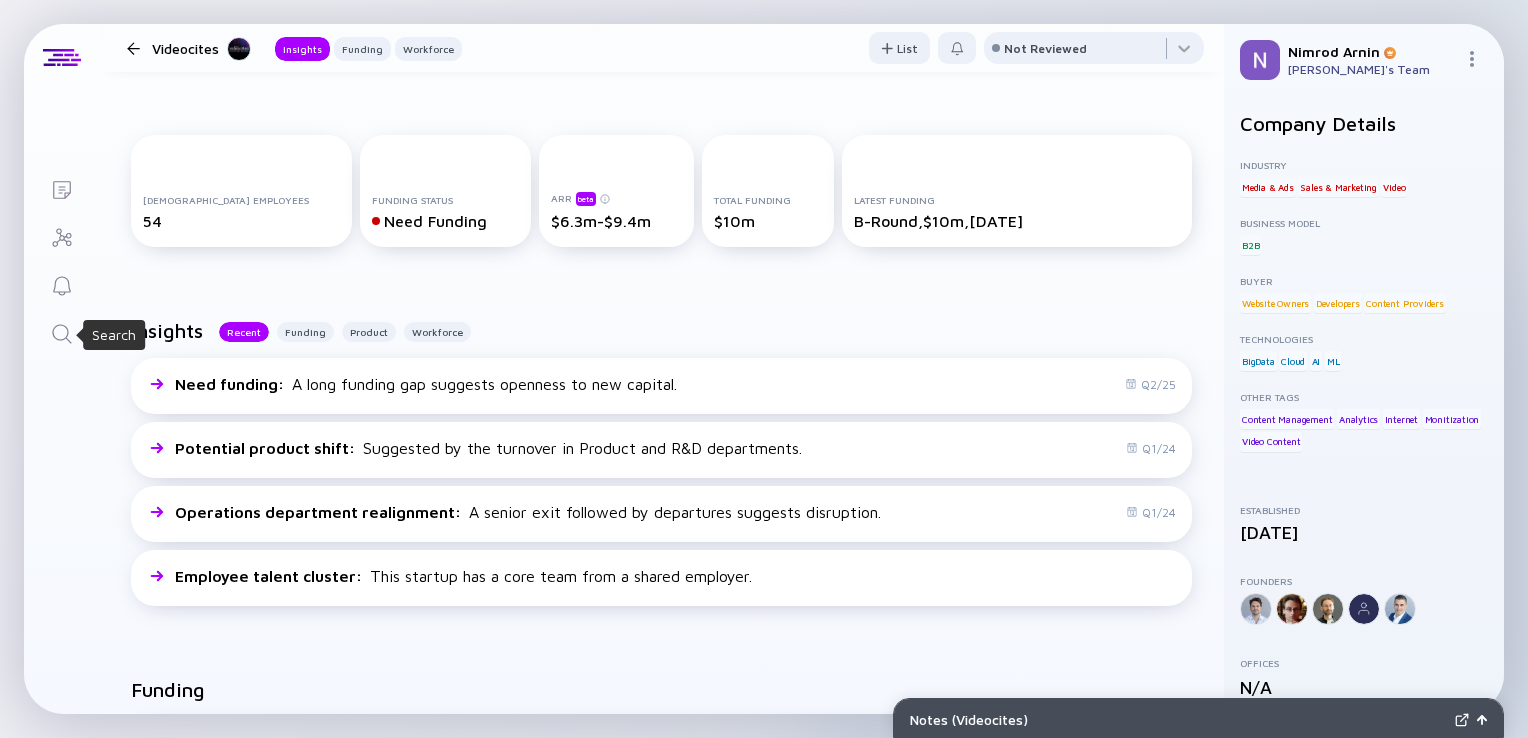 click 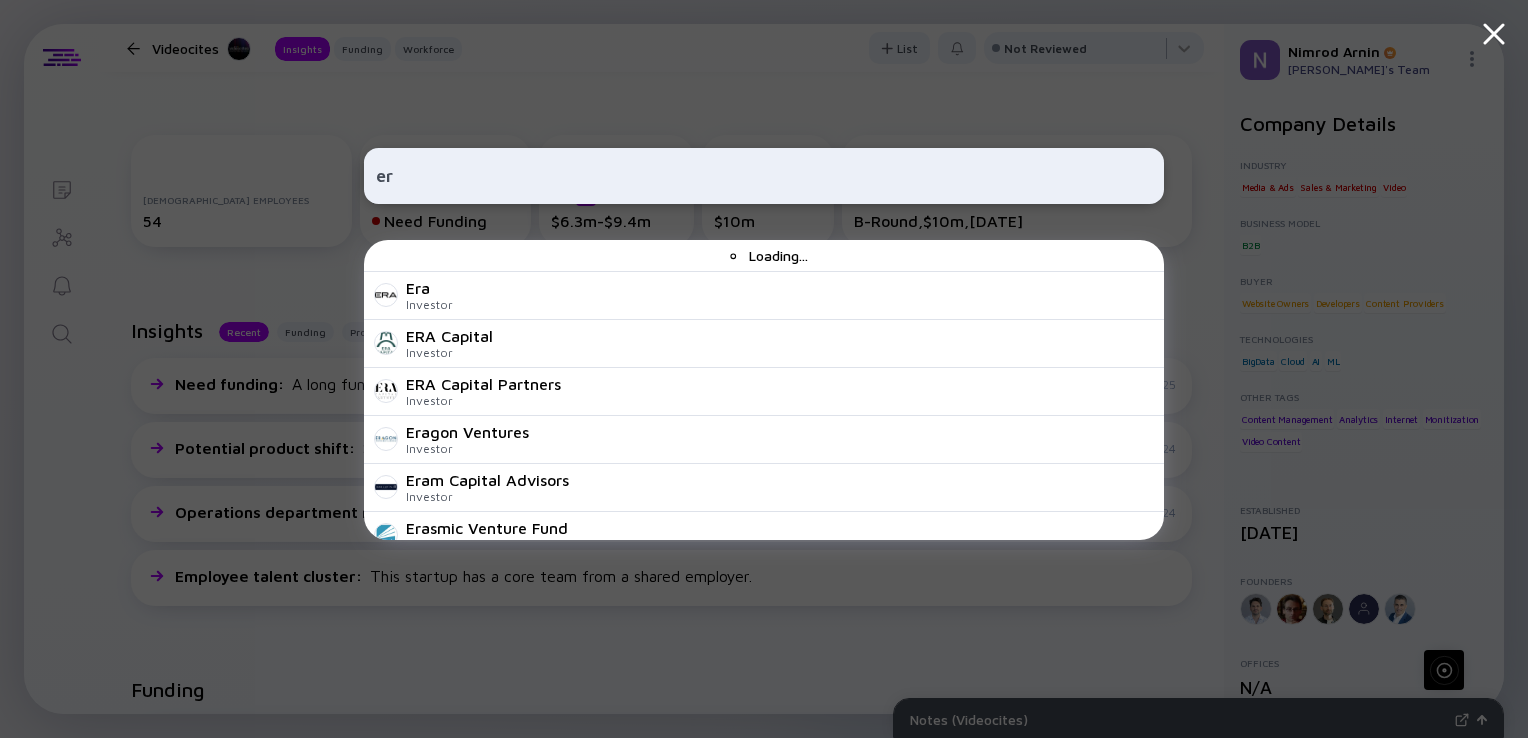 type on "e" 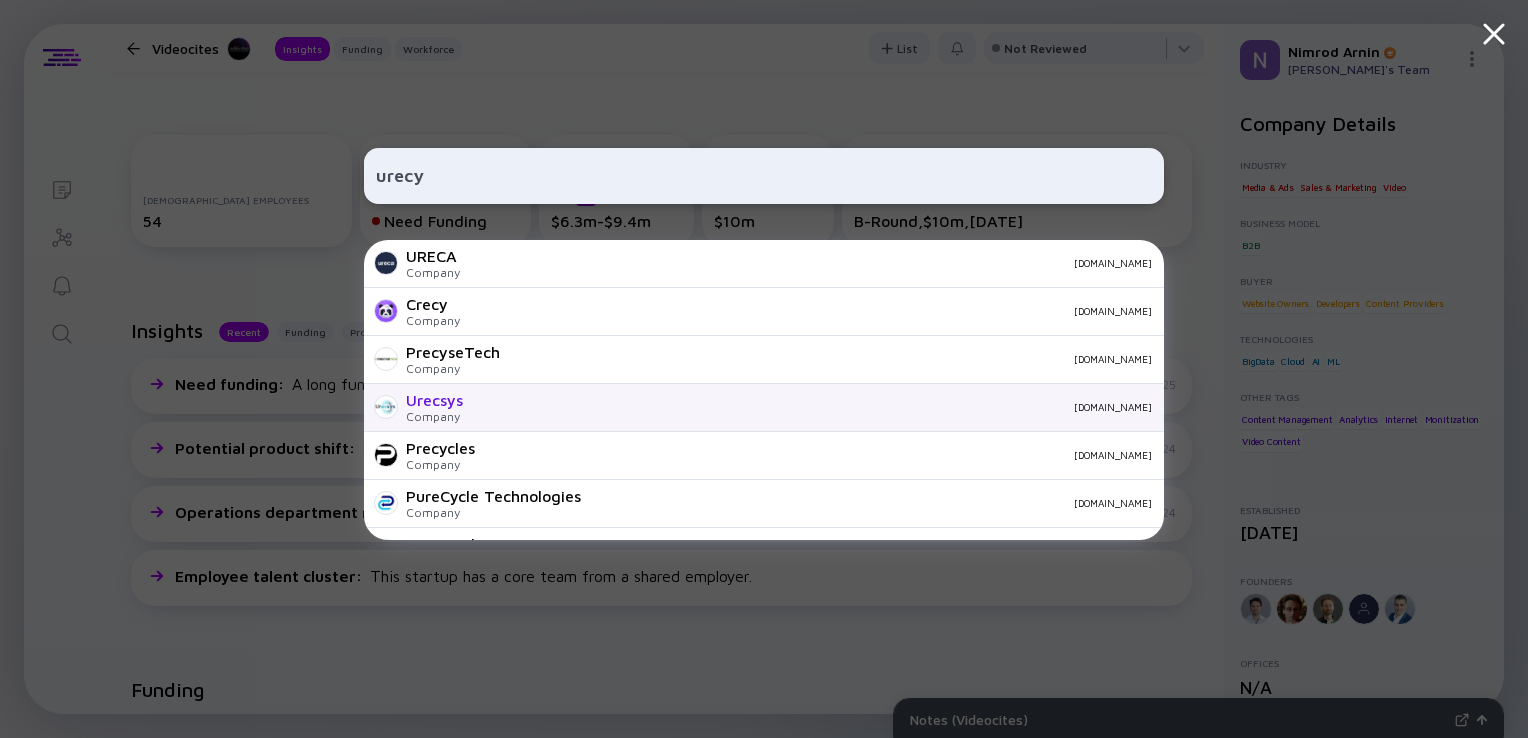 type on "urecy" 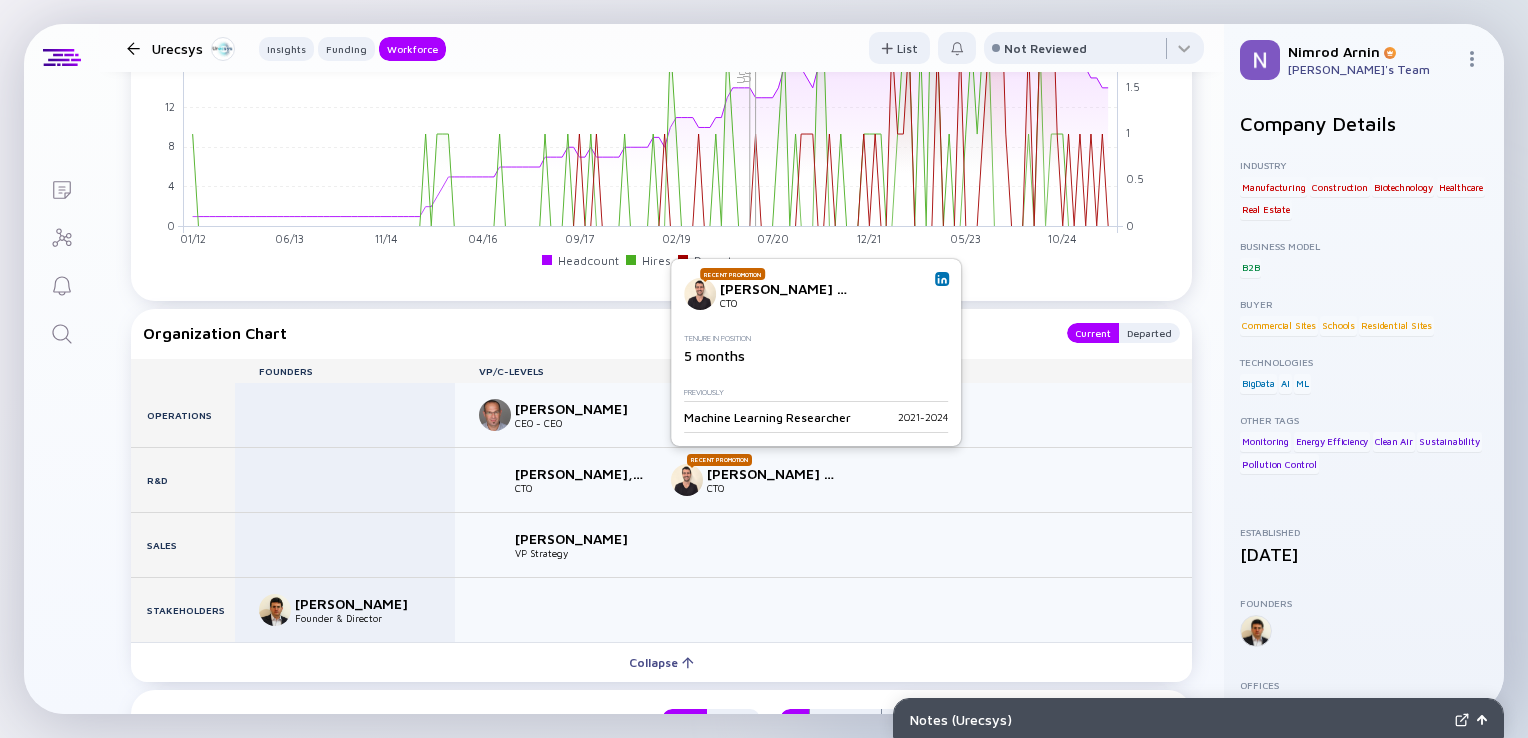 scroll, scrollTop: 1878, scrollLeft: 0, axis: vertical 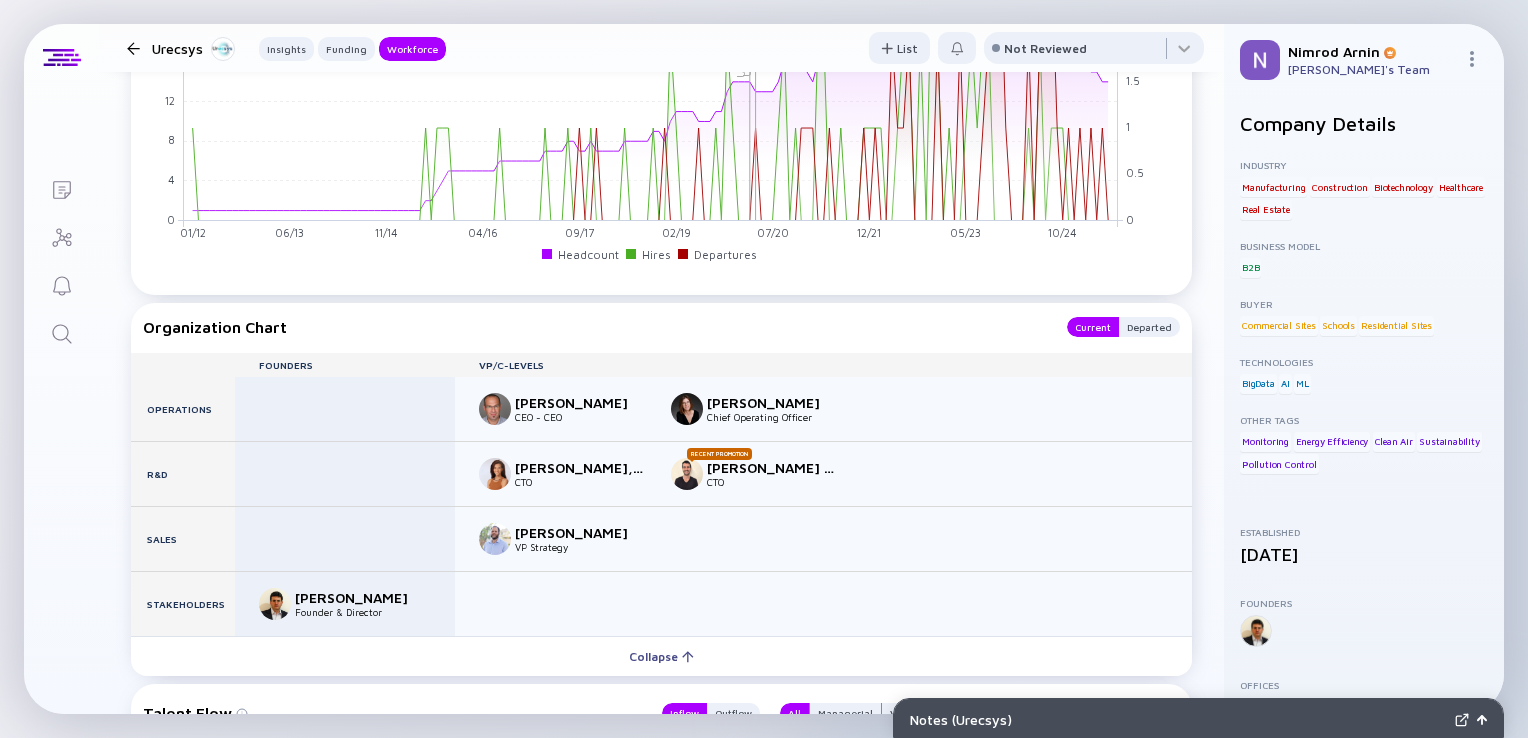 drag, startPoint x: 612, startPoint y: 396, endPoint x: 551, endPoint y: 398, distance: 61.03278 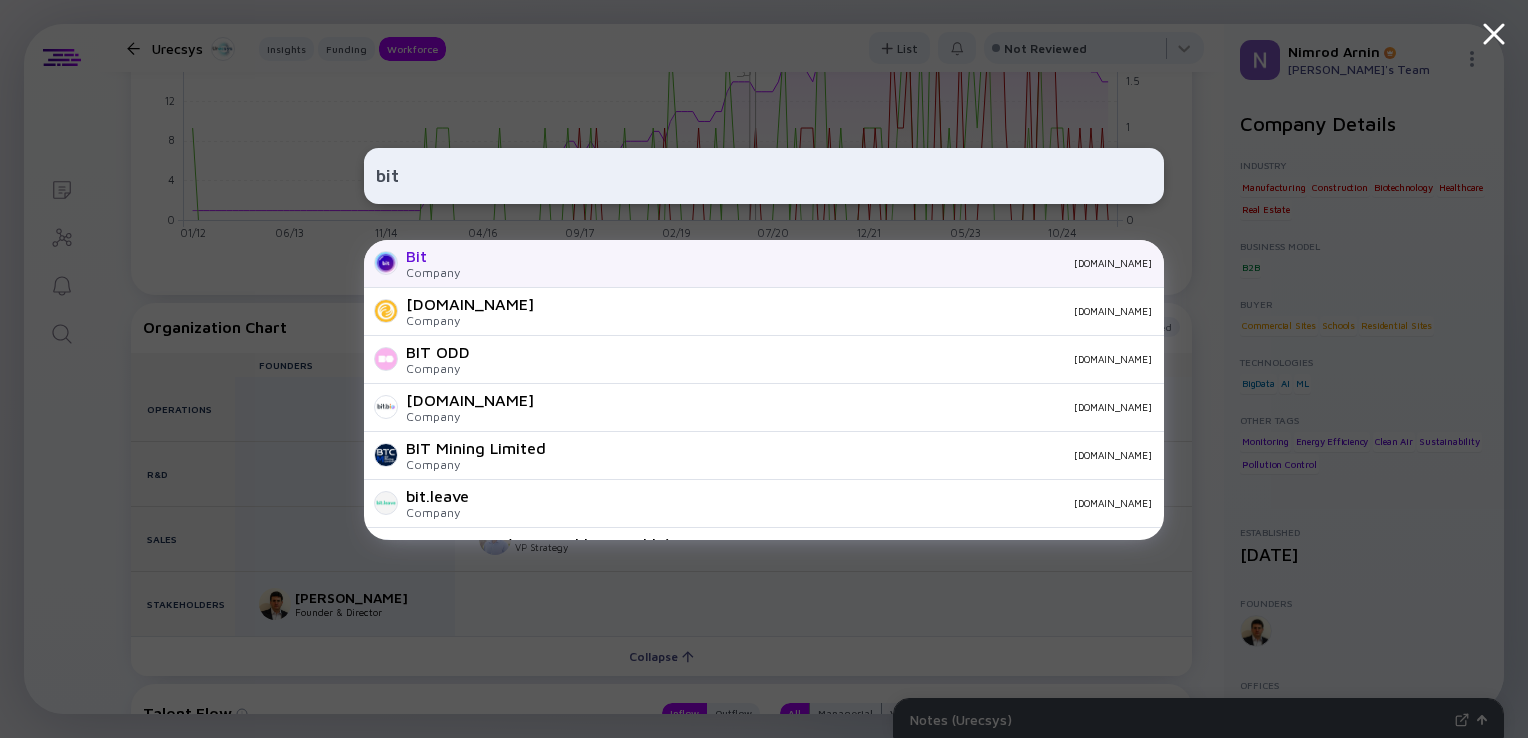 type on "bit" 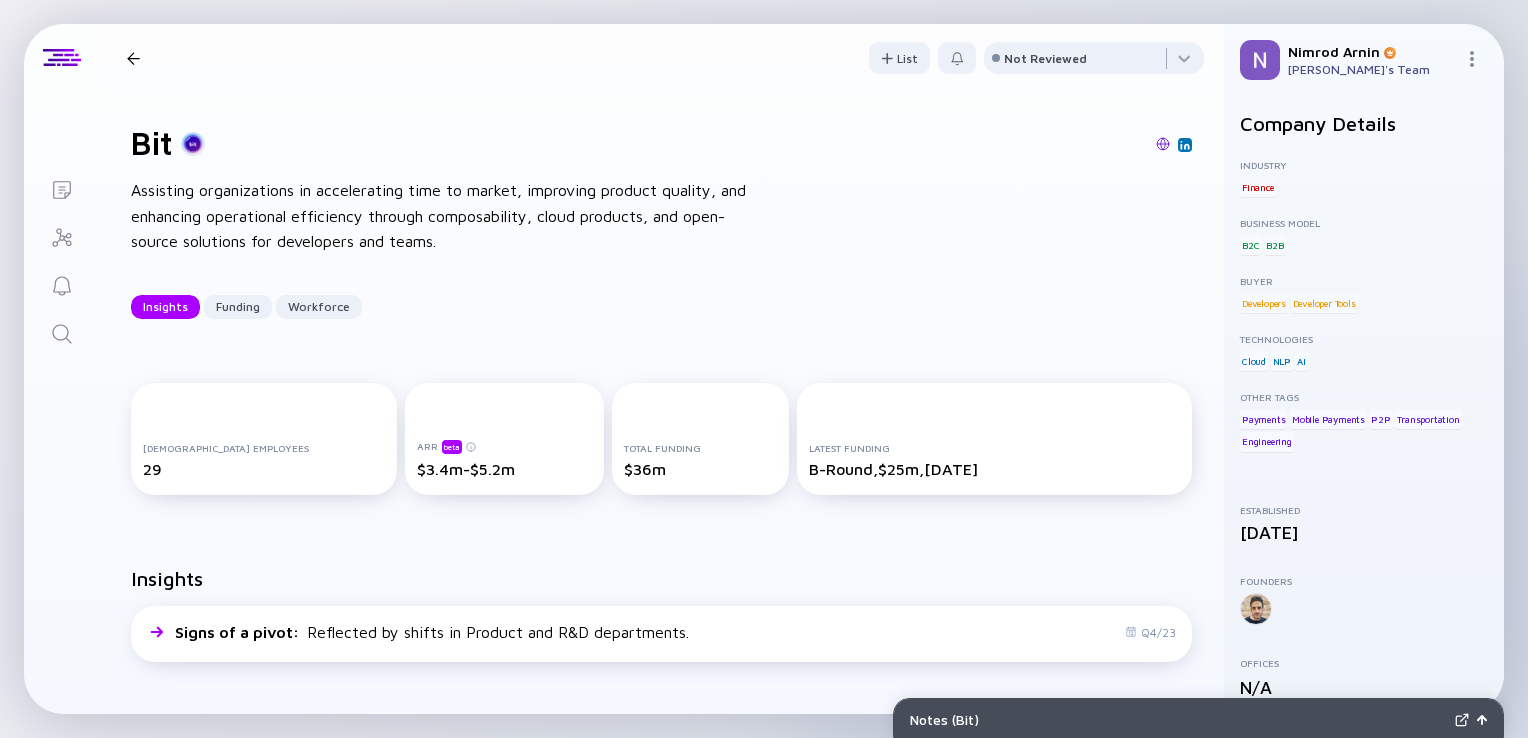 scroll, scrollTop: 132, scrollLeft: 0, axis: vertical 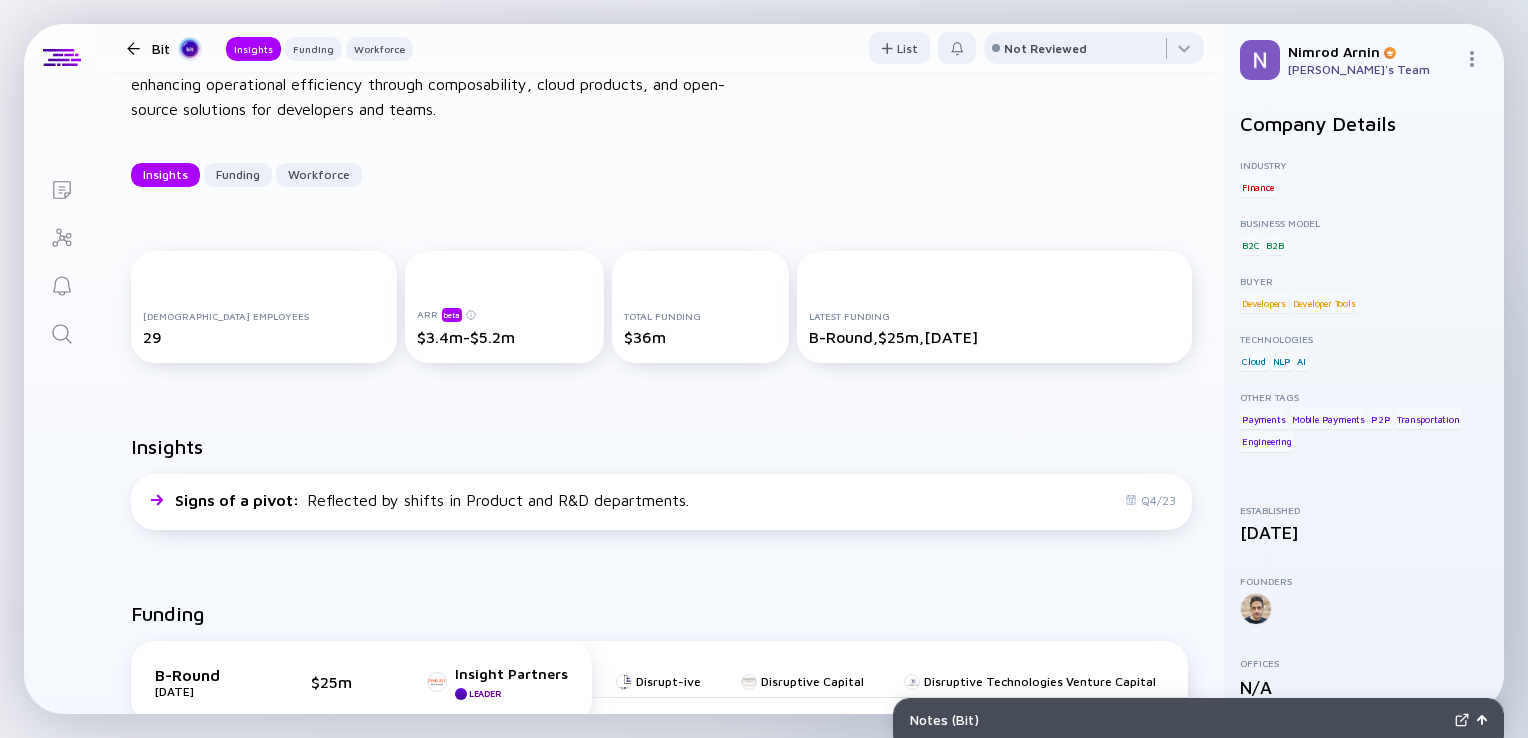 click 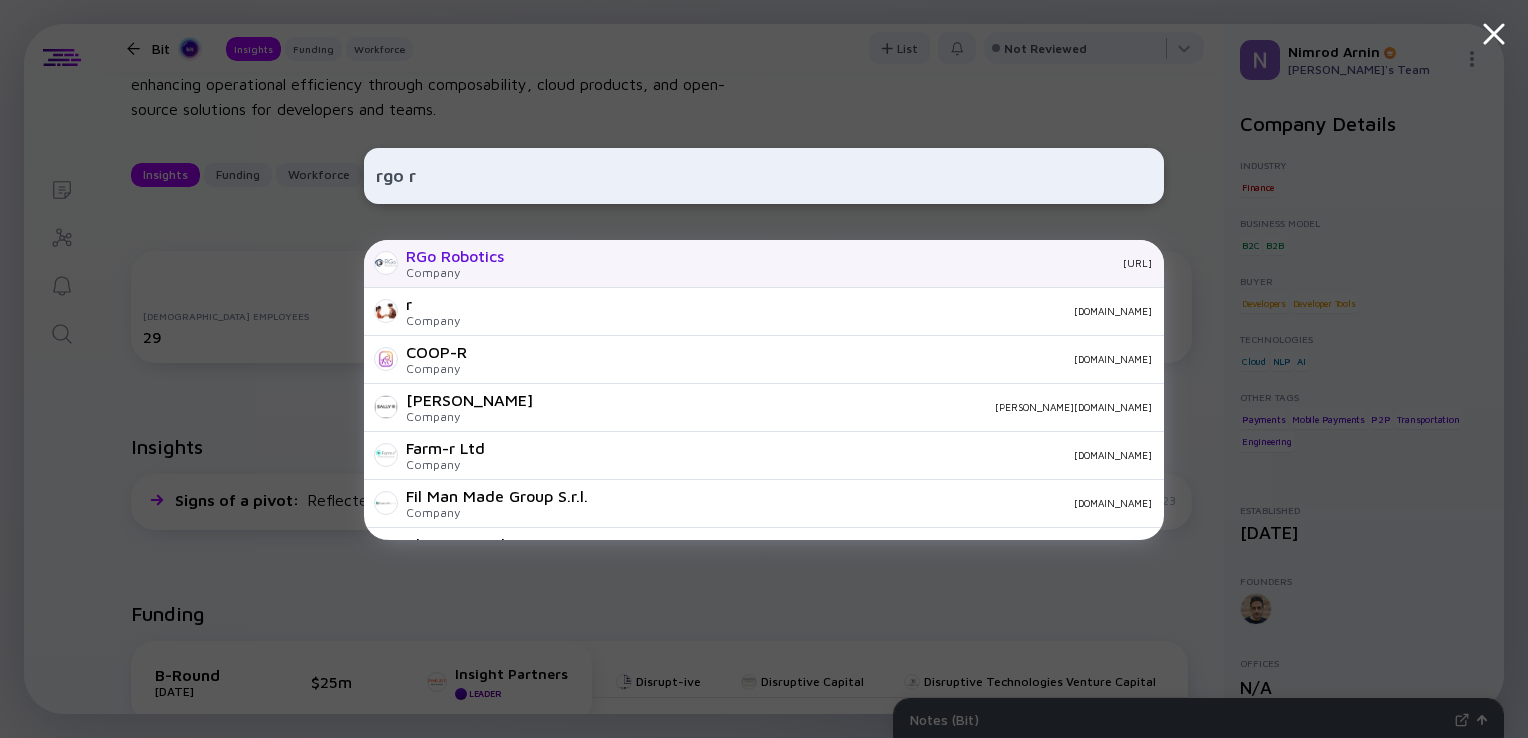 type on "rgo r" 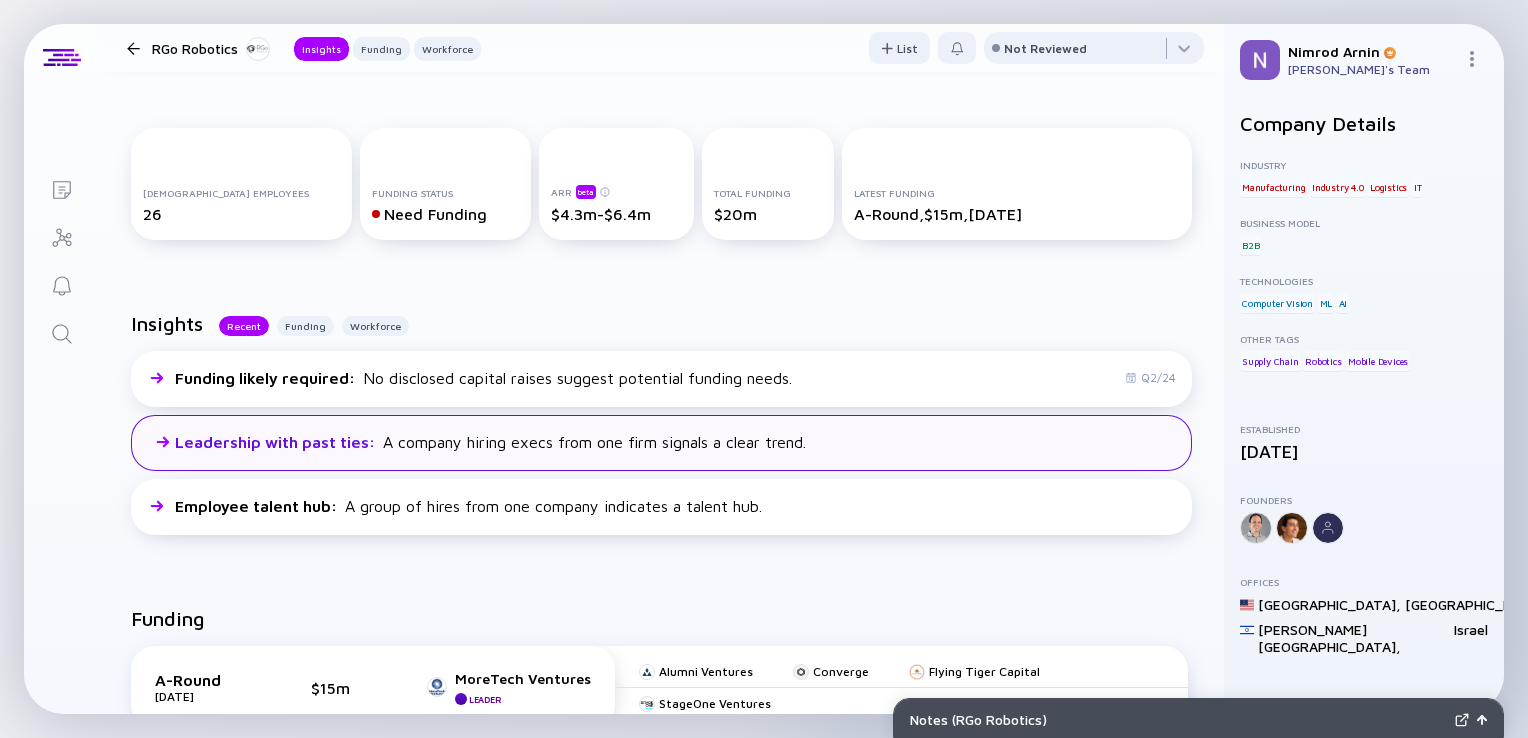 scroll, scrollTop: 180, scrollLeft: 0, axis: vertical 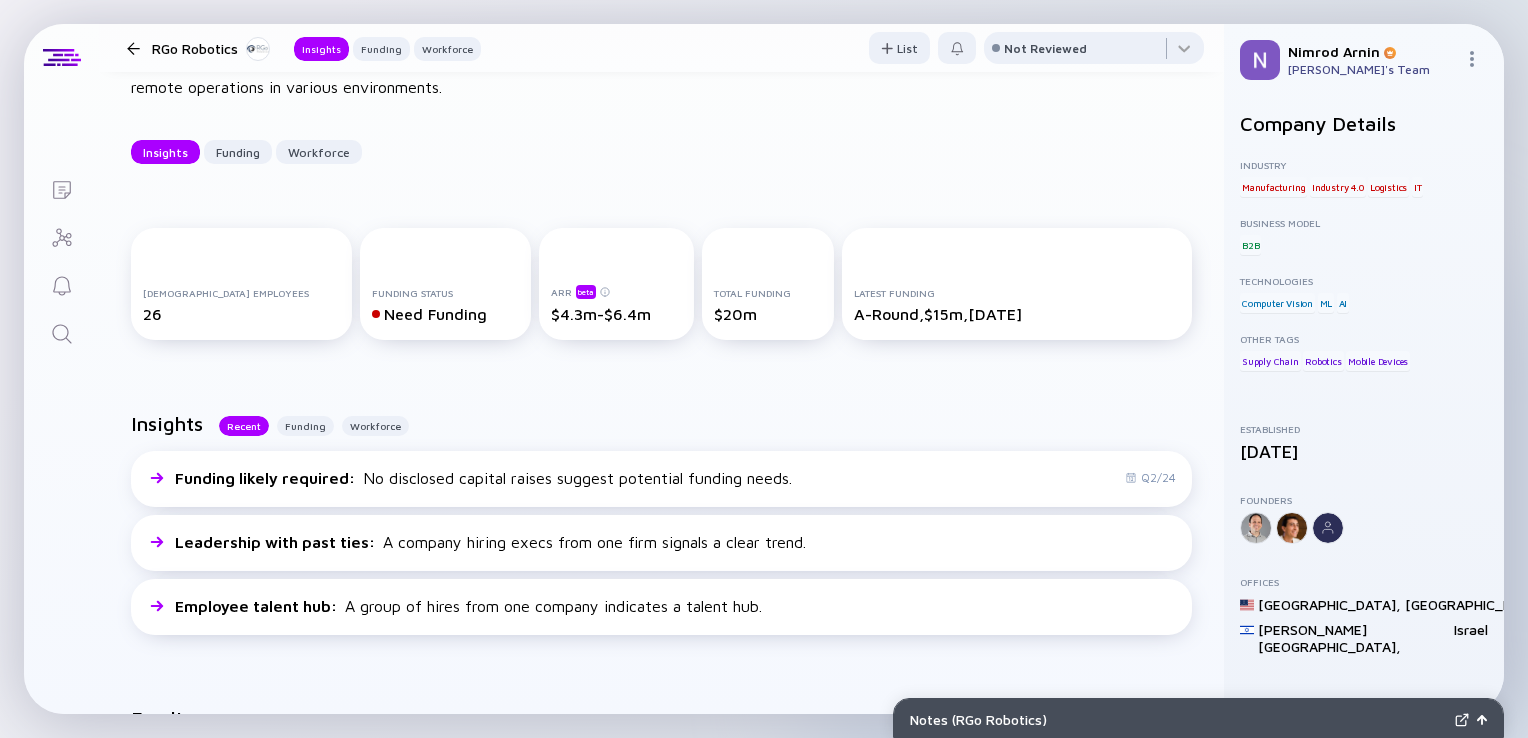 click at bounding box center [61, 332] 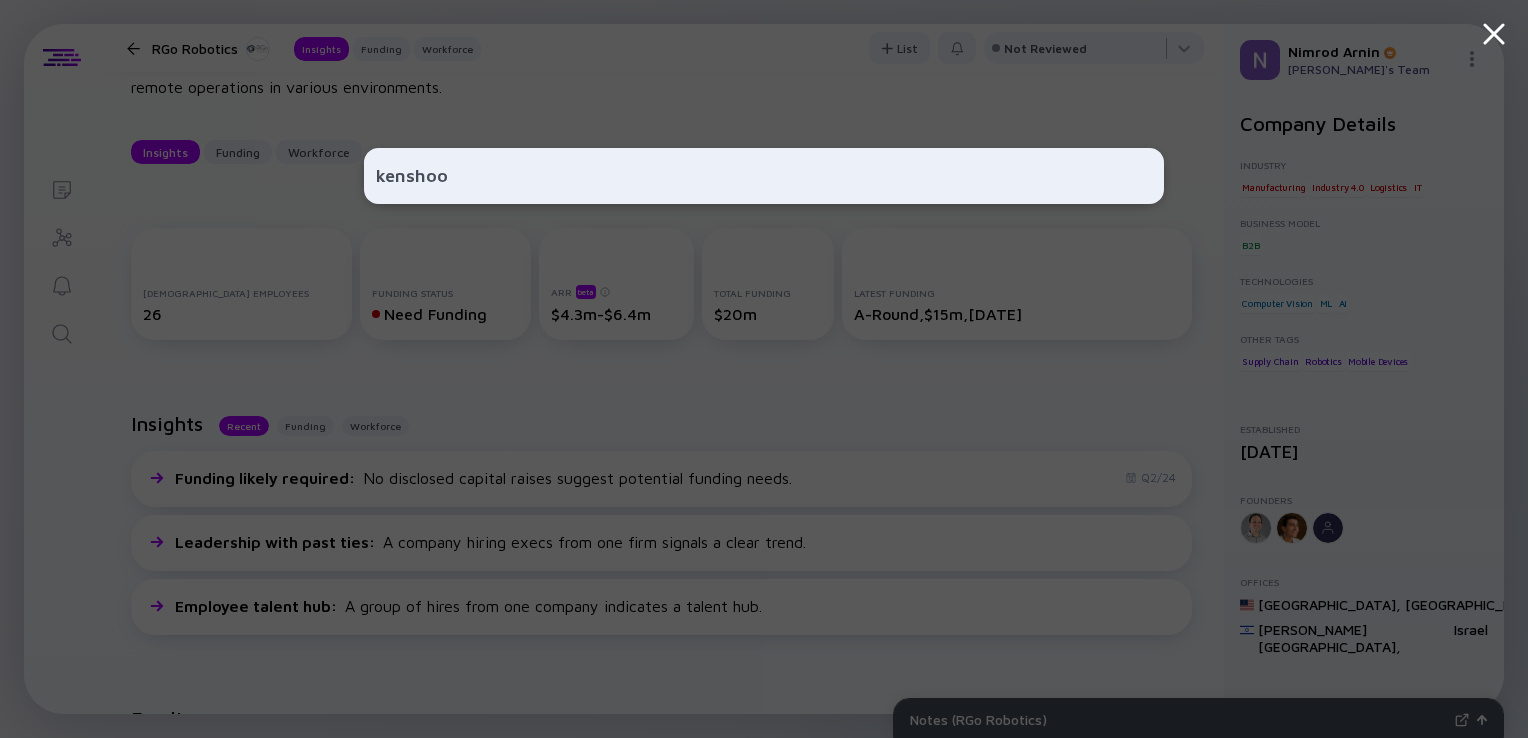 type on "kenshoo" 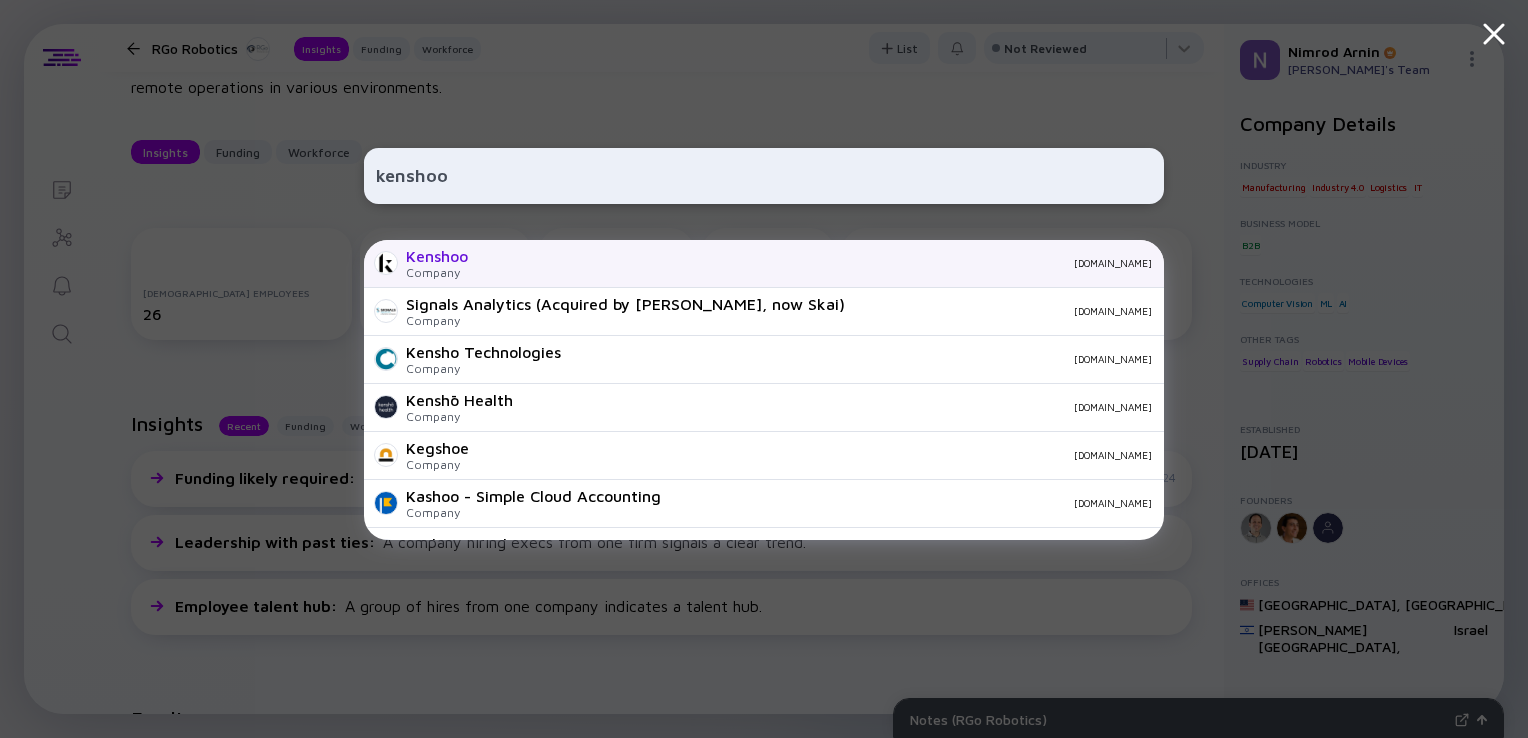 click on "Kenshoo Company kenshoo.com" at bounding box center (764, 264) 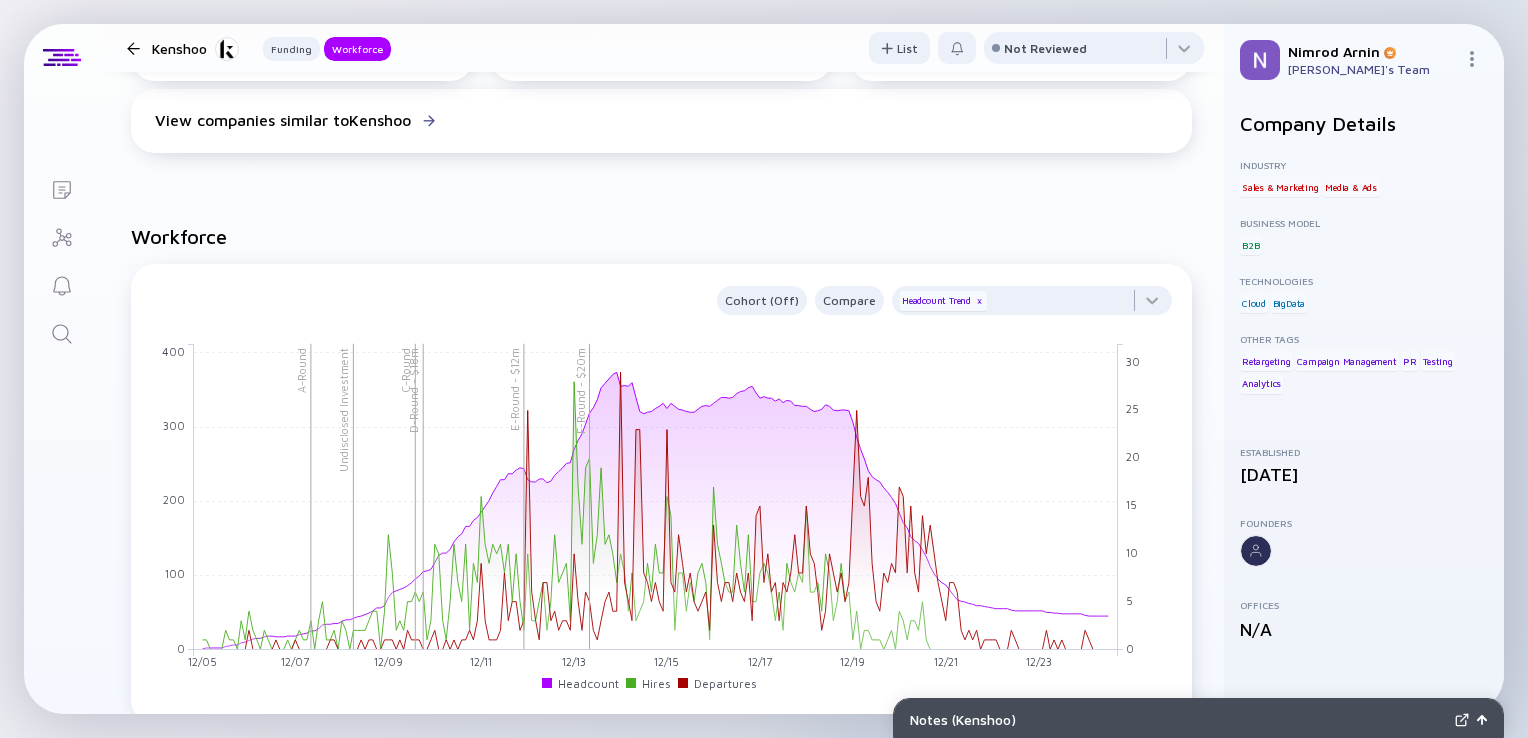 scroll, scrollTop: 1387, scrollLeft: 0, axis: vertical 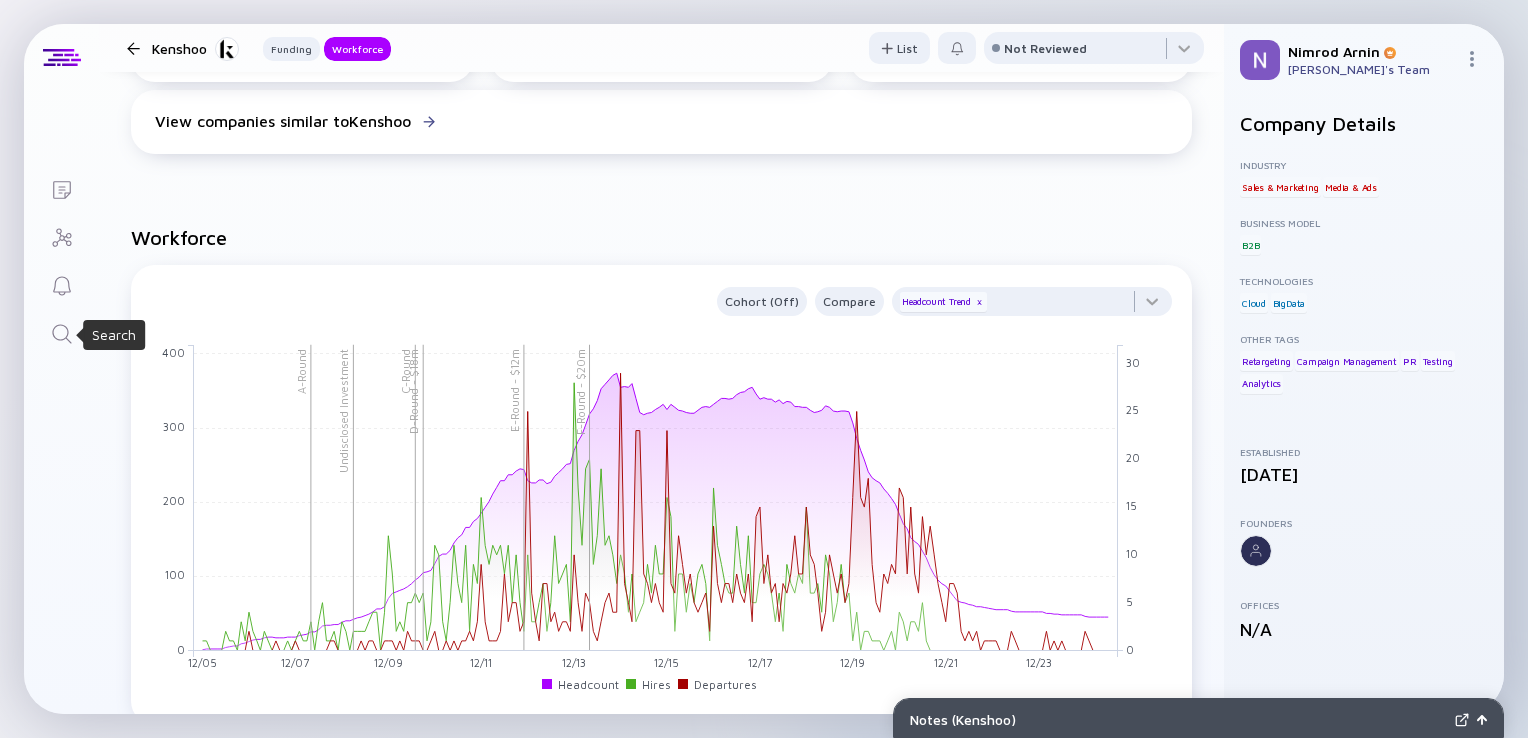 click 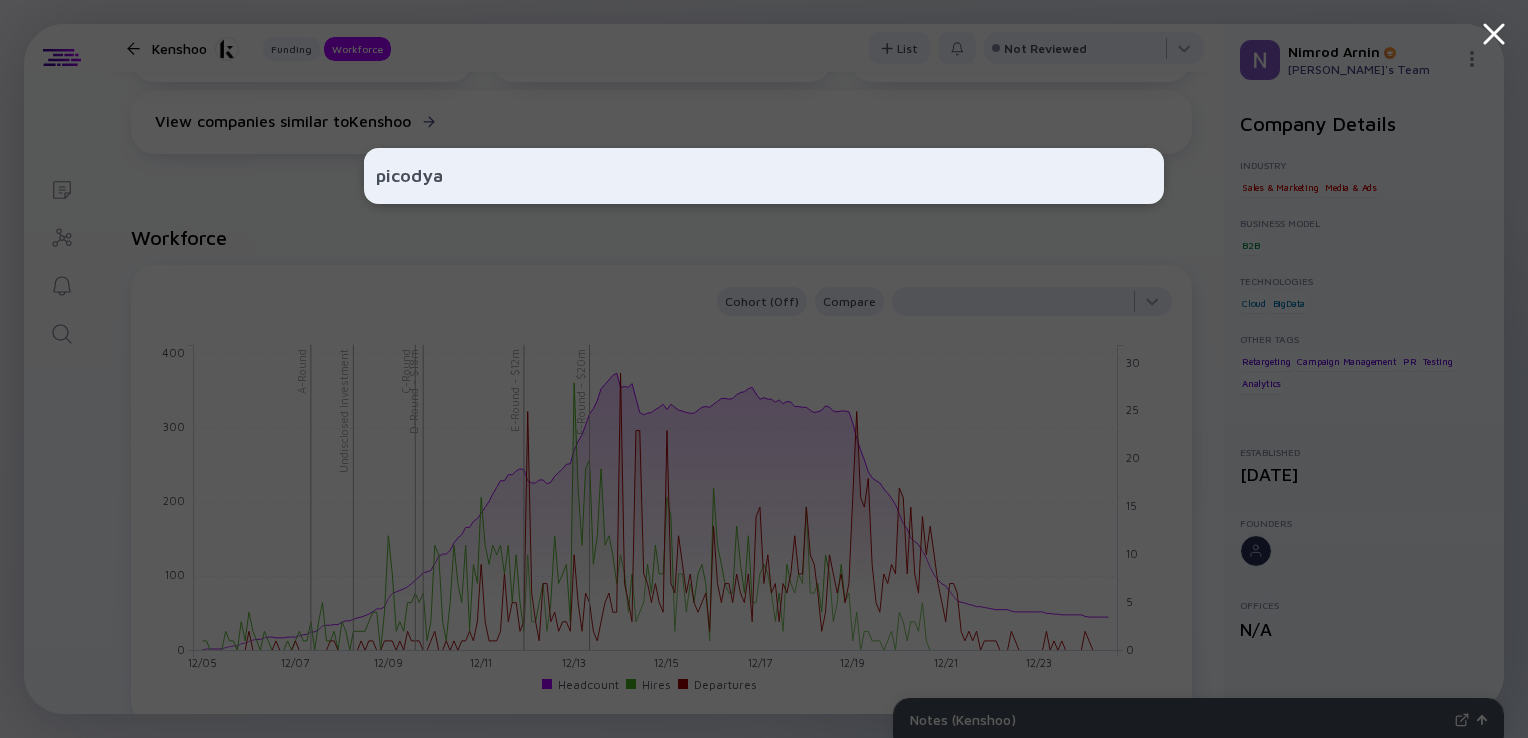 type on "picodya" 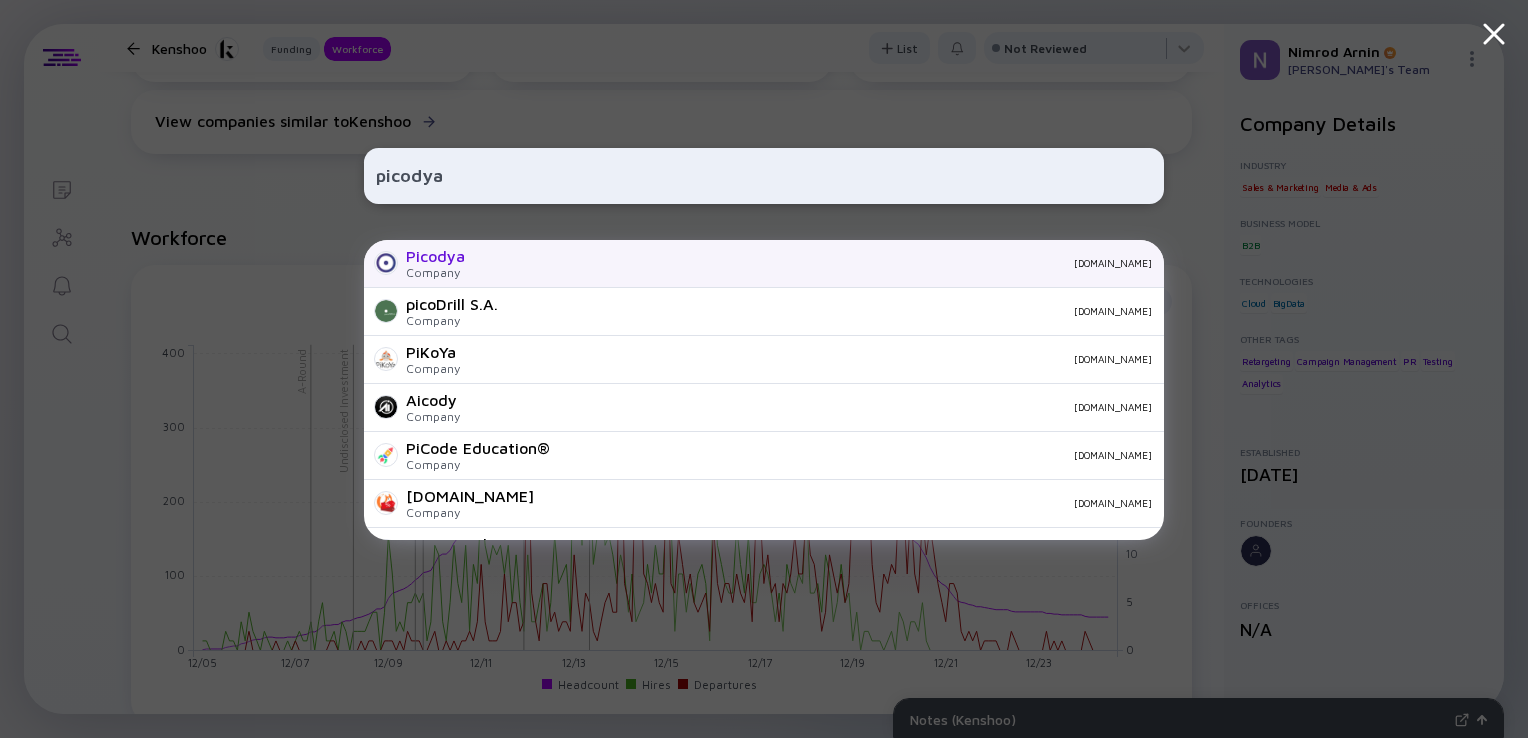 click on "Picodya" at bounding box center (435, 256) 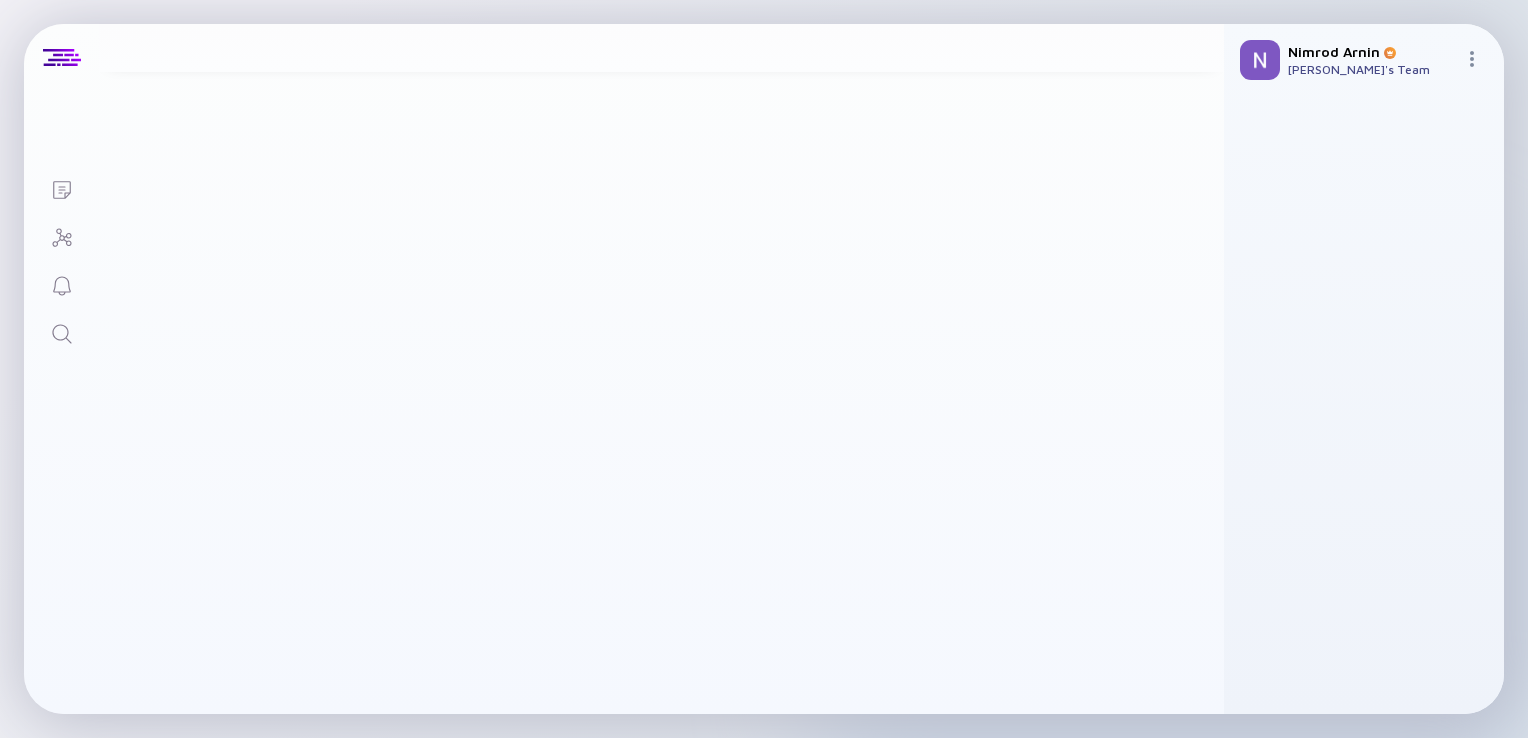 scroll, scrollTop: 0, scrollLeft: 0, axis: both 